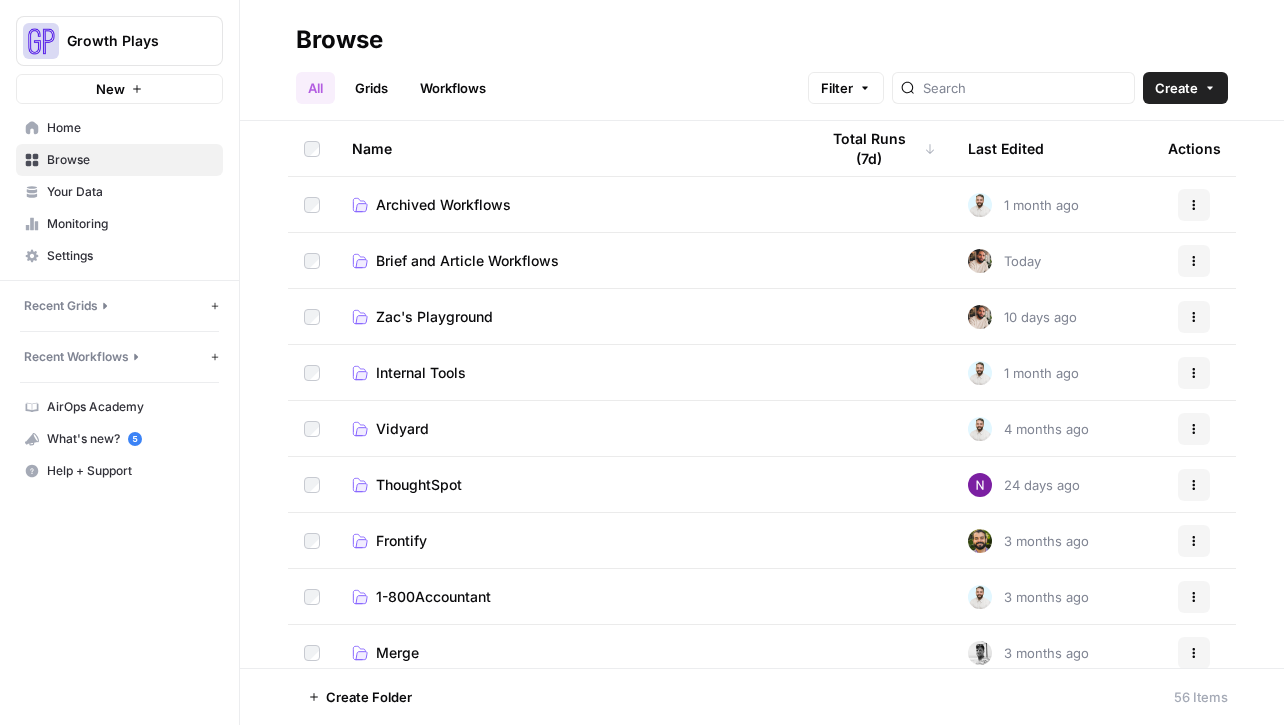 scroll, scrollTop: 0, scrollLeft: 0, axis: both 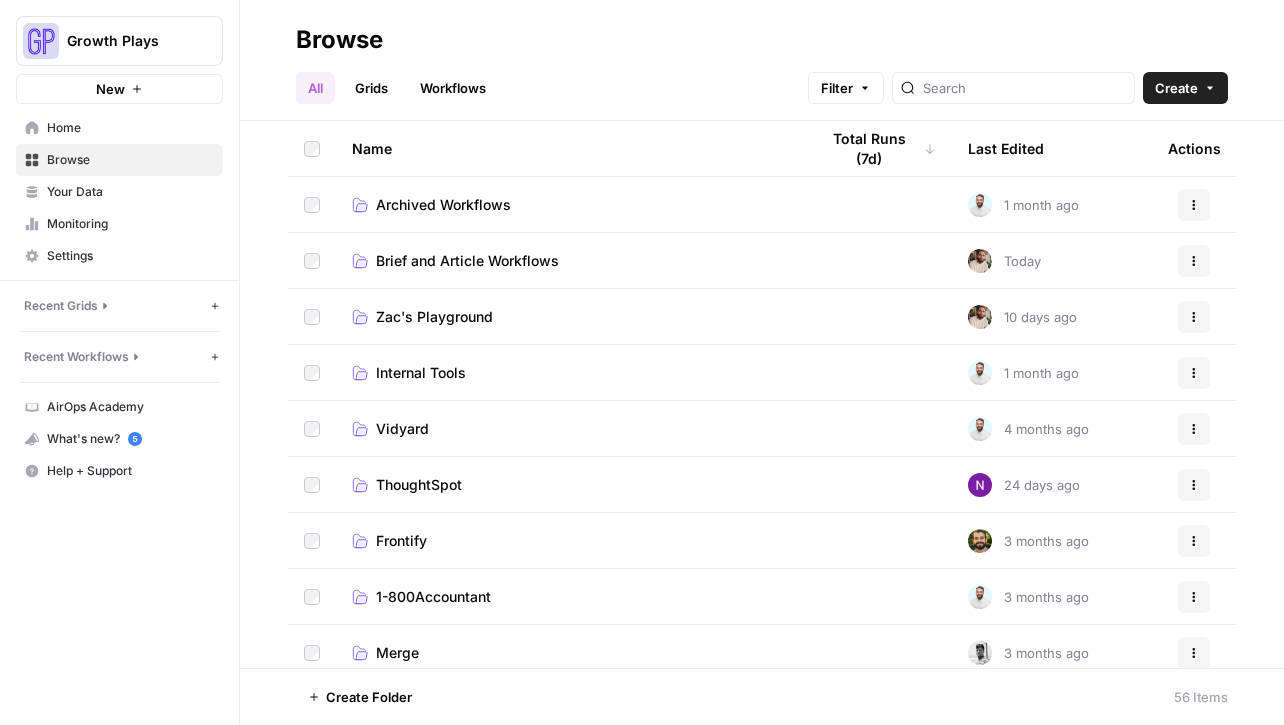 click on "Brief and Article Workflows" at bounding box center [467, 261] 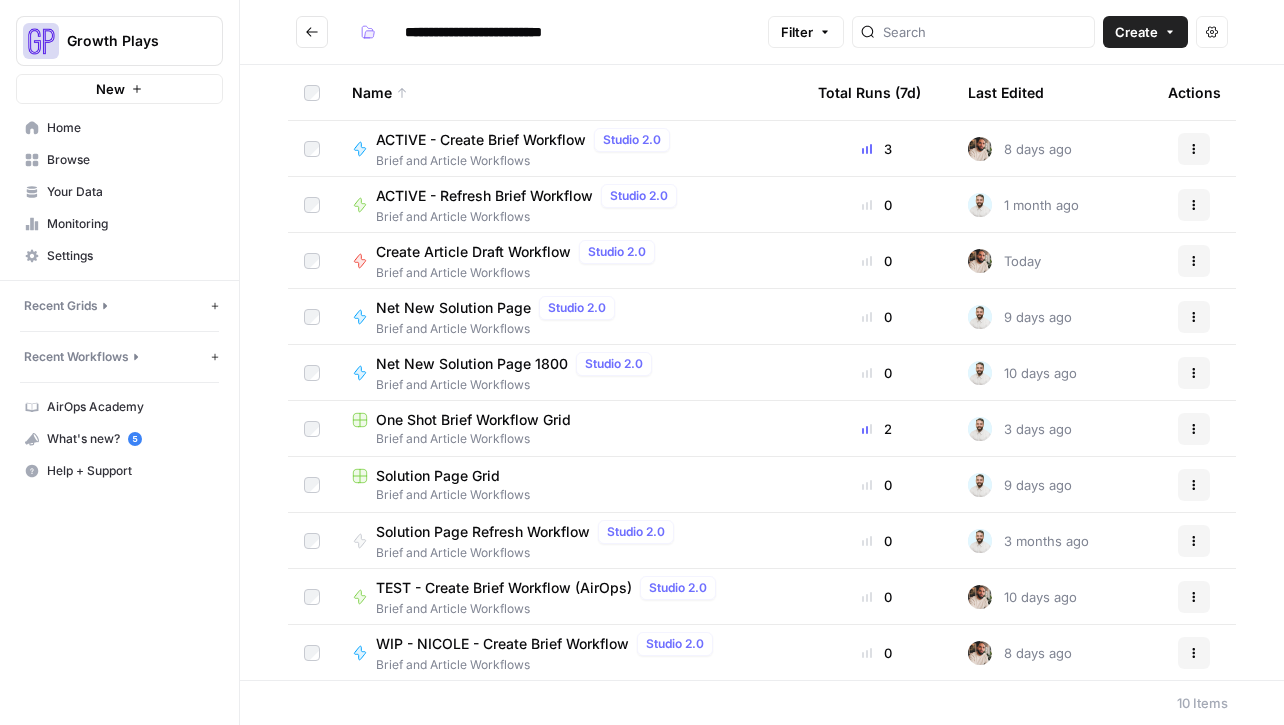 click on "ACTIVE - Create Brief Workflow" at bounding box center [481, 140] 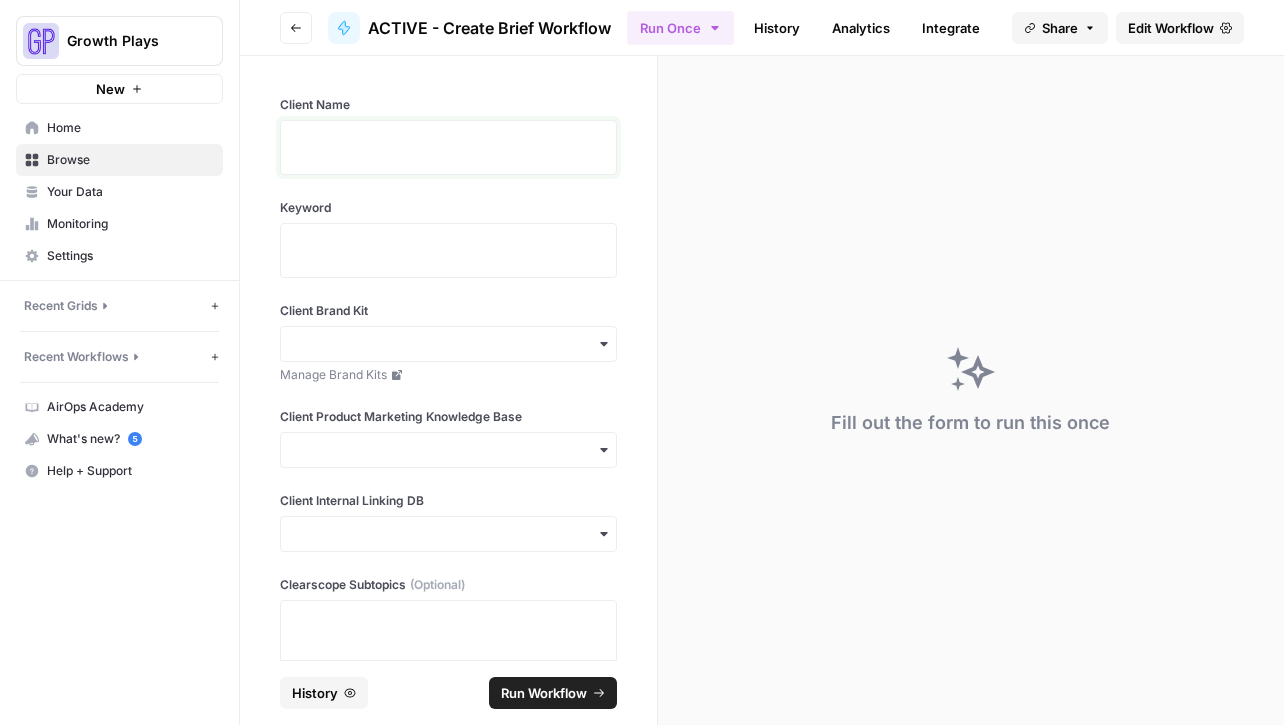 click at bounding box center (448, 154) 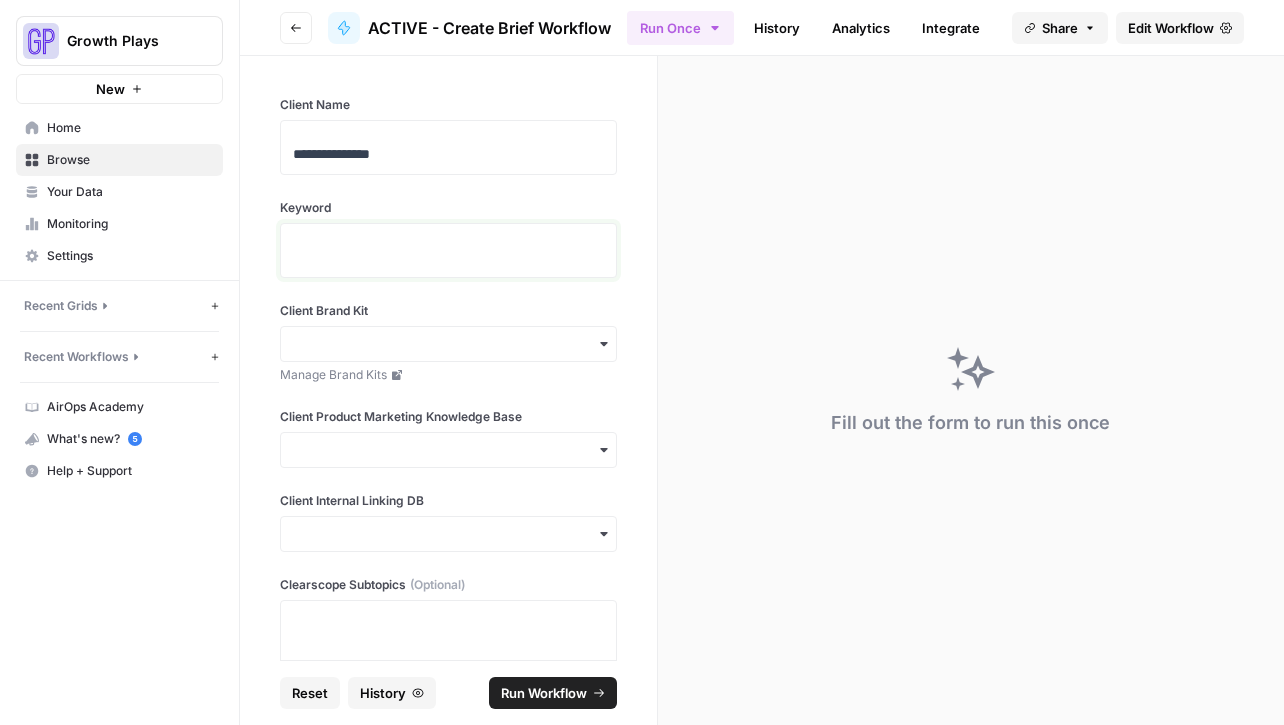 click at bounding box center (448, 257) 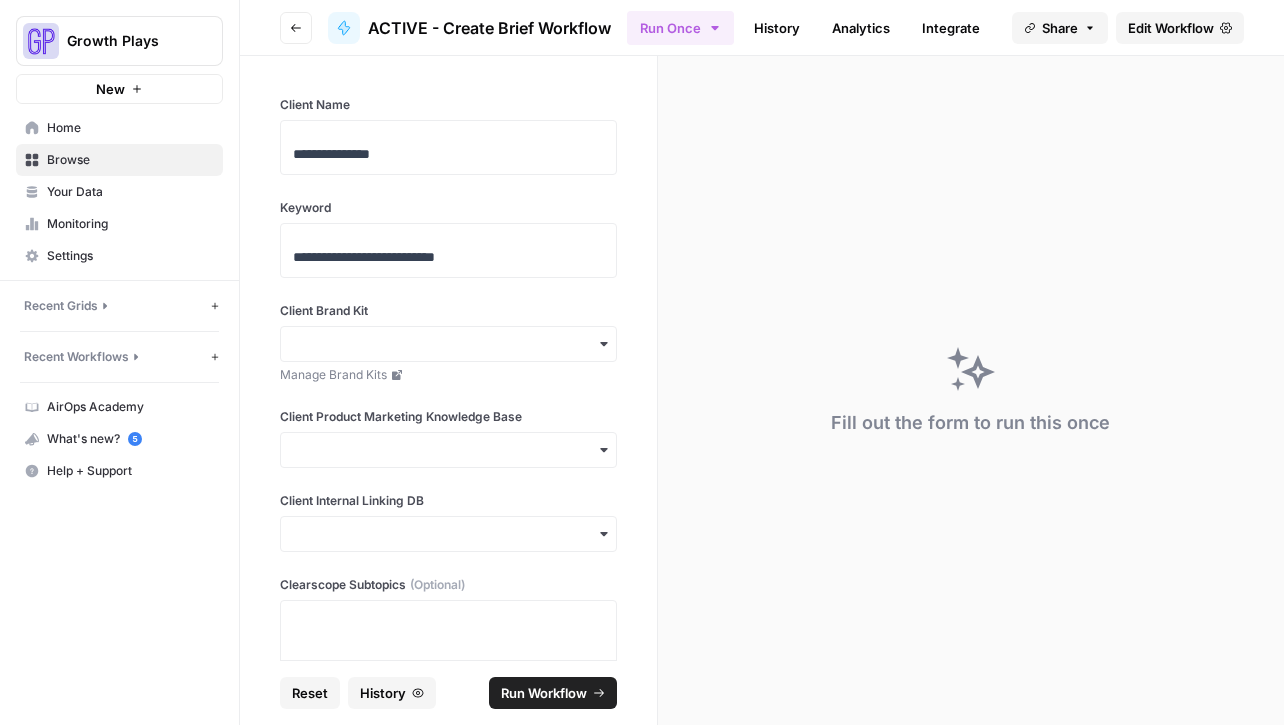click on "Client Brand Kit Manage Brand Kits" at bounding box center [448, 343] 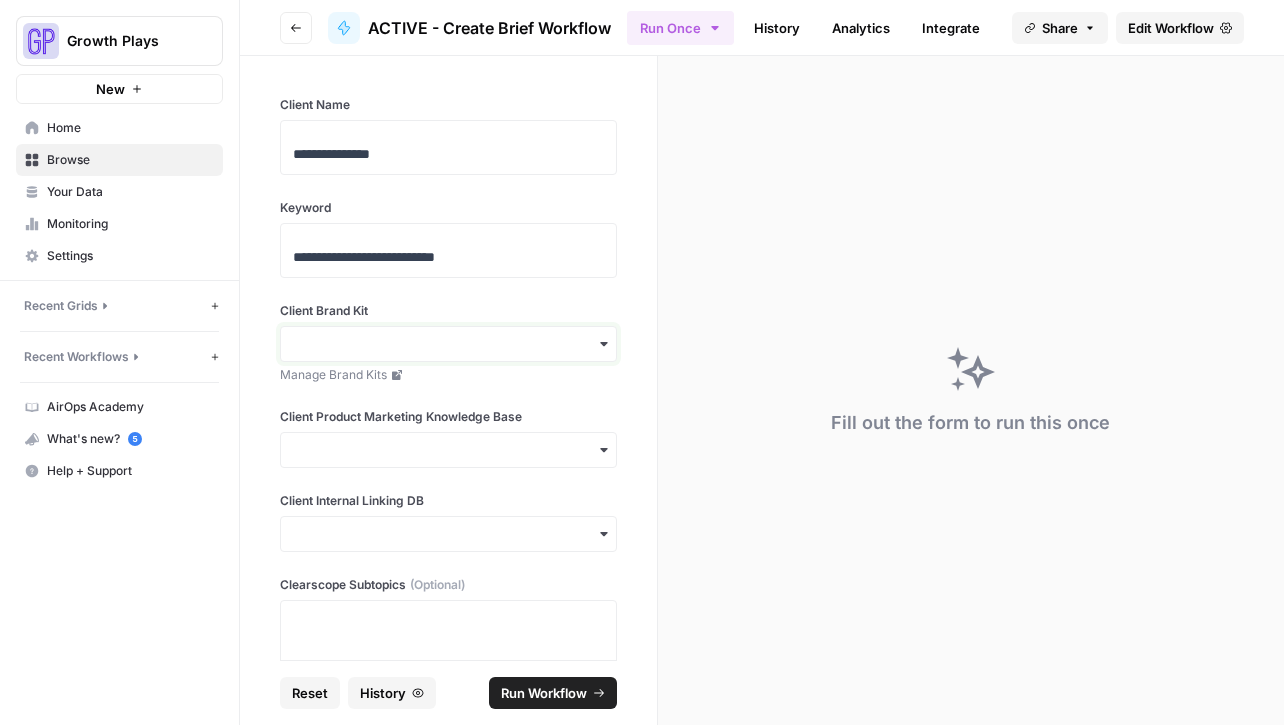 click on "Client Brand Kit" at bounding box center (448, 344) 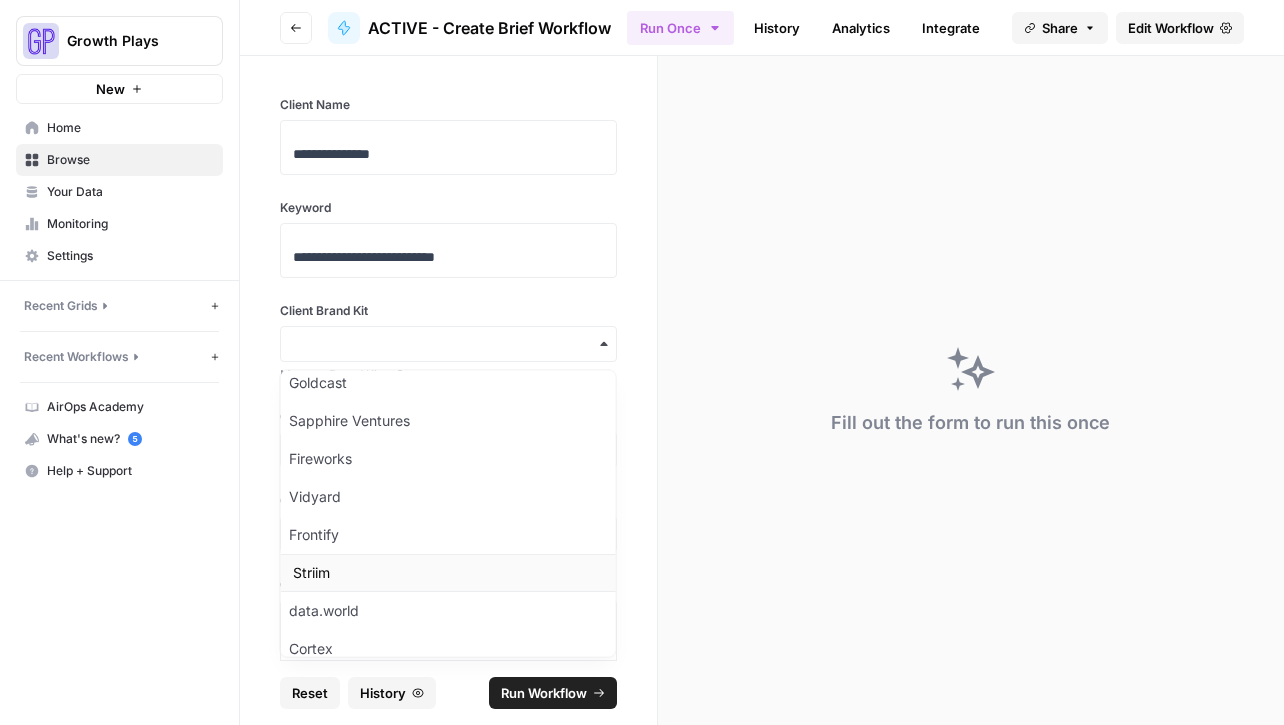 scroll, scrollTop: 502, scrollLeft: 0, axis: vertical 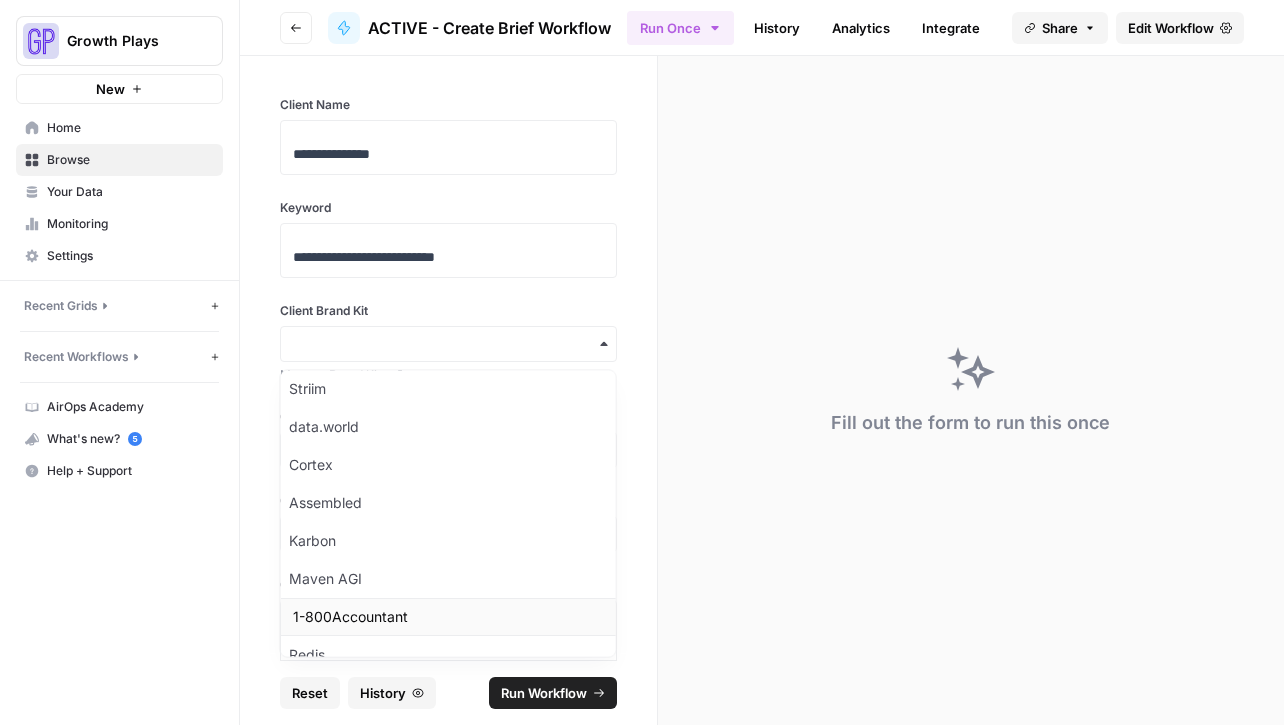 click on "1-800Accountant" at bounding box center [448, 618] 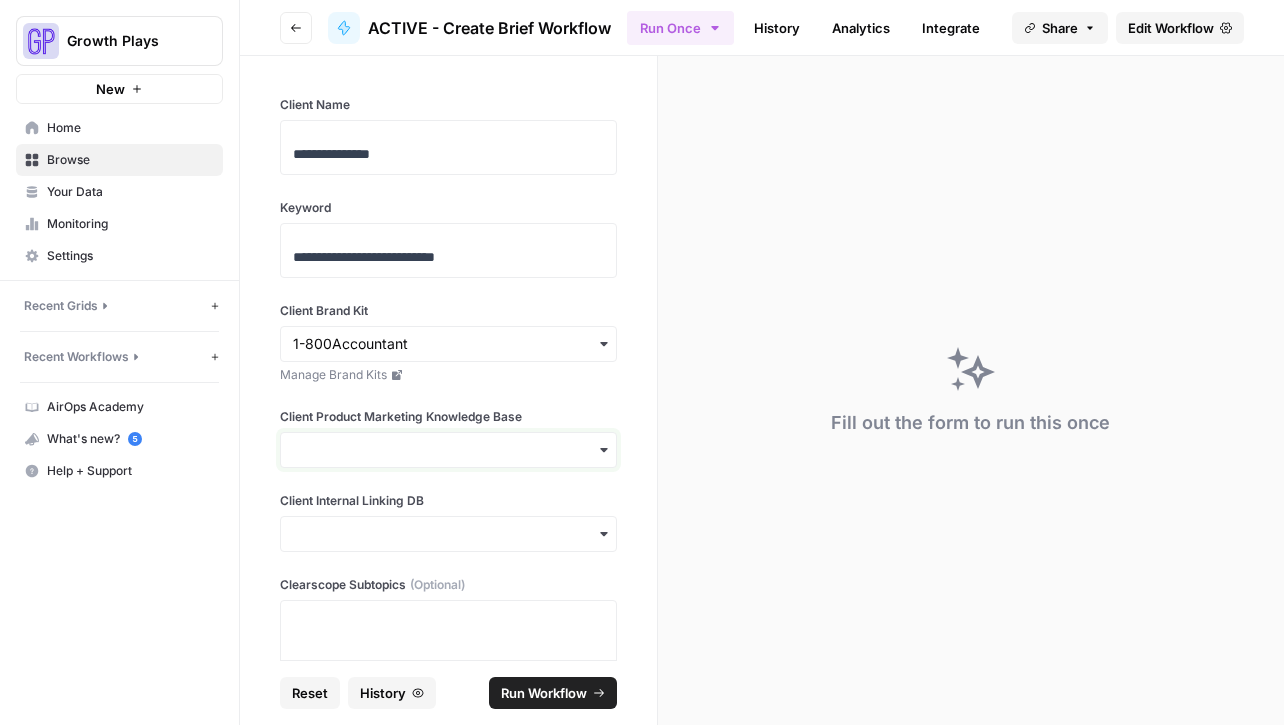 click on "Client Product Marketing Knowledge Base" at bounding box center [448, 450] 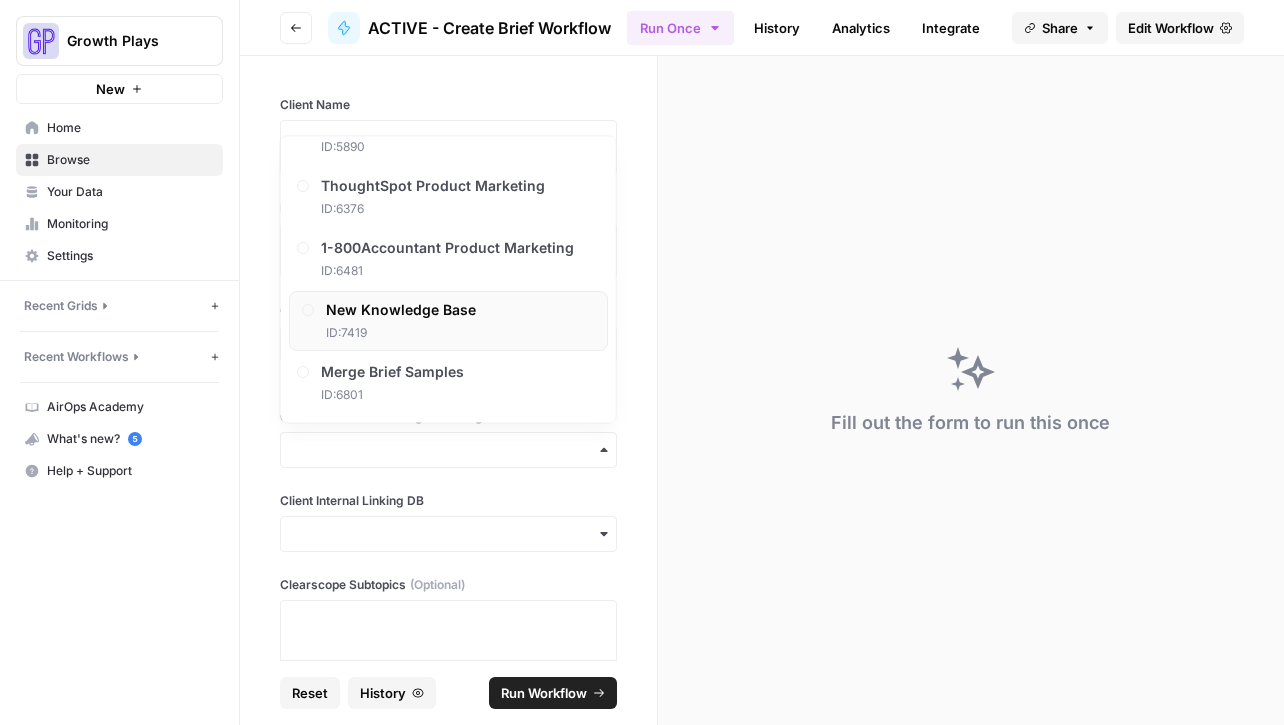 scroll, scrollTop: 228, scrollLeft: 0, axis: vertical 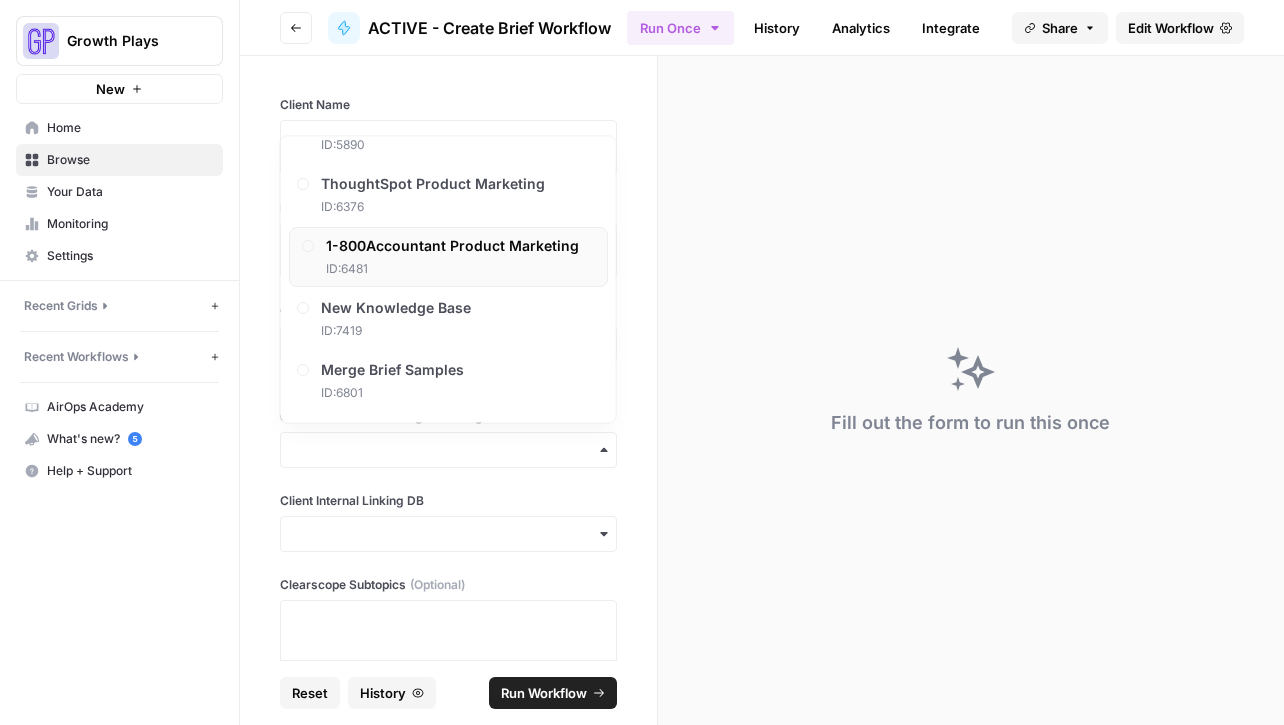 click on "1-800Accountant Product Marketing" at bounding box center [452, 247] 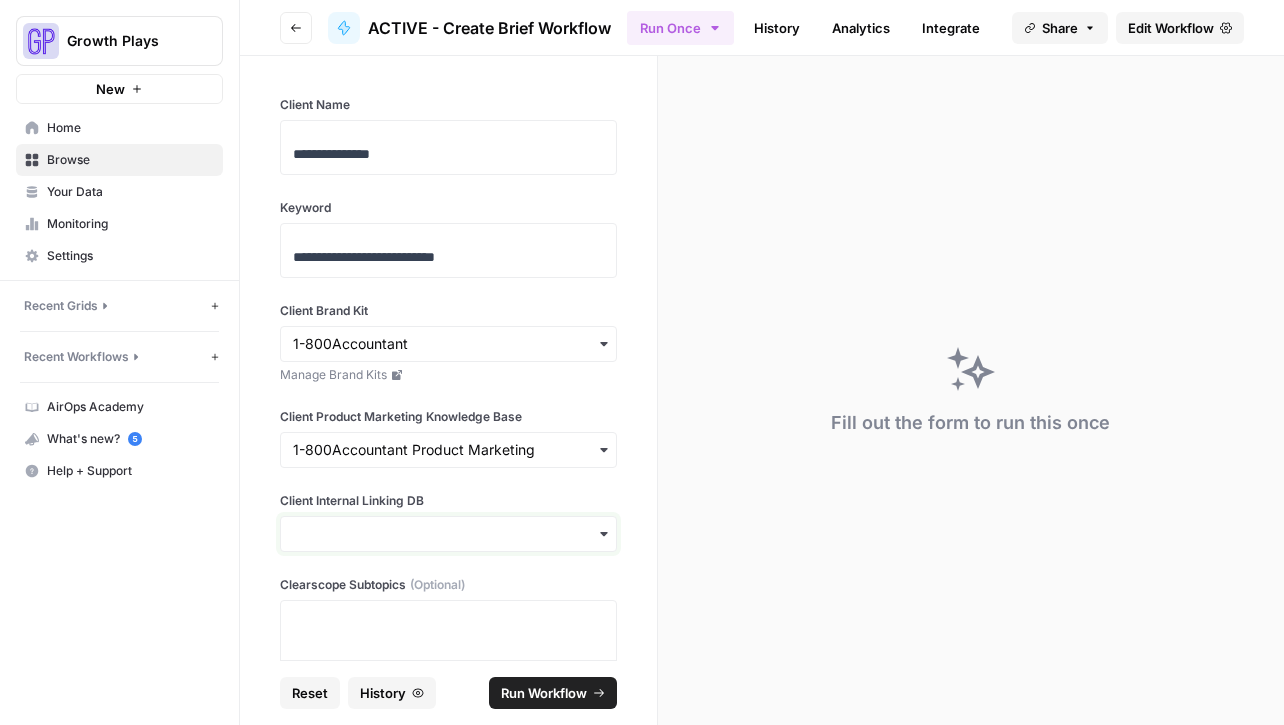 click on "Client Internal Linking DB" at bounding box center (448, 534) 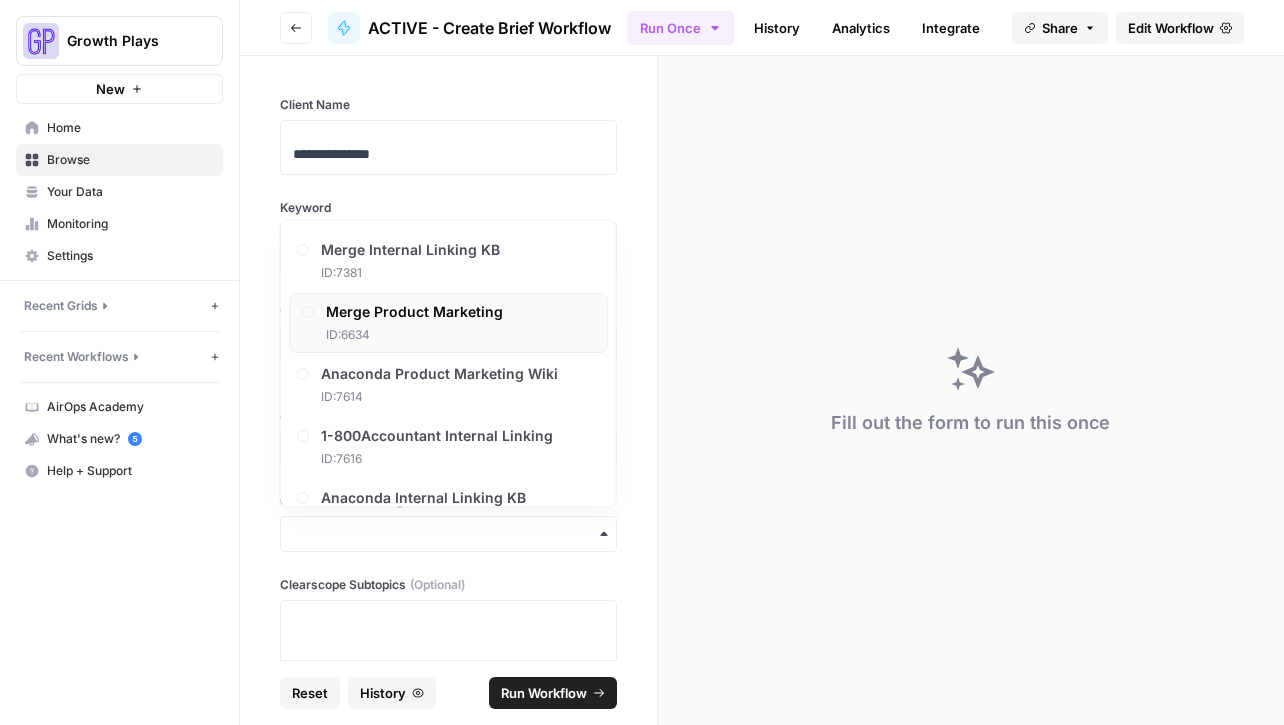 scroll, scrollTop: 682, scrollLeft: 0, axis: vertical 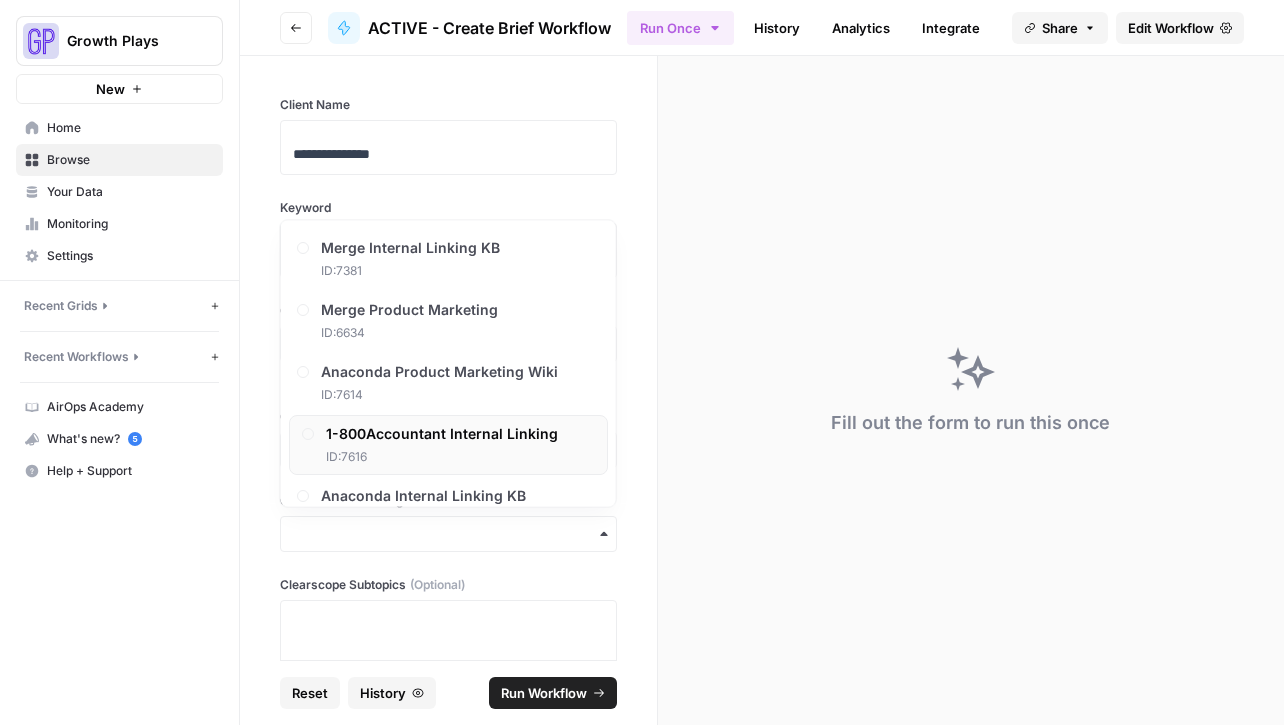 click on "1-800Accountant Internal Linking" at bounding box center [442, 435] 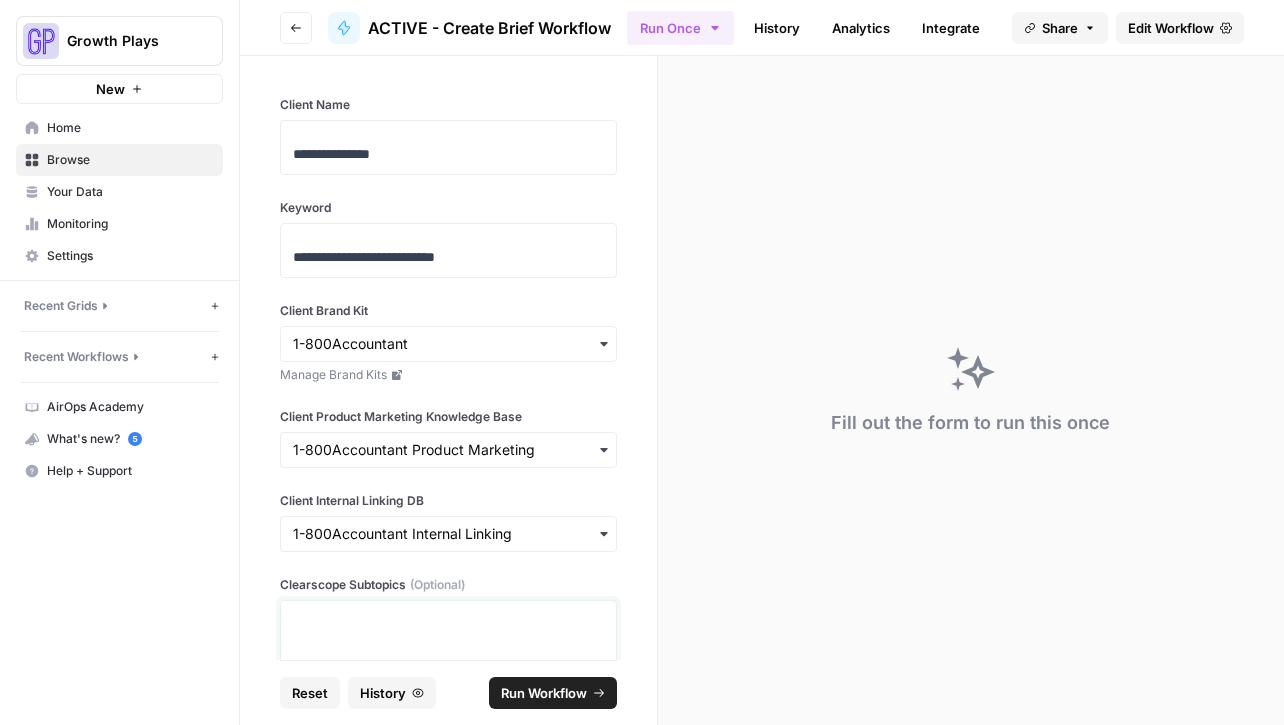 click at bounding box center (448, 634) 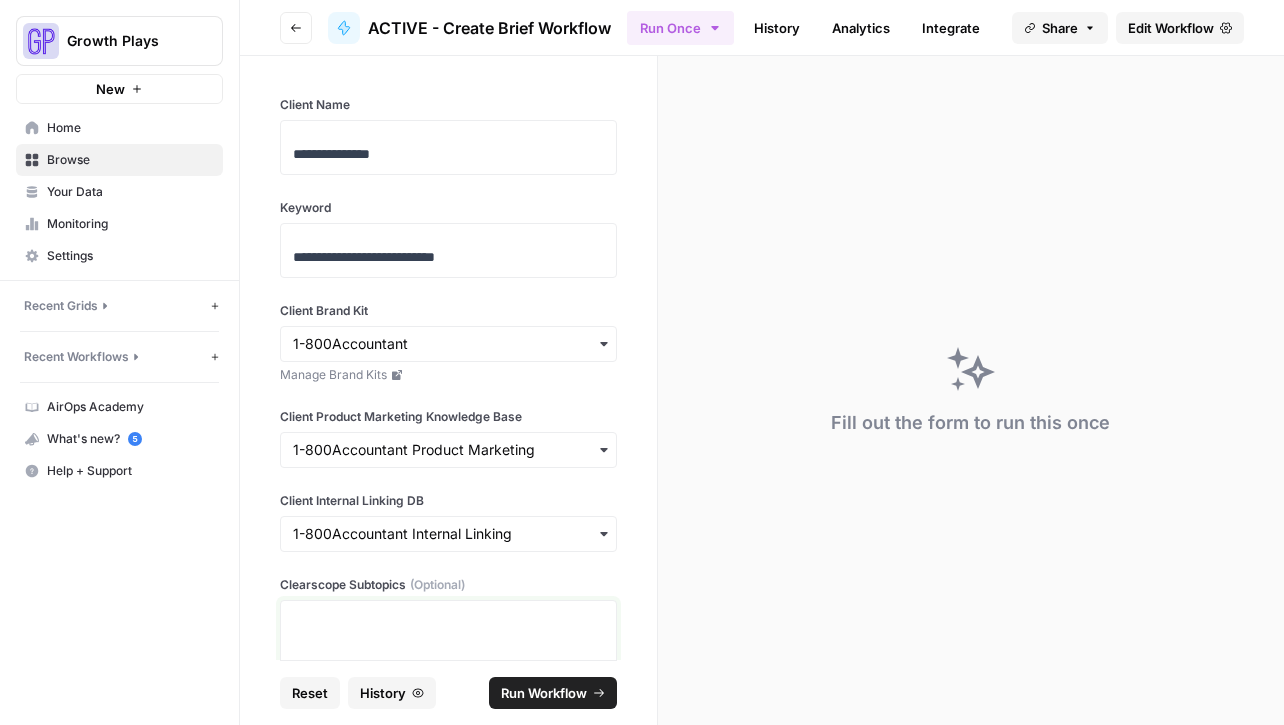 scroll, scrollTop: 1971, scrollLeft: 0, axis: vertical 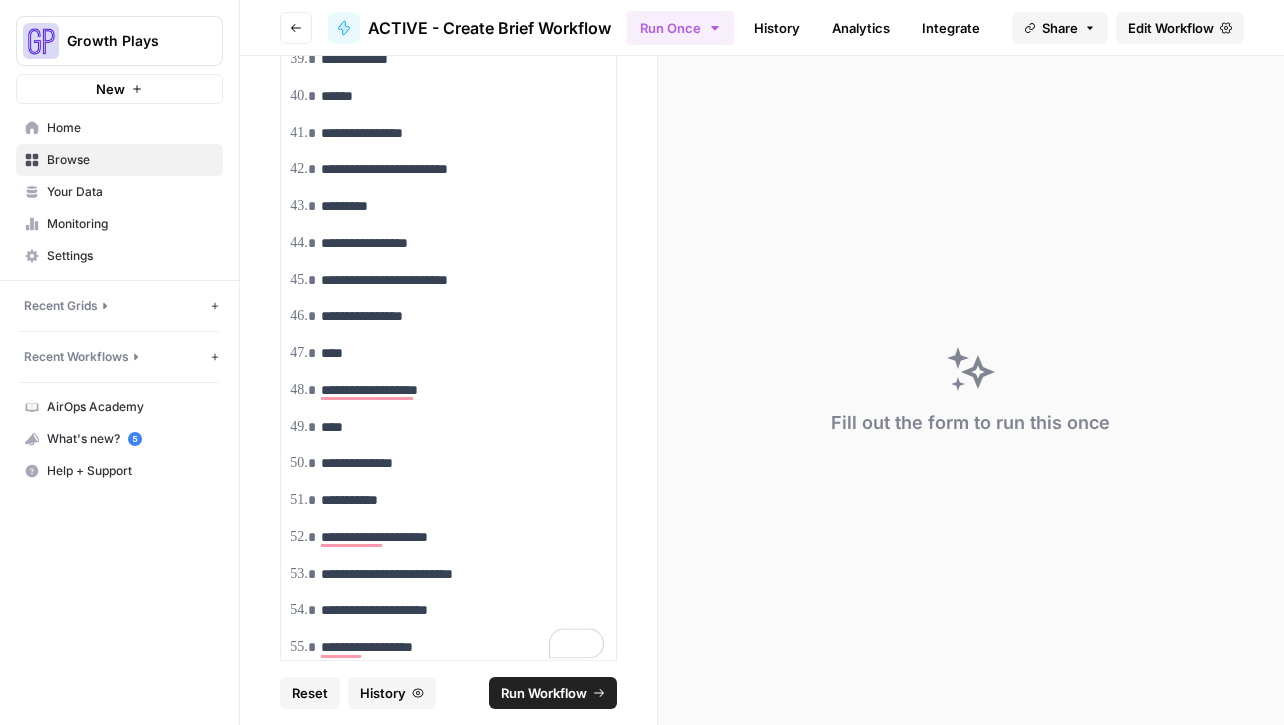 click on "Run Workflow" at bounding box center (544, 693) 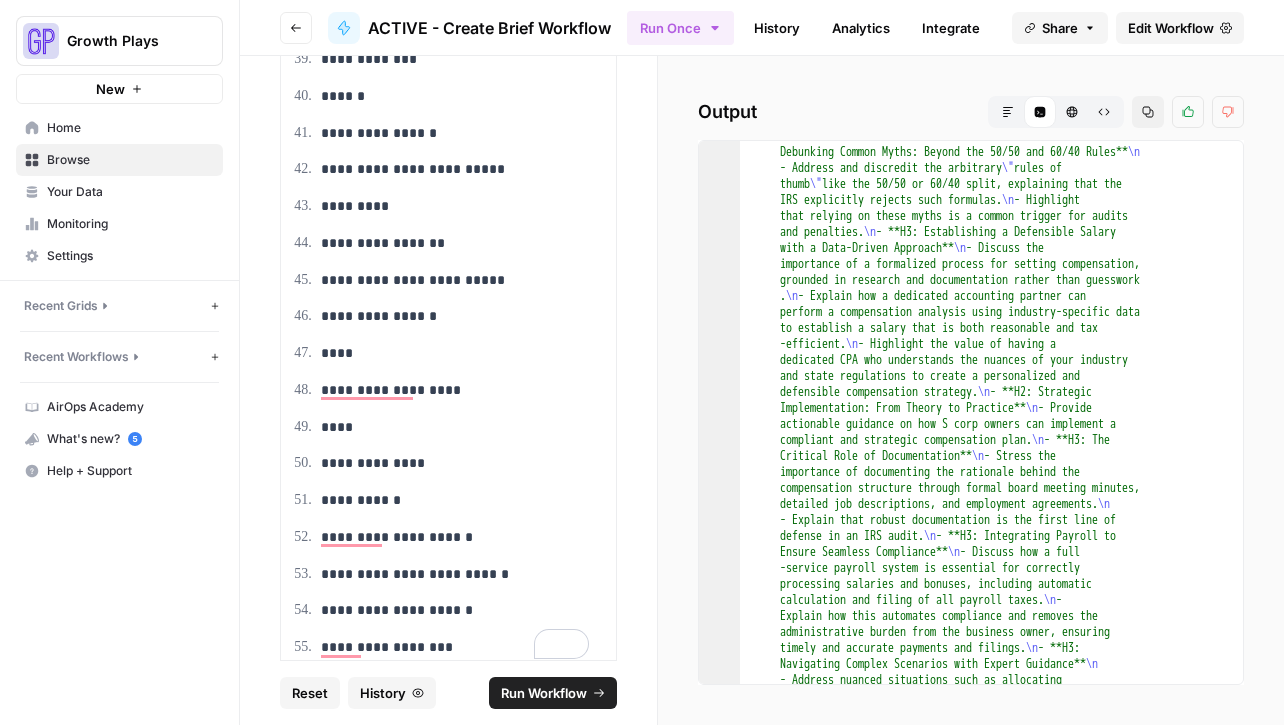 scroll, scrollTop: 2133, scrollLeft: 0, axis: vertical 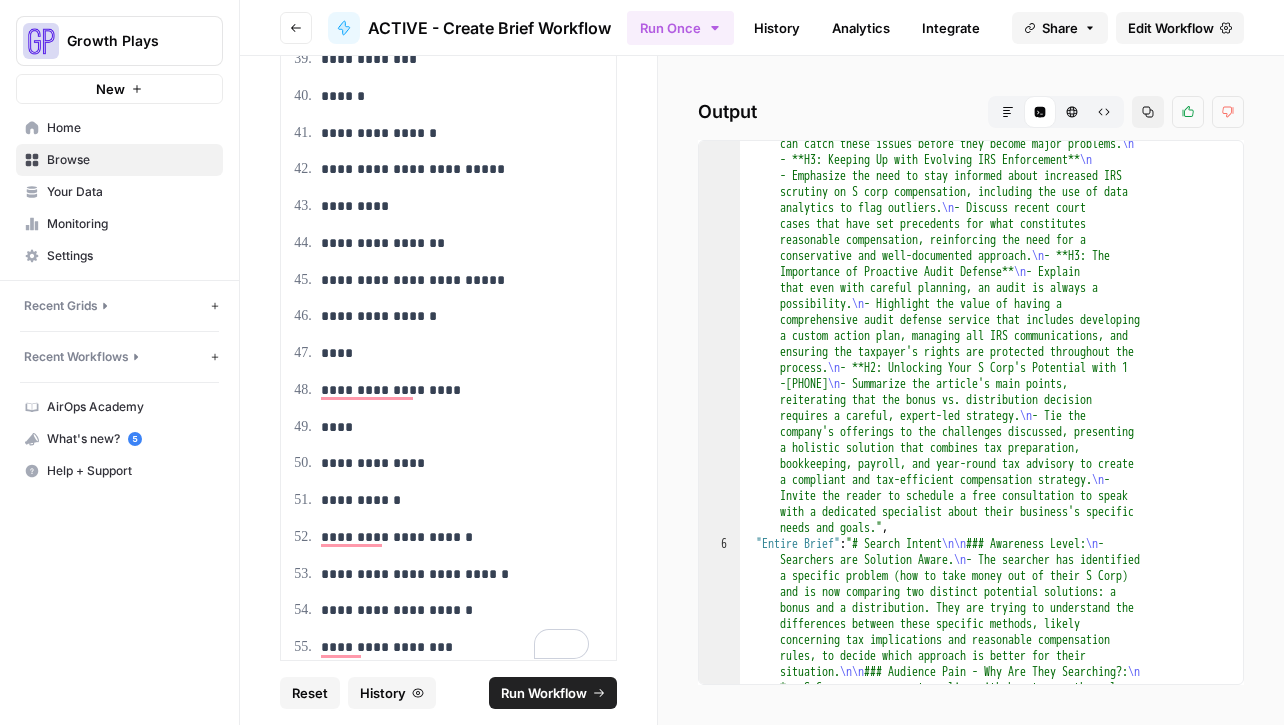 click 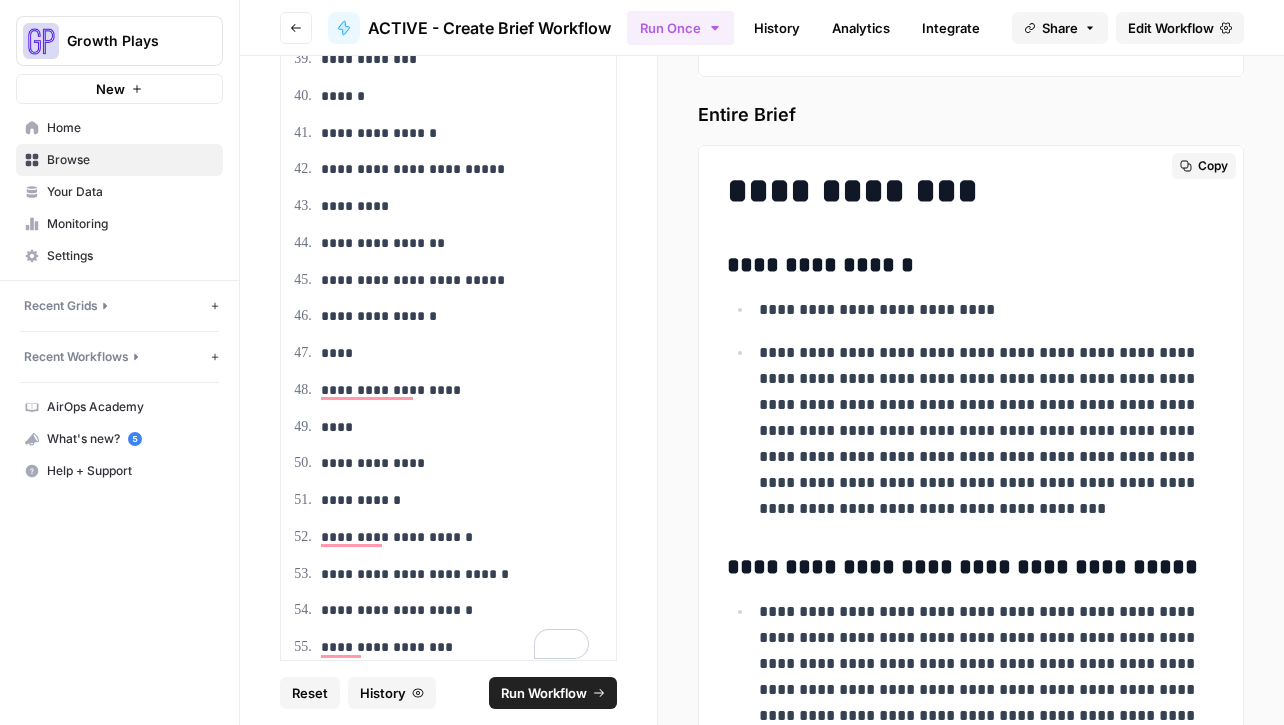 scroll, scrollTop: 6711, scrollLeft: 0, axis: vertical 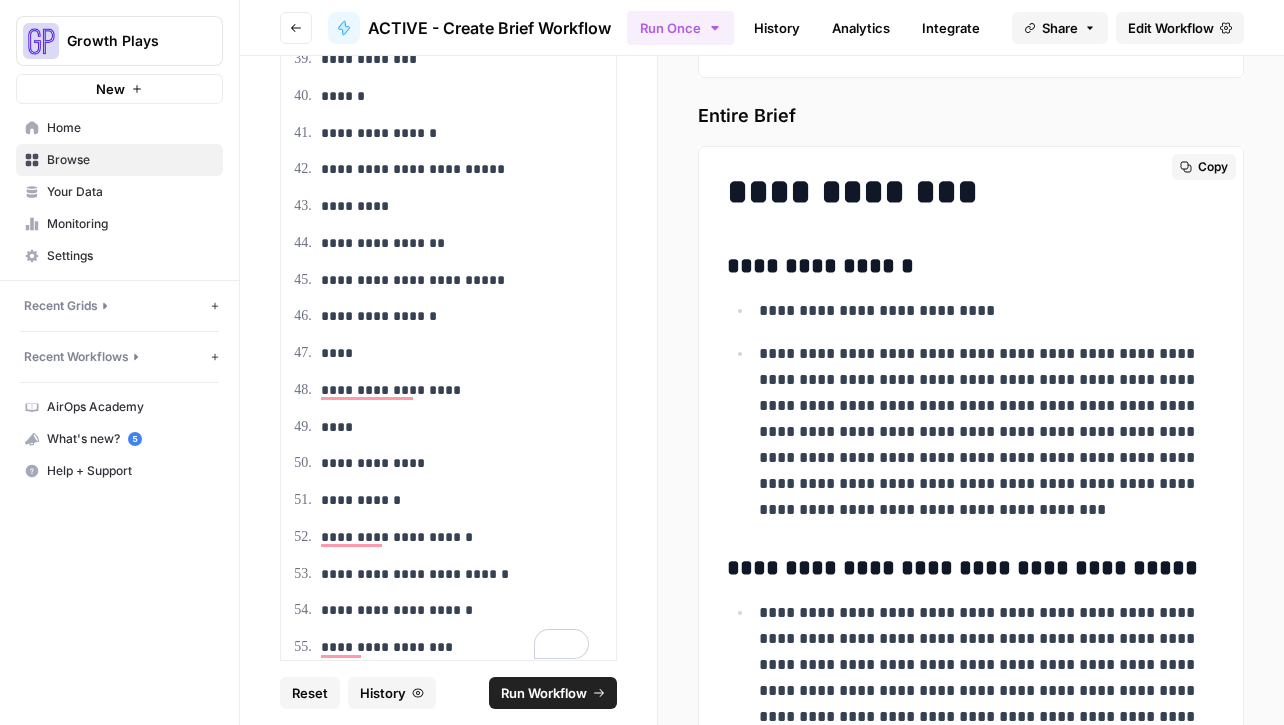 click on "Copy" at bounding box center [1213, 167] 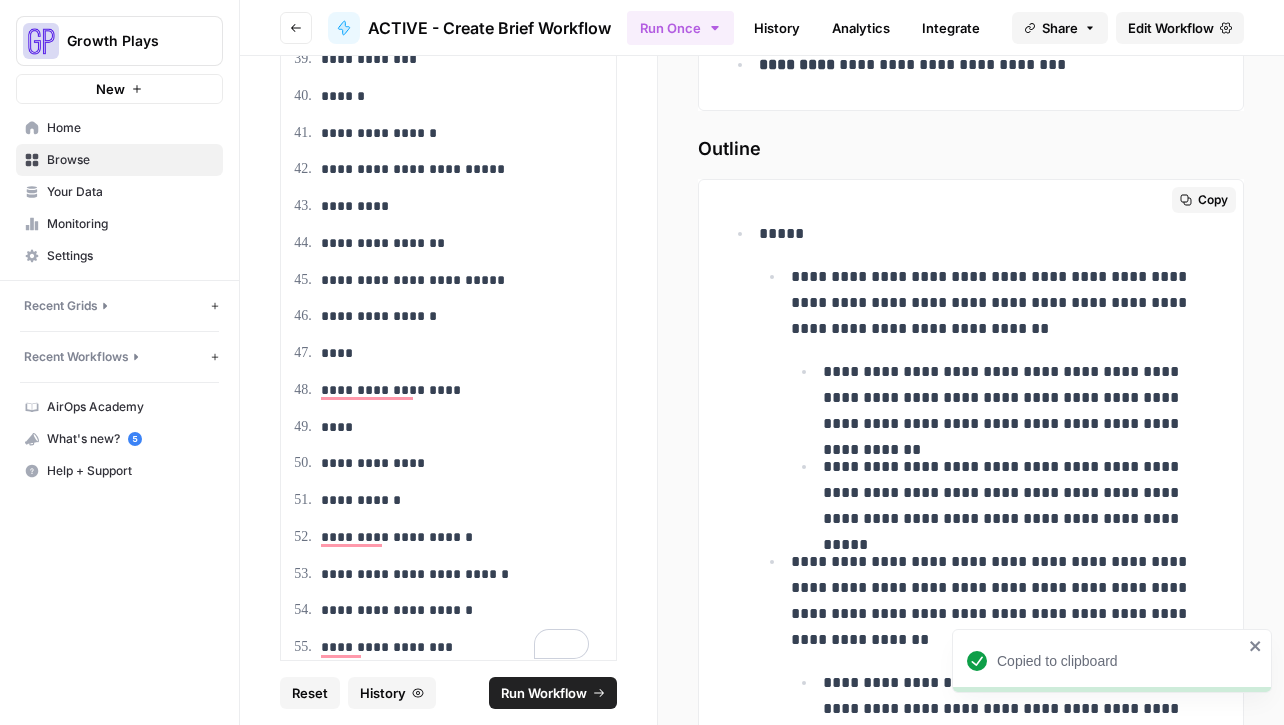 scroll, scrollTop: 0, scrollLeft: 0, axis: both 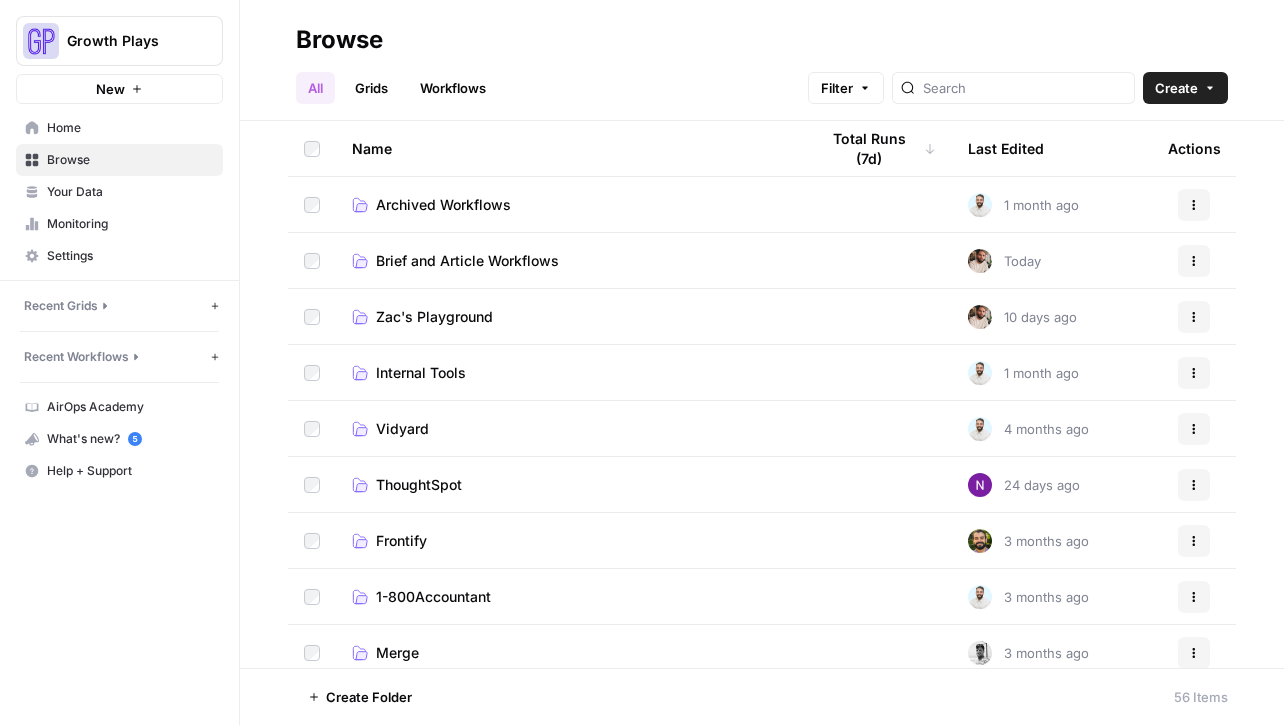 click on "Brief and Article Workflows" at bounding box center (467, 261) 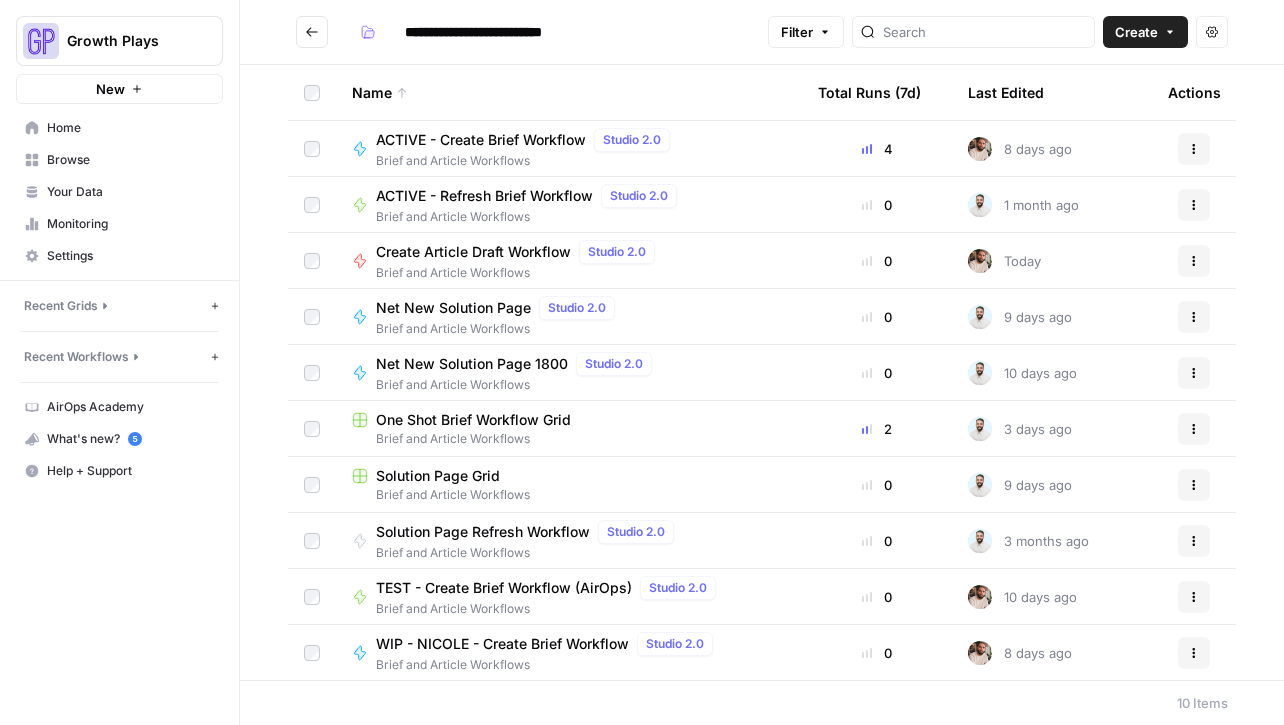 click on "ACTIVE - Create Brief Workflow" at bounding box center [481, 140] 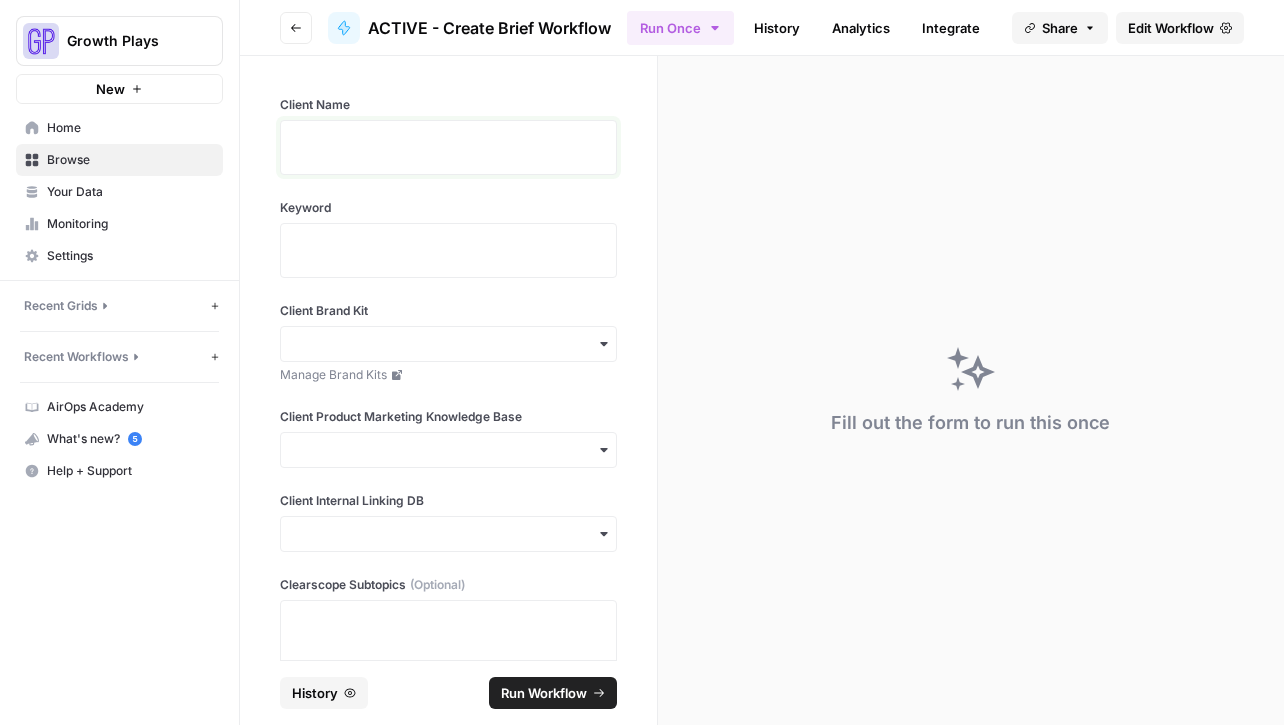 click at bounding box center [448, 154] 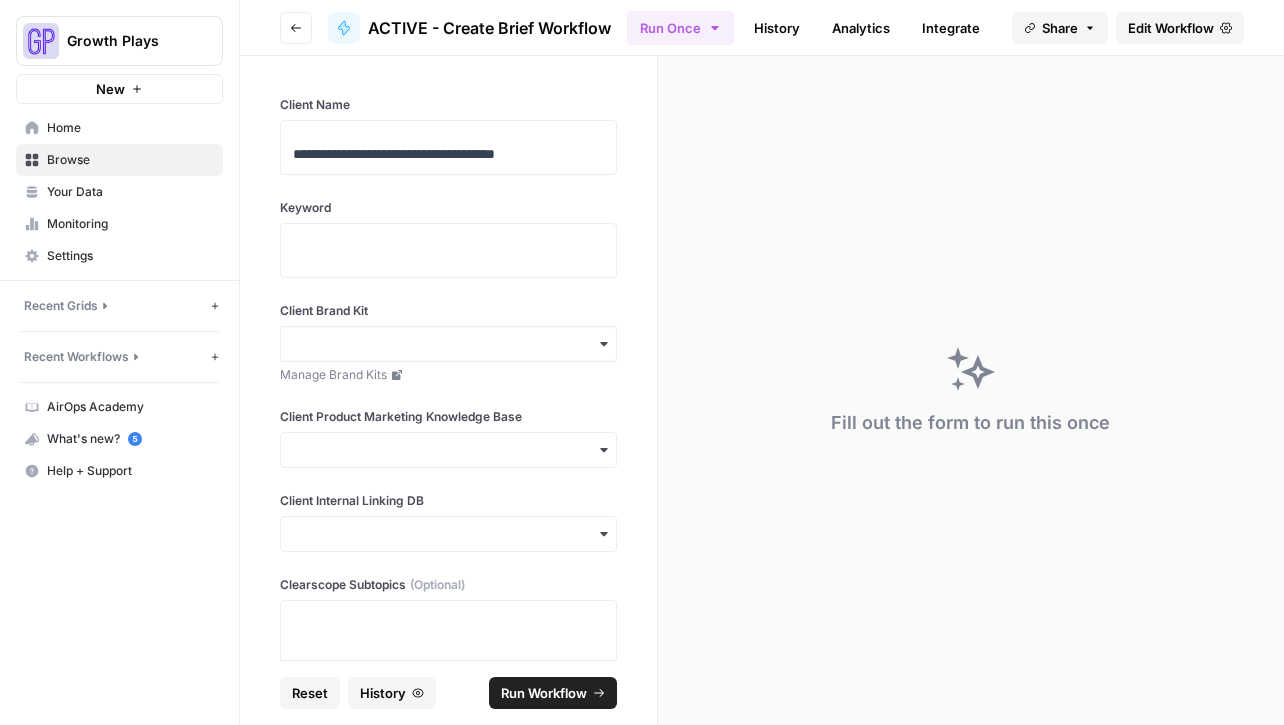 click at bounding box center [448, 250] 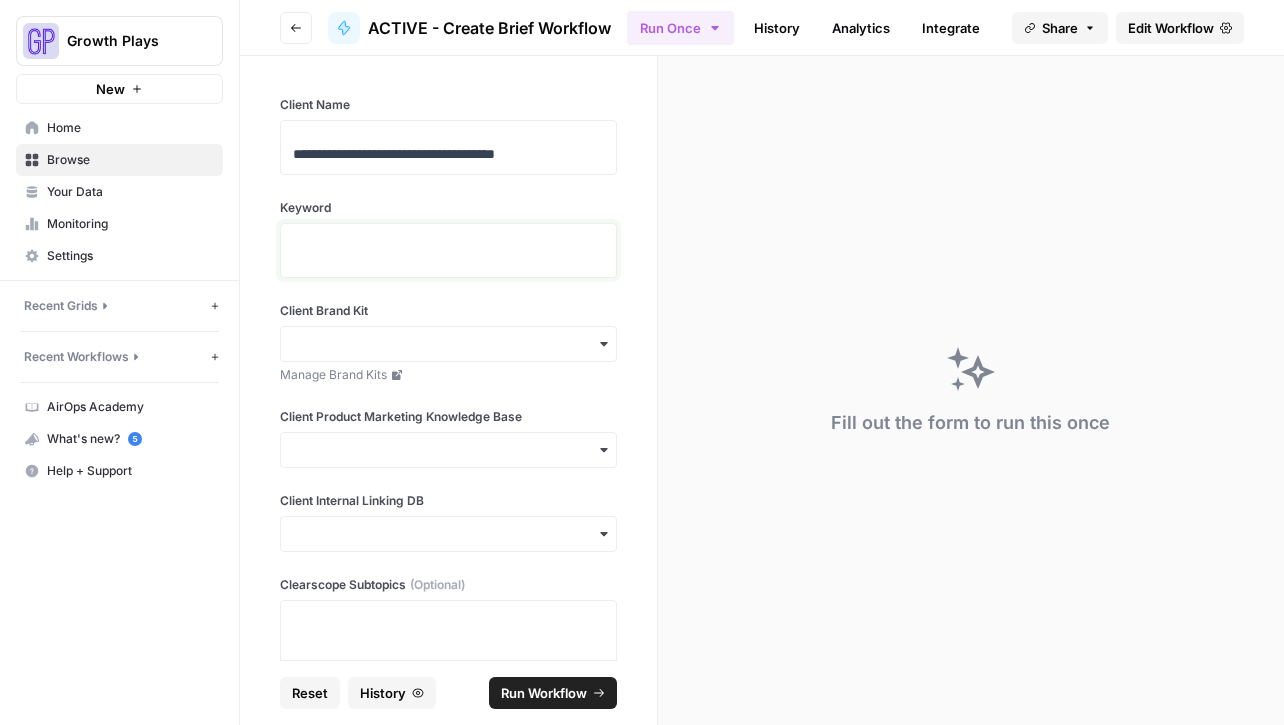 click at bounding box center [448, 257] 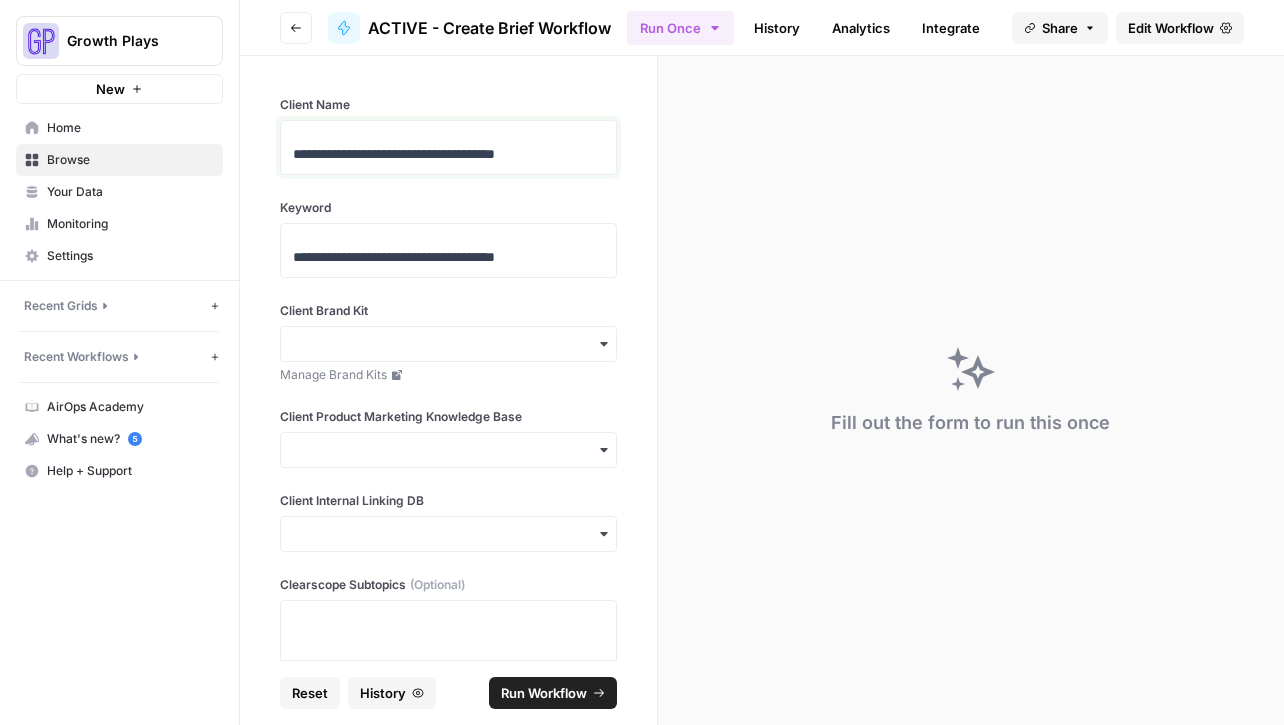 click on "**********" at bounding box center (448, 154) 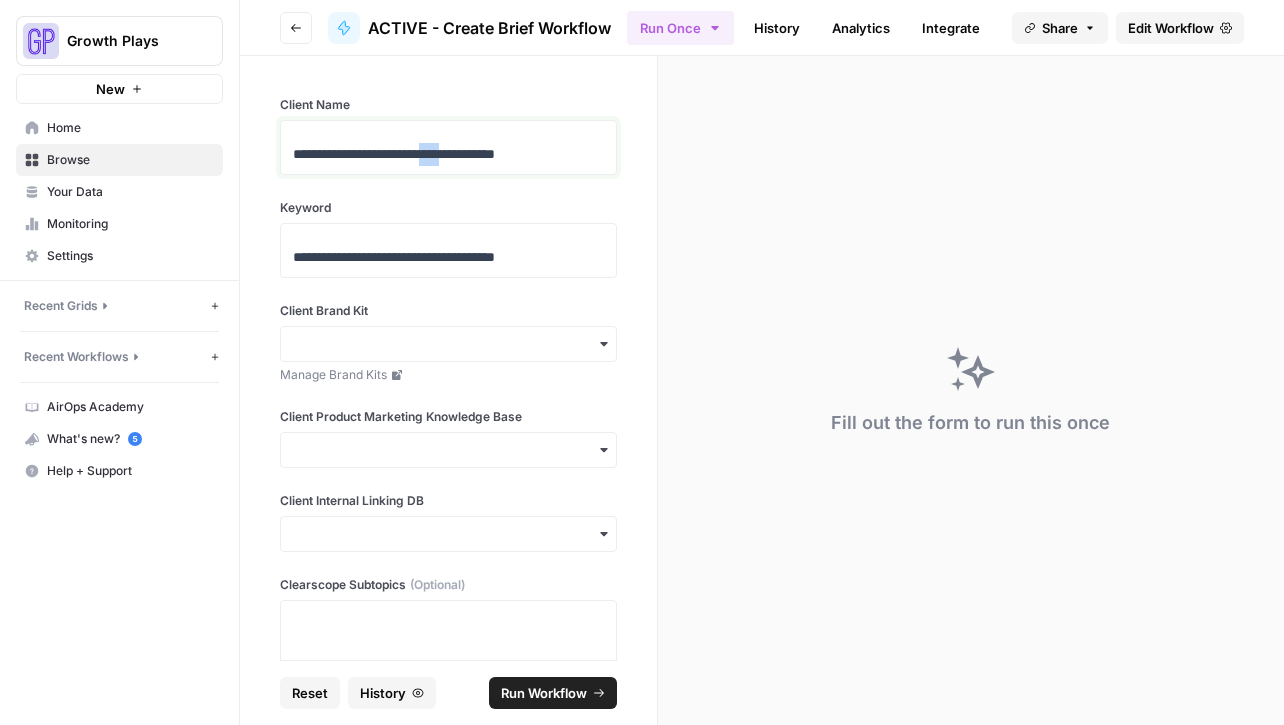 click on "**********" at bounding box center [448, 154] 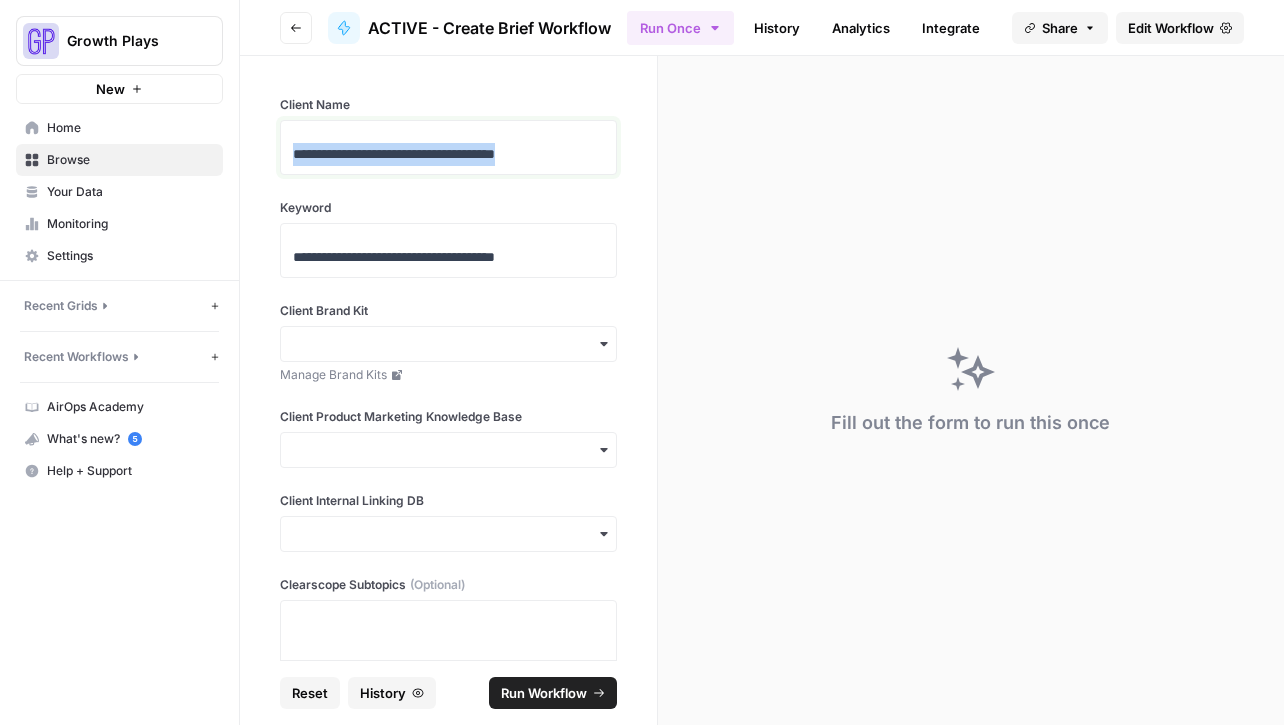 click on "**********" at bounding box center [448, 154] 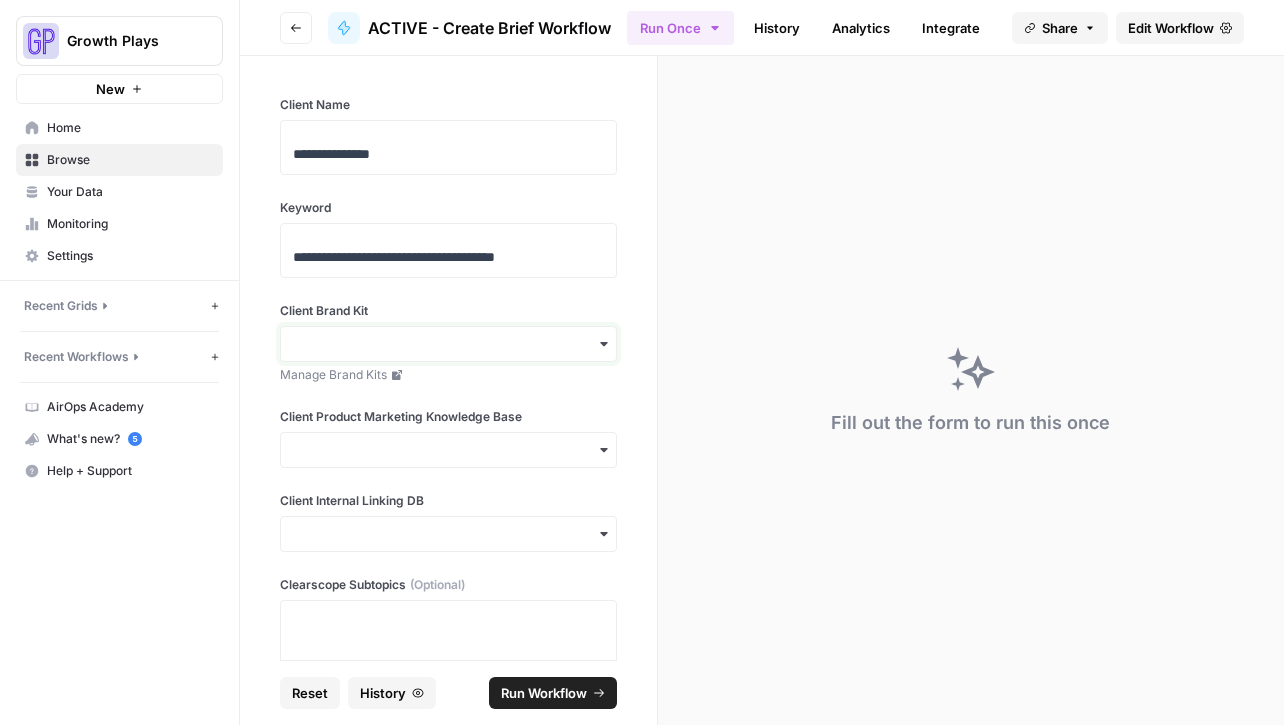 click on "Client Brand Kit" at bounding box center [448, 344] 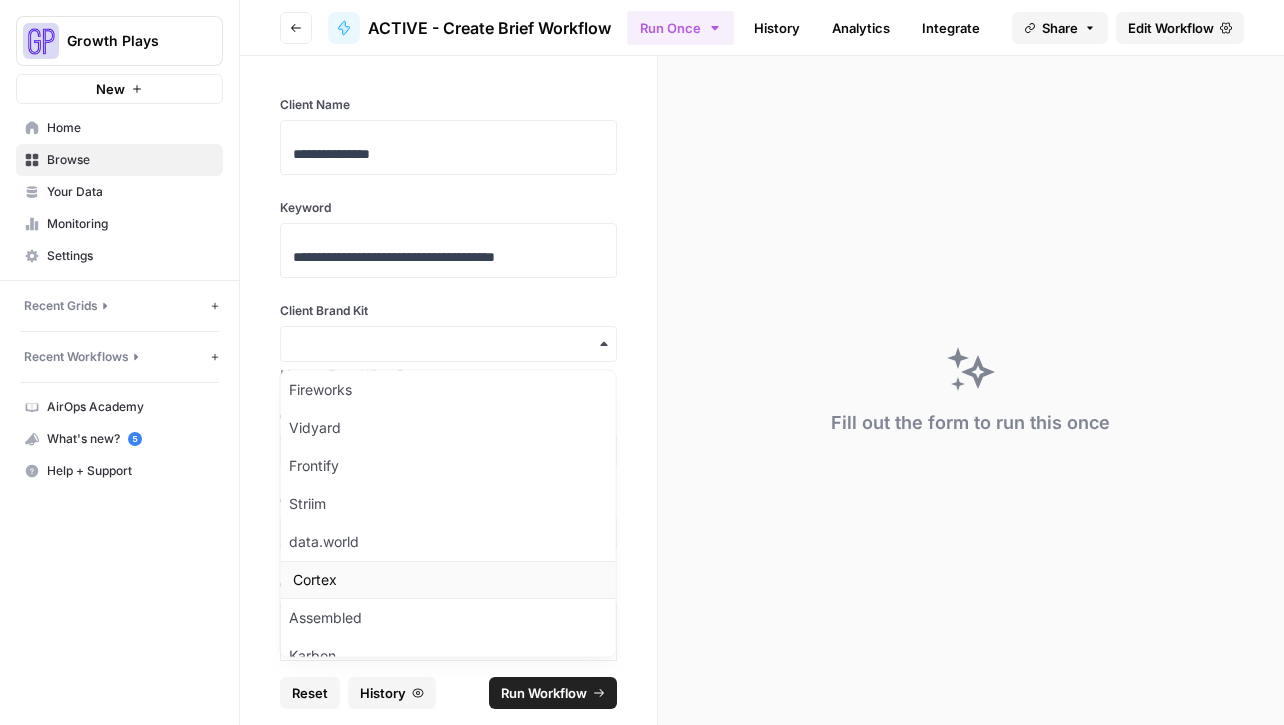 scroll, scrollTop: 528, scrollLeft: 0, axis: vertical 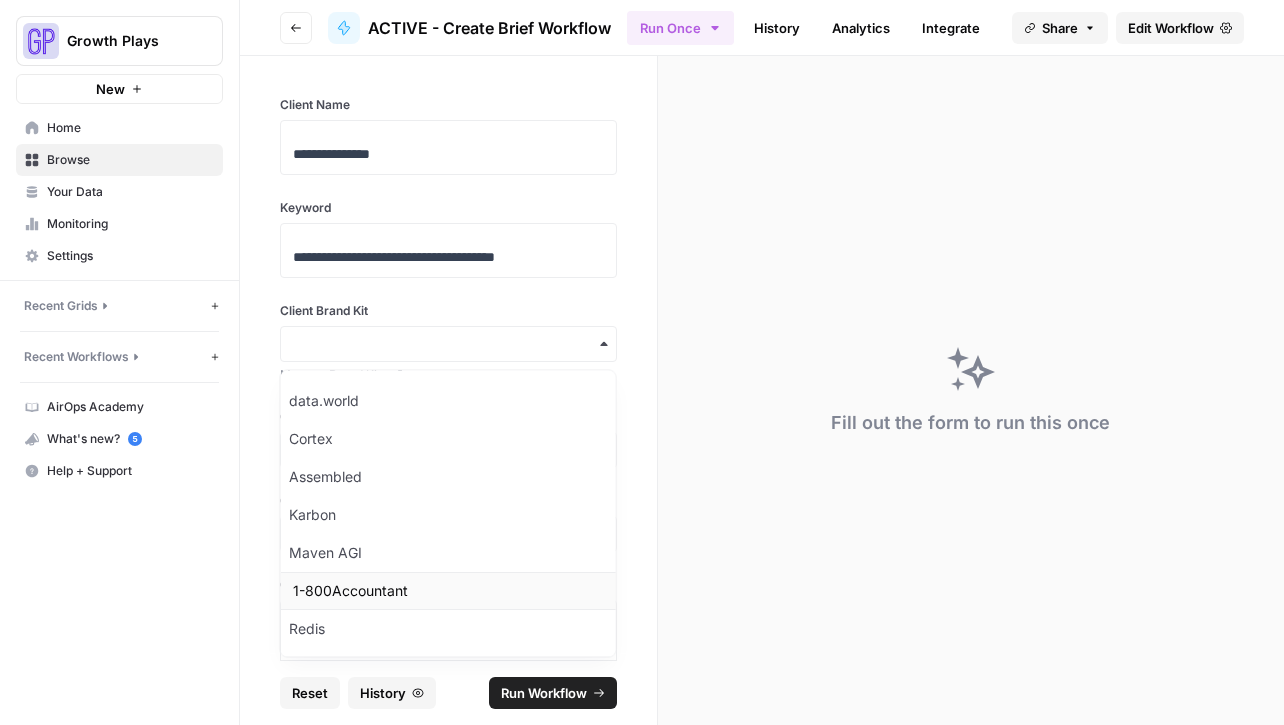 click on "1-800Accountant" at bounding box center (448, 592) 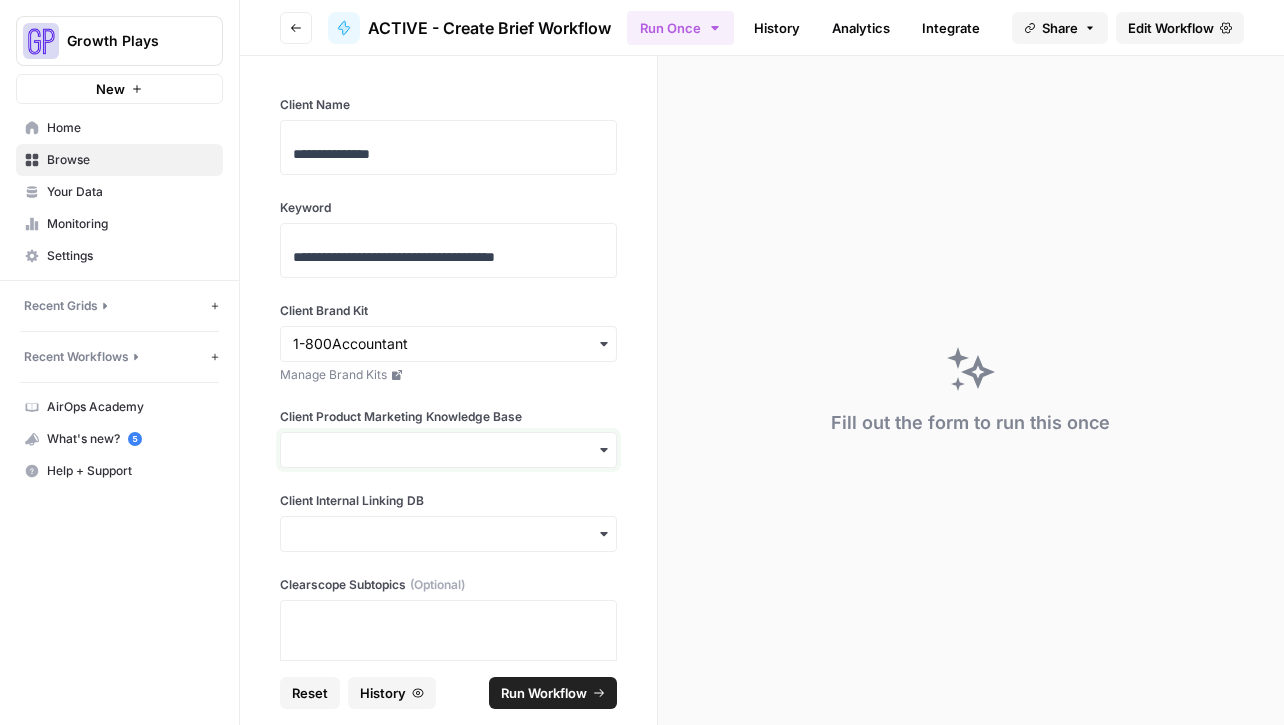click on "Client Product Marketing Knowledge Base" at bounding box center [448, 450] 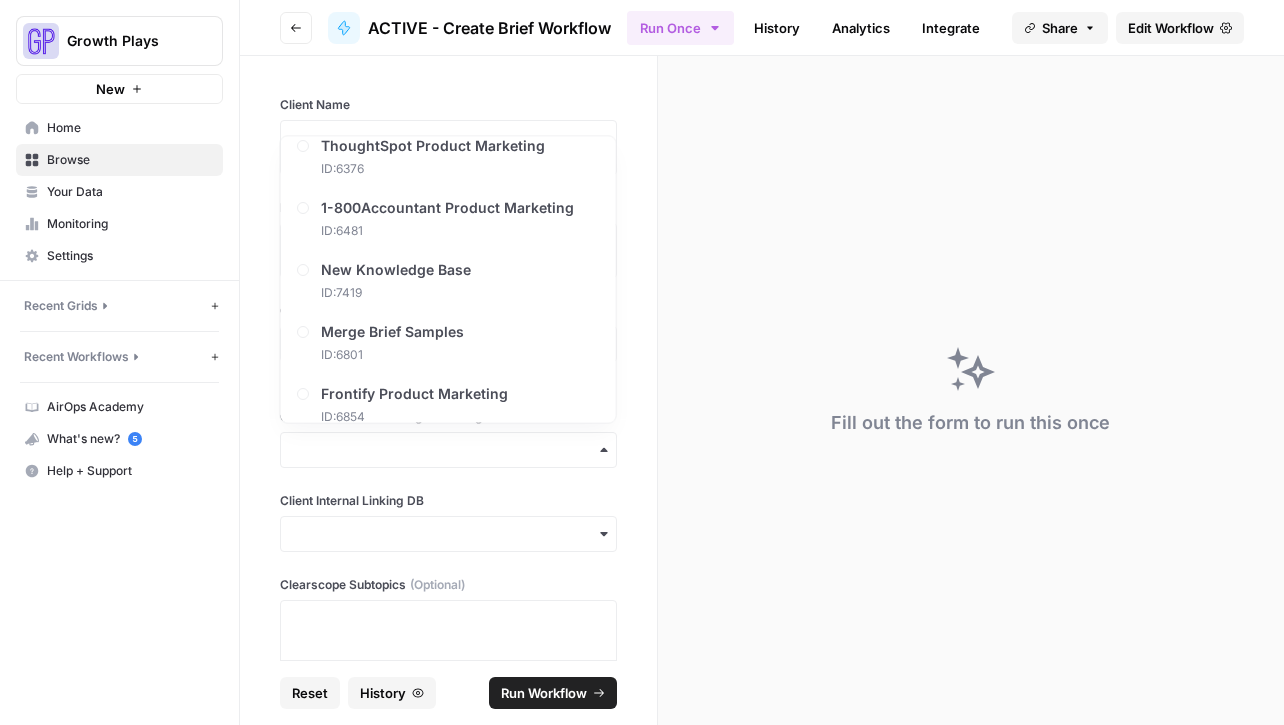 scroll, scrollTop: 267, scrollLeft: 0, axis: vertical 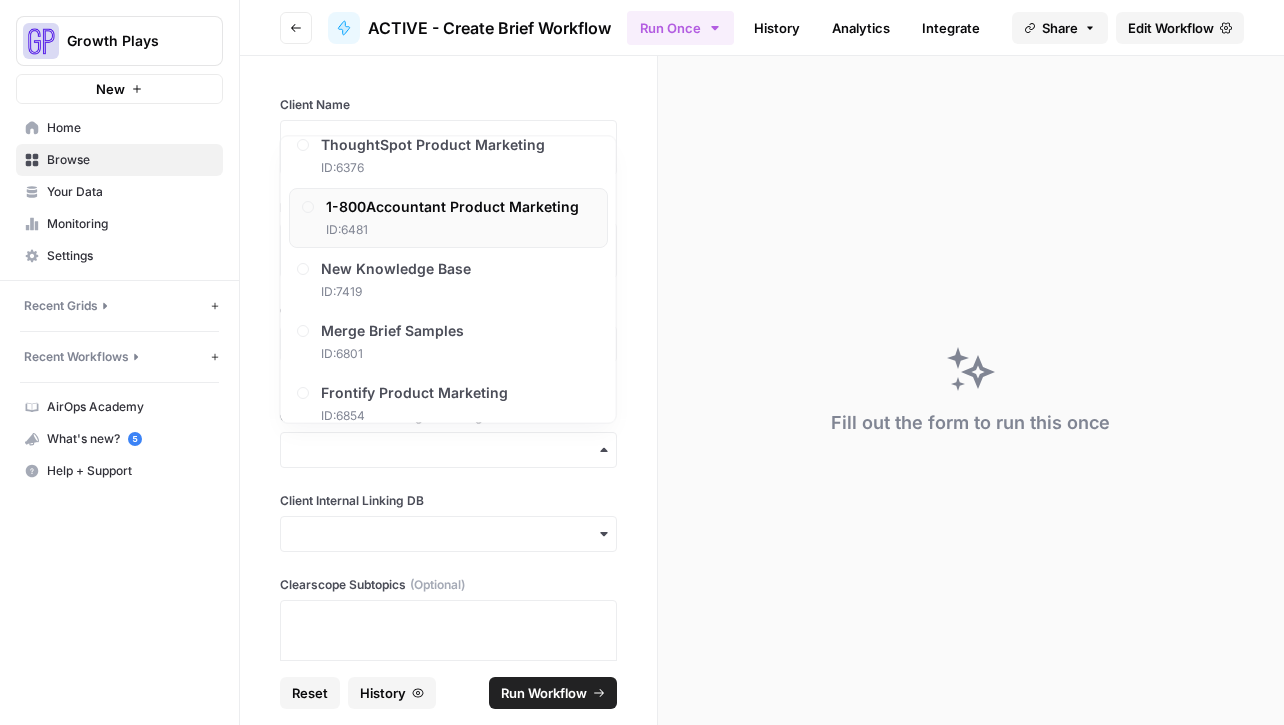 click on "1-800Accountant Product Marketing" at bounding box center (452, 208) 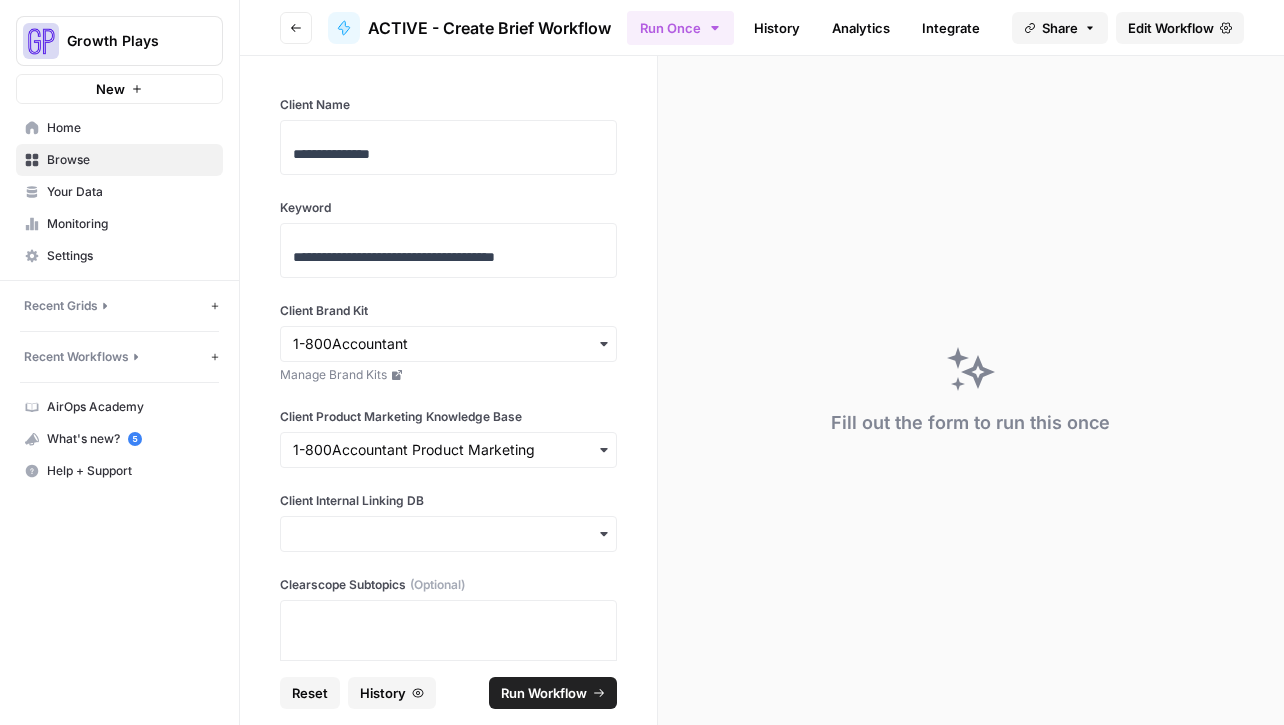 click on "**********" at bounding box center (448, 358) 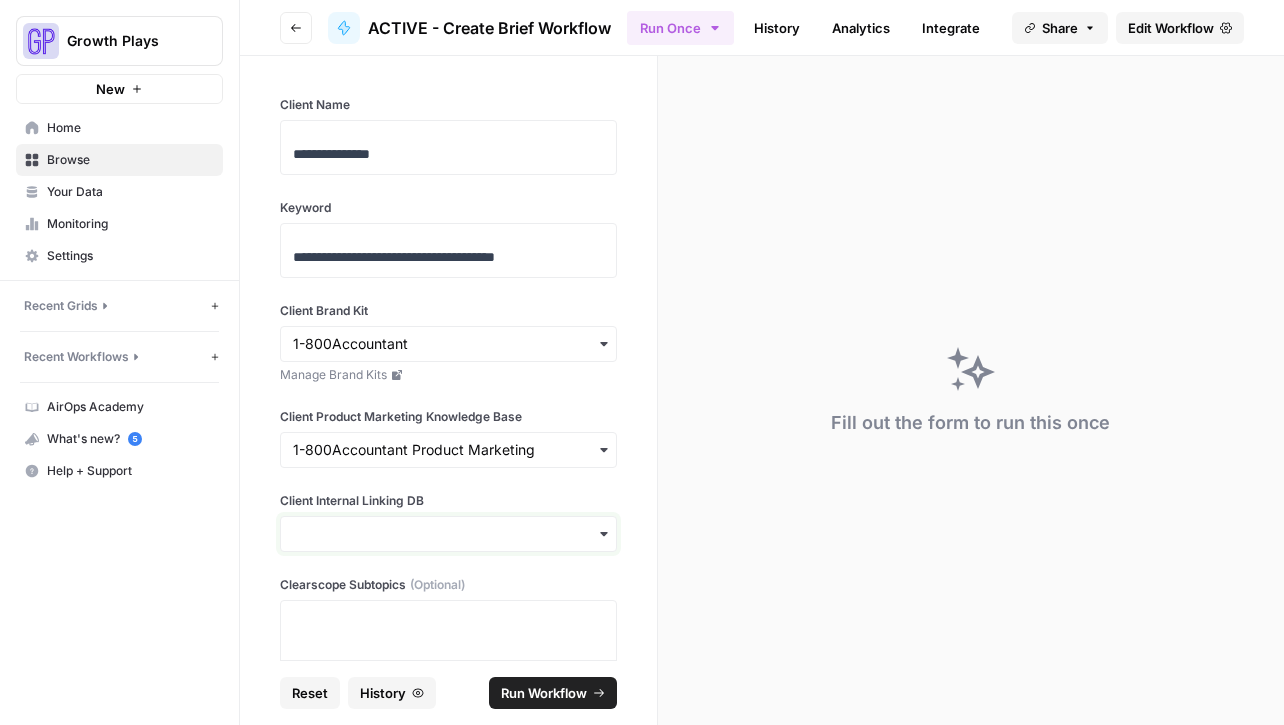 click on "Client Internal Linking DB" at bounding box center [448, 534] 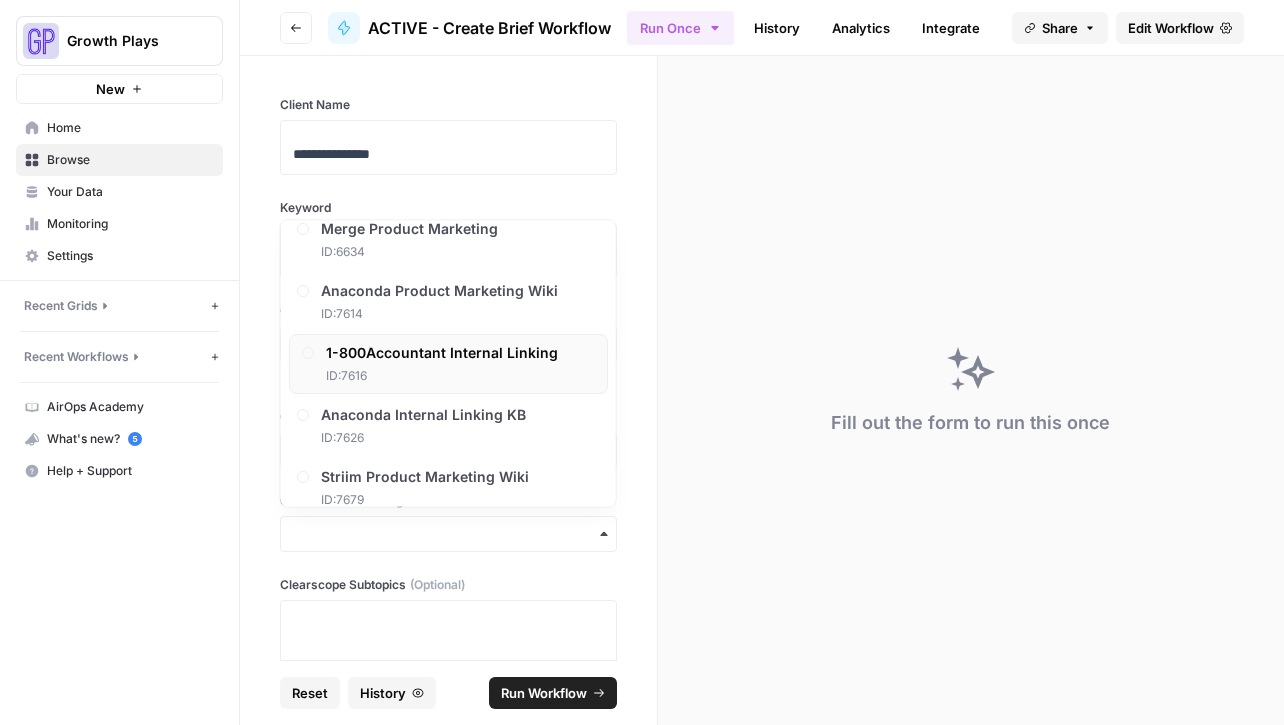 scroll, scrollTop: 768, scrollLeft: 0, axis: vertical 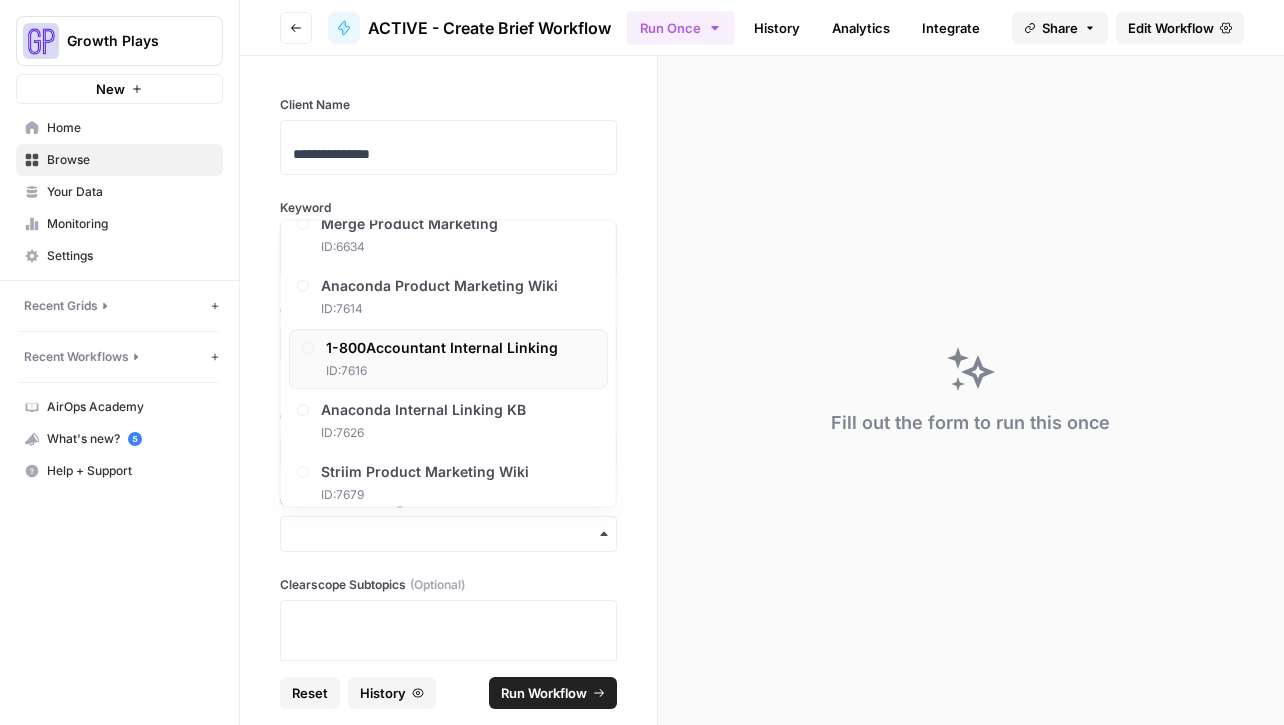 click on "1-800Accountant Internal Linking" at bounding box center [442, 349] 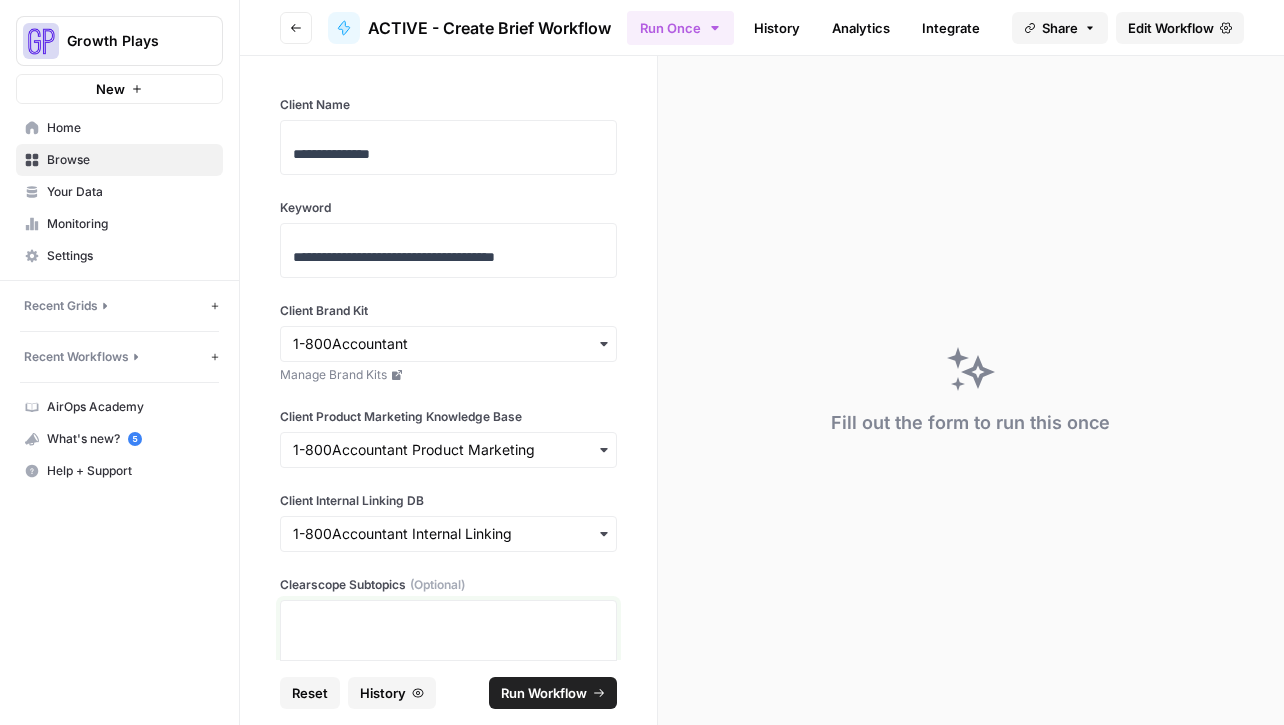 click at bounding box center [448, 634] 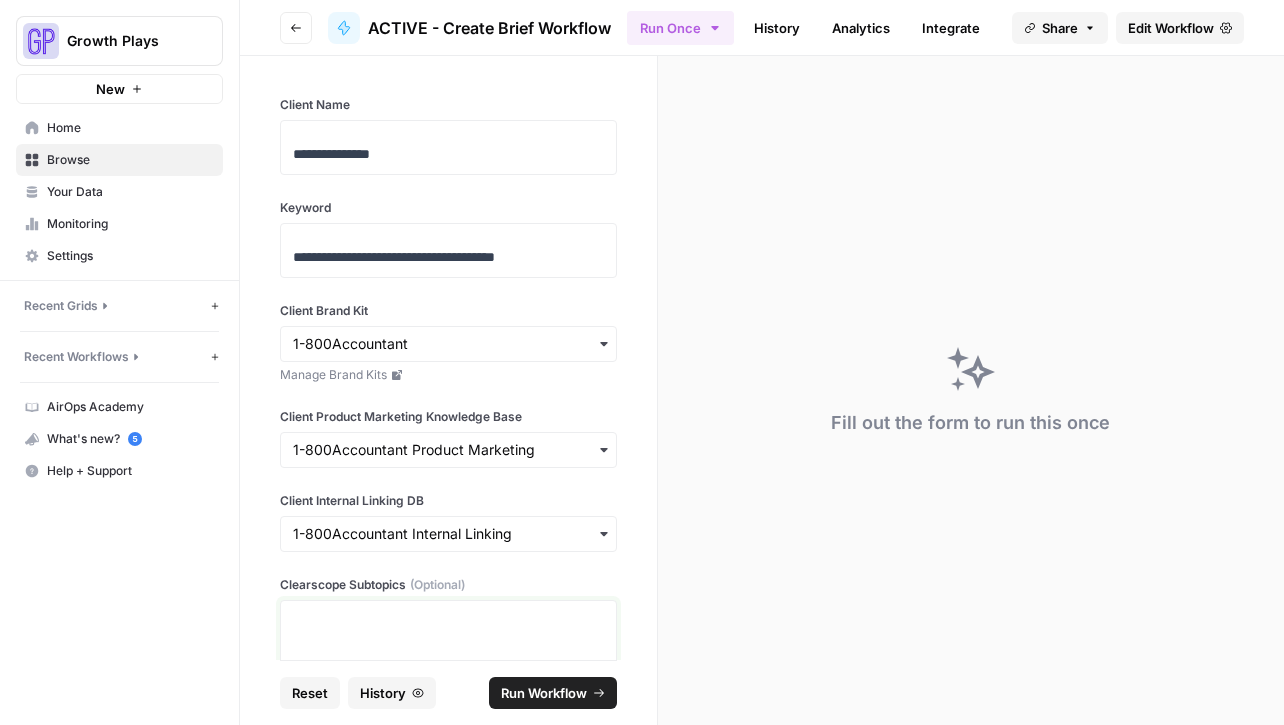 scroll, scrollTop: 2155, scrollLeft: 0, axis: vertical 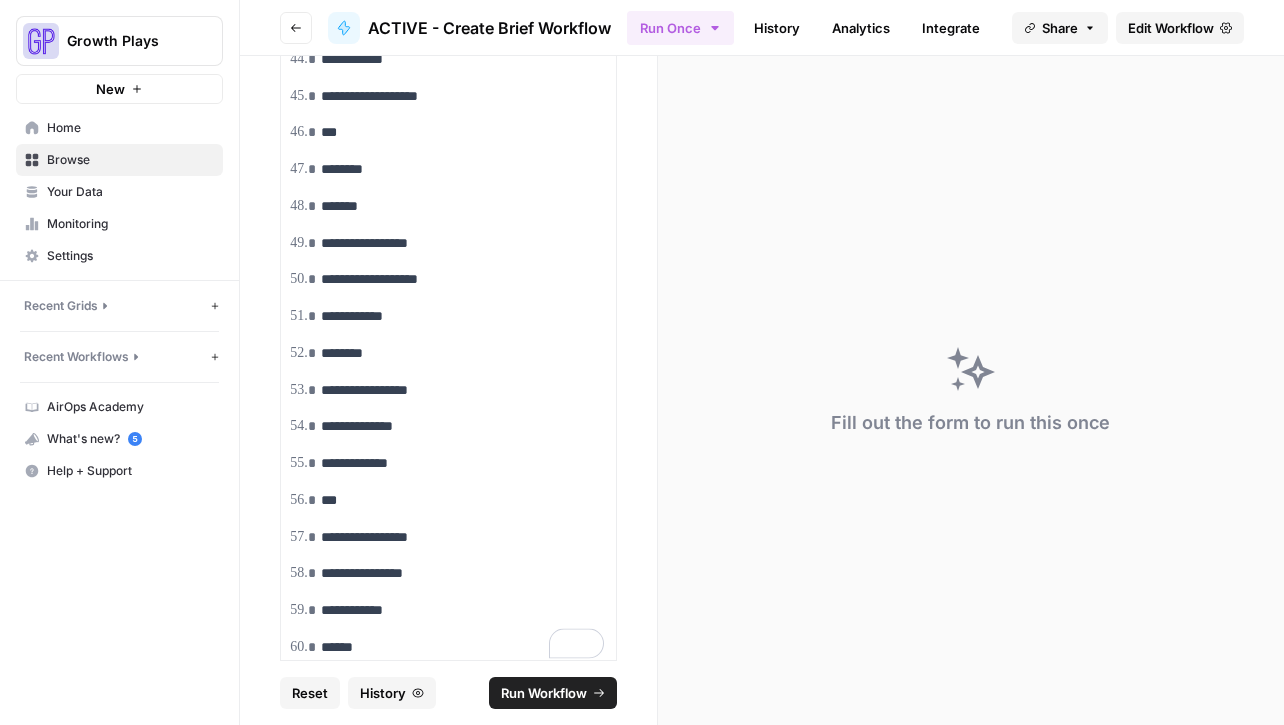 click on "Run Workflow" at bounding box center (553, 693) 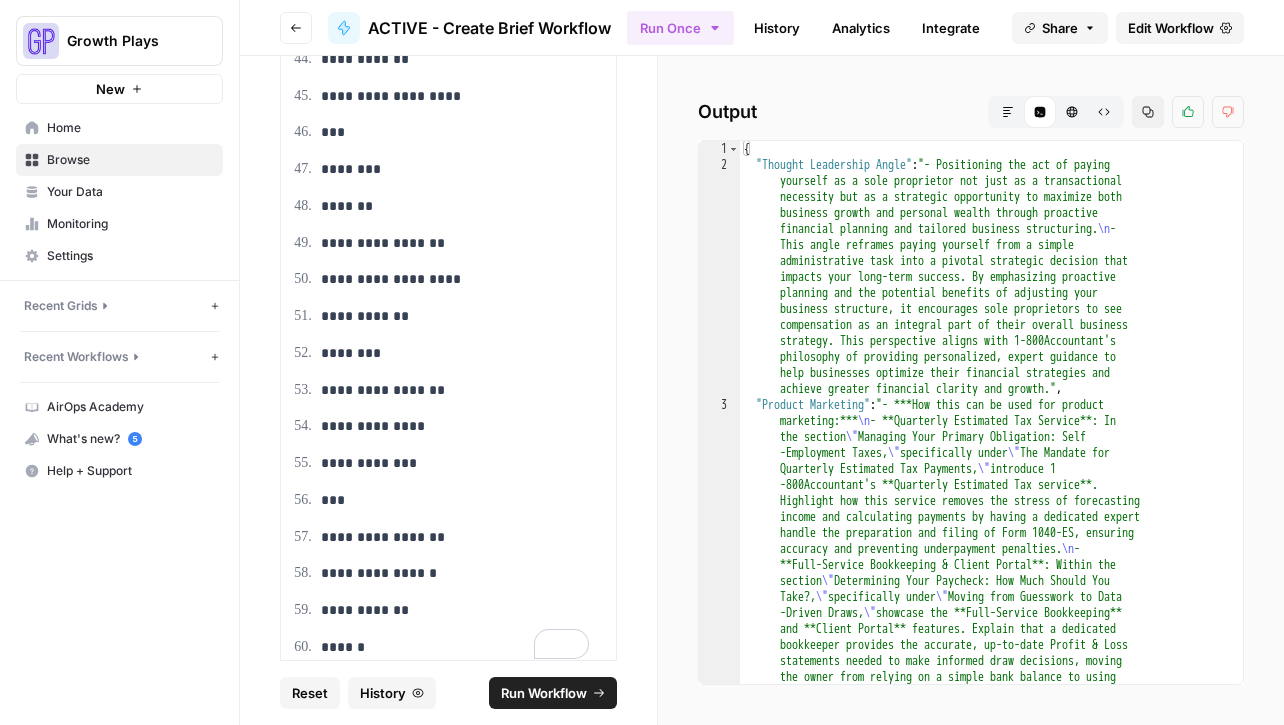 scroll, scrollTop: 702, scrollLeft: 0, axis: vertical 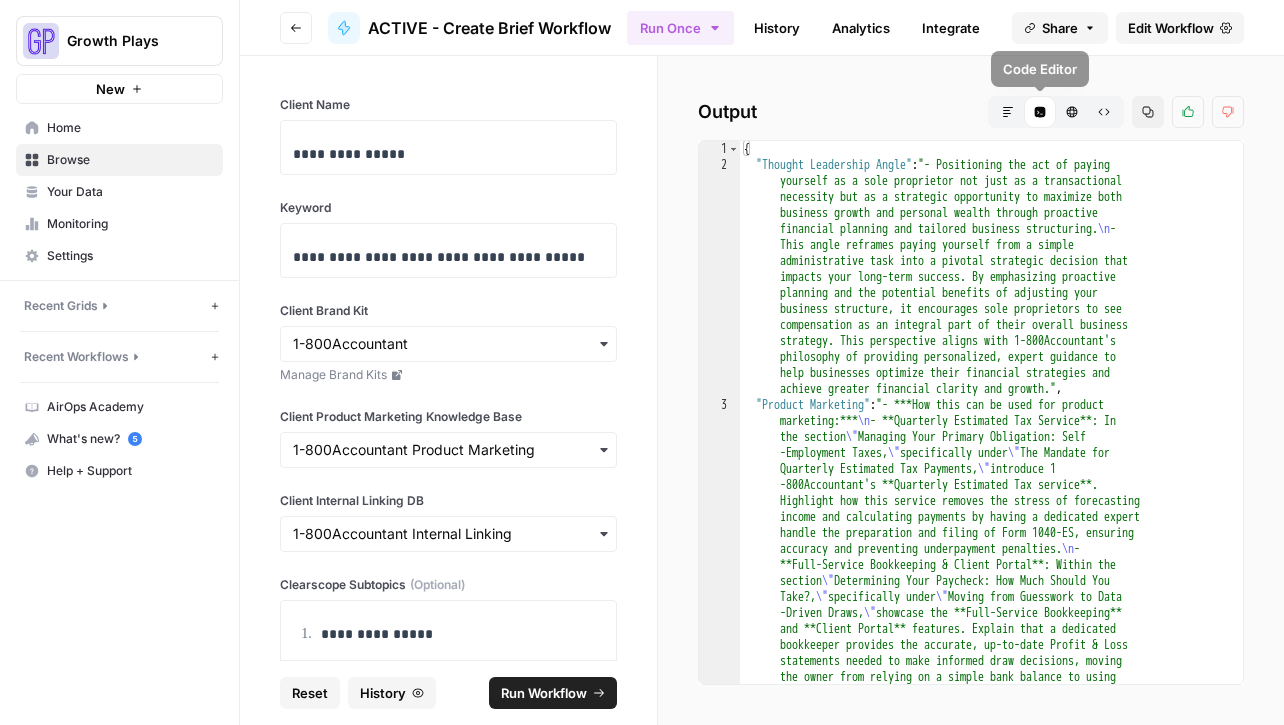 click on "Markdown" at bounding box center [1008, 112] 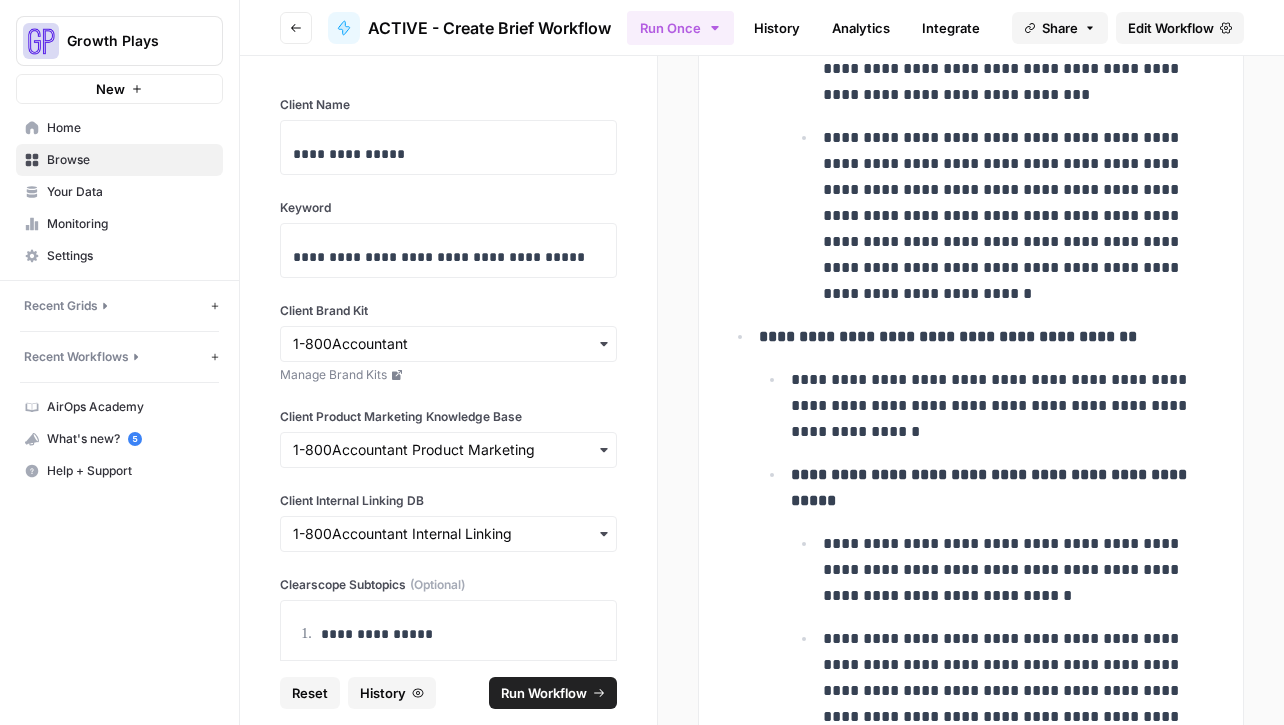 scroll, scrollTop: 6609, scrollLeft: 0, axis: vertical 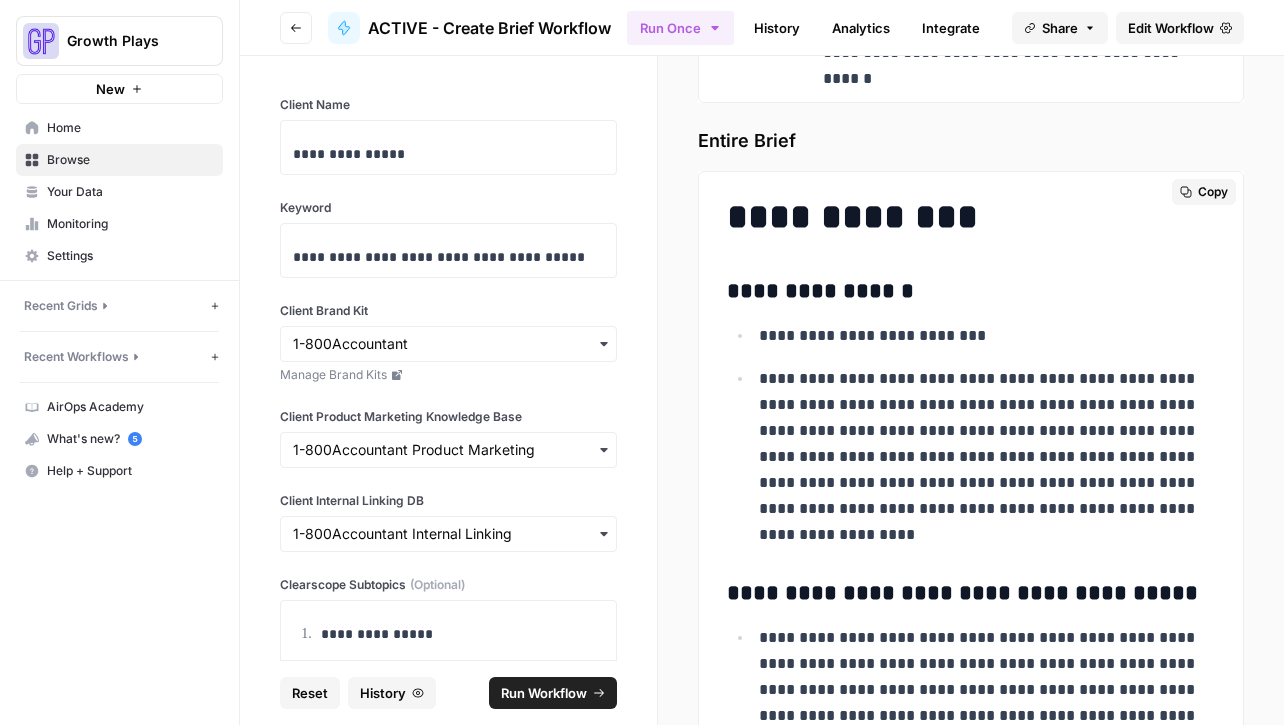 click on "Copy" at bounding box center [1213, 192] 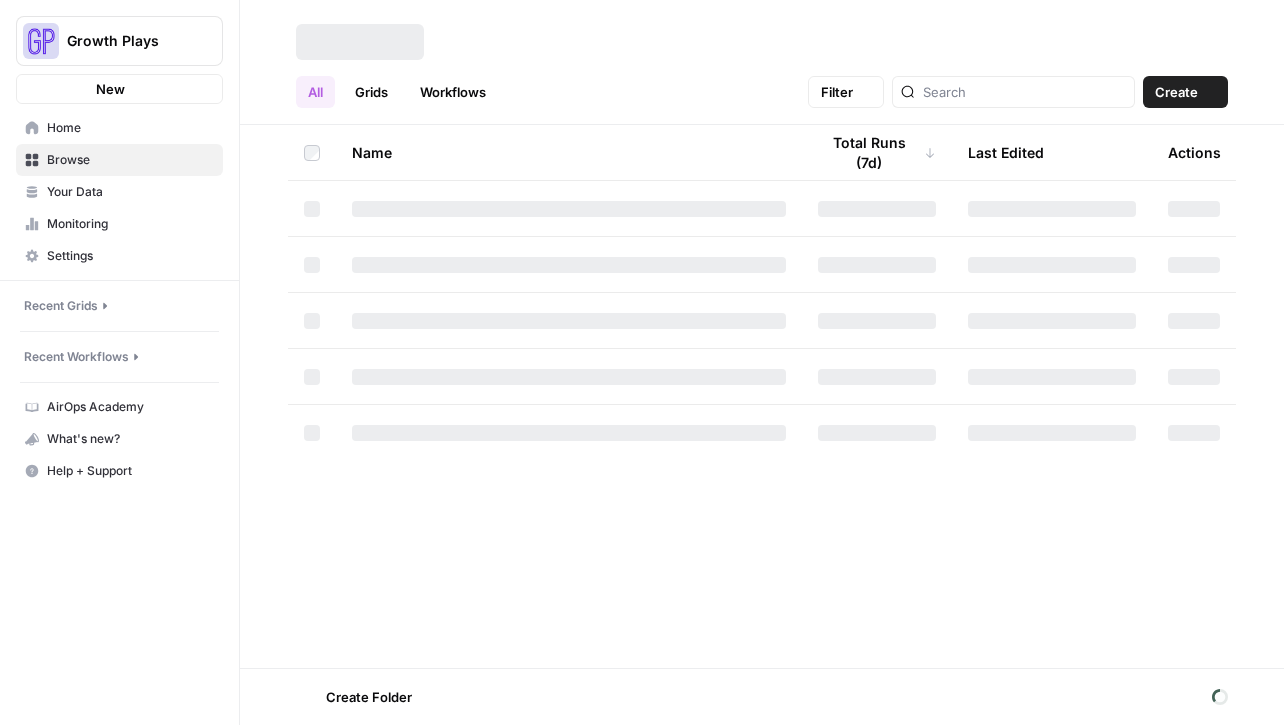 scroll, scrollTop: 0, scrollLeft: 0, axis: both 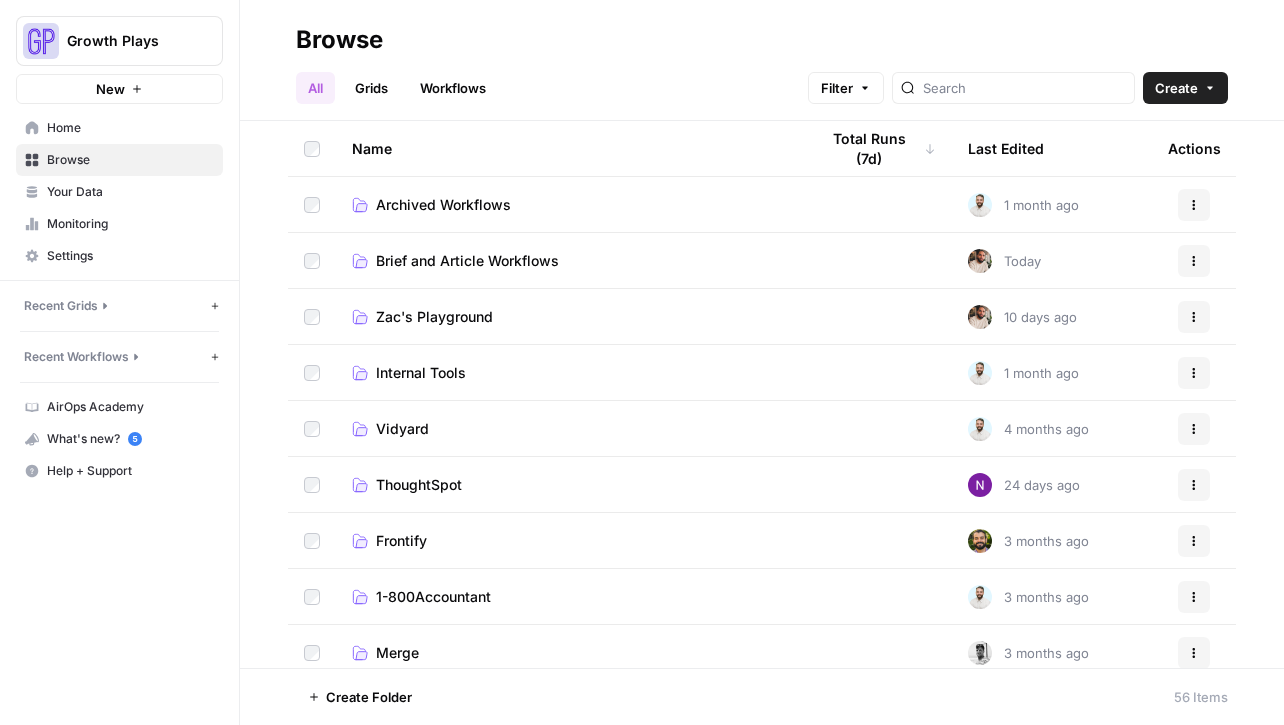 click on "Brief and Article Workflows" at bounding box center [467, 261] 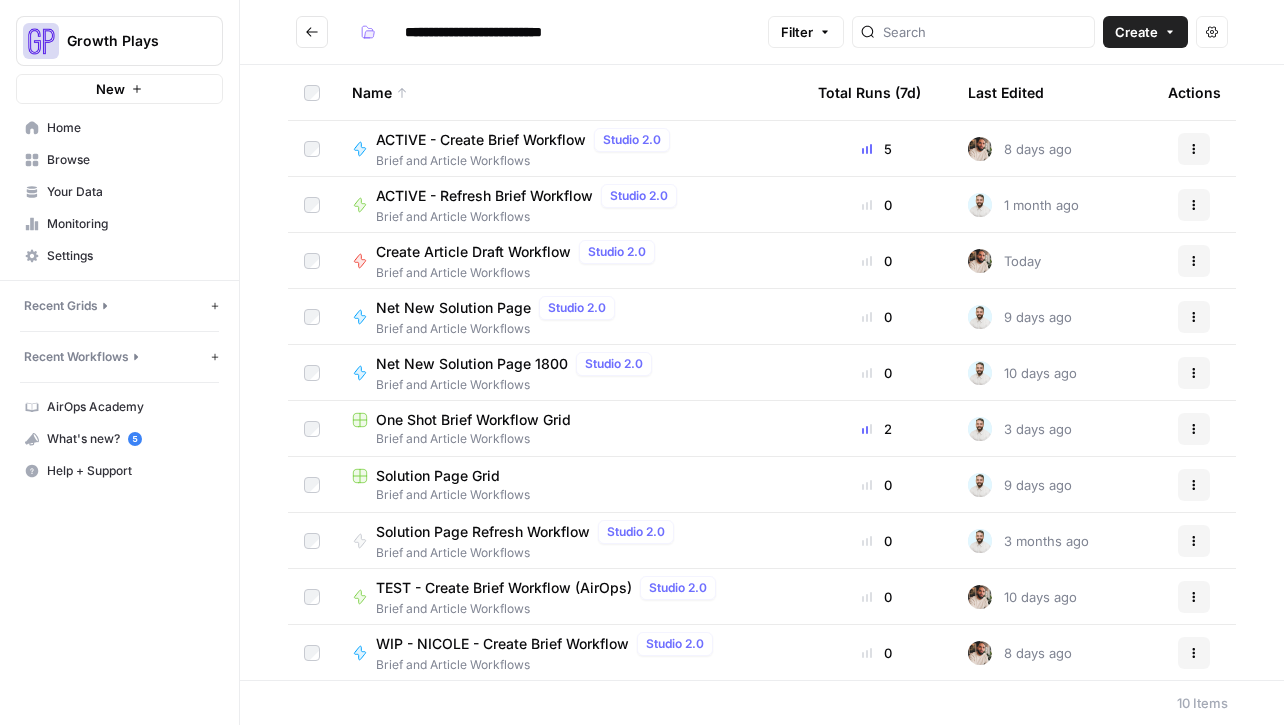 click on "ACTIVE - Create Brief Workflow" at bounding box center [481, 140] 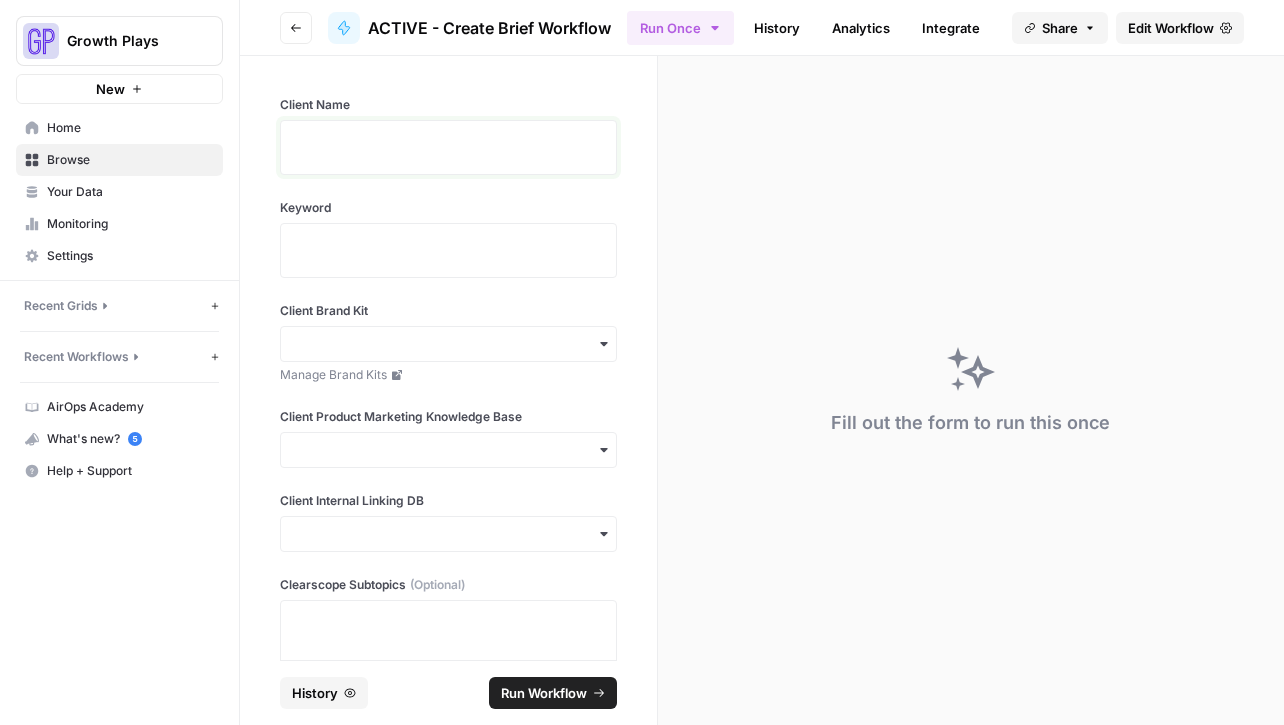 click at bounding box center (448, 154) 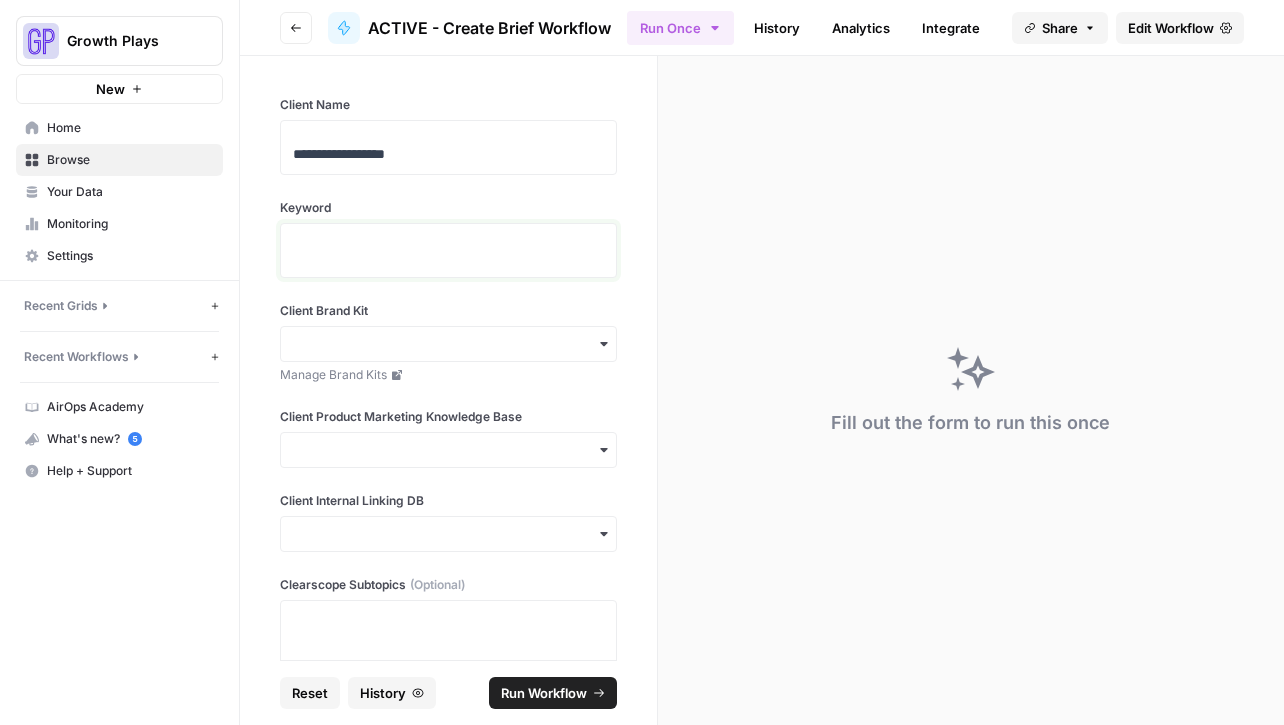 click at bounding box center (448, 257) 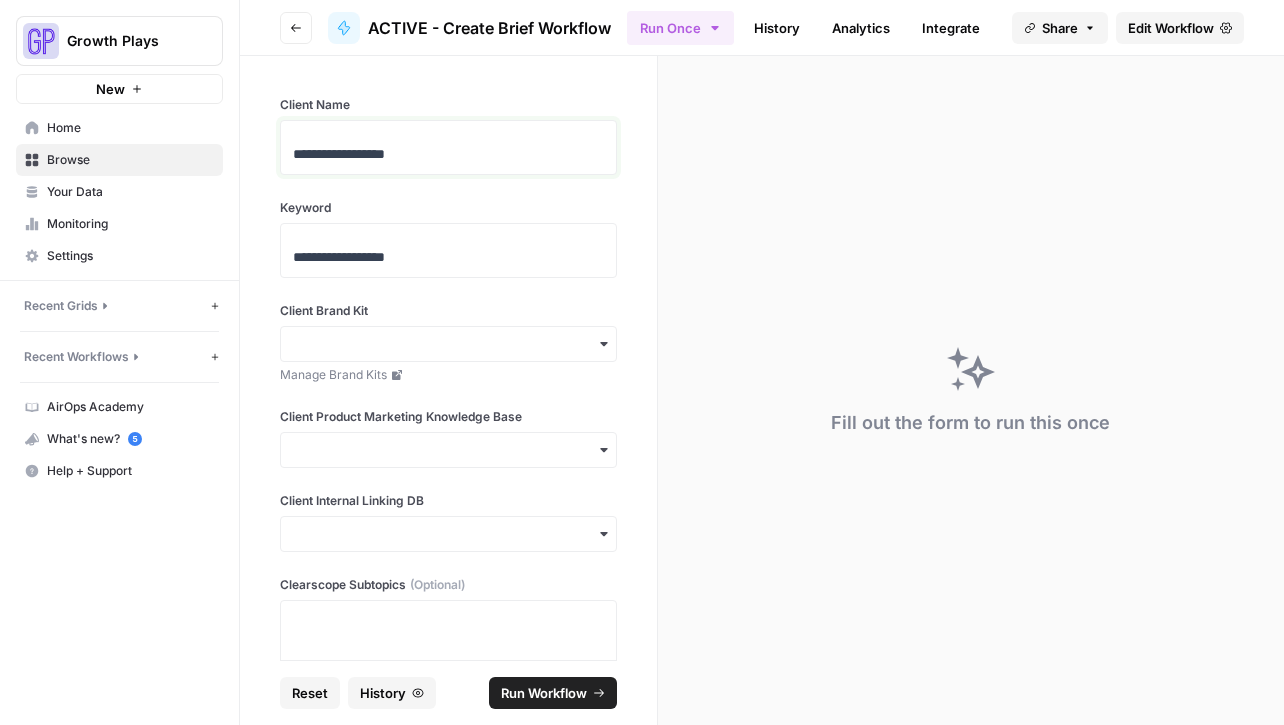 click on "**********" at bounding box center [448, 154] 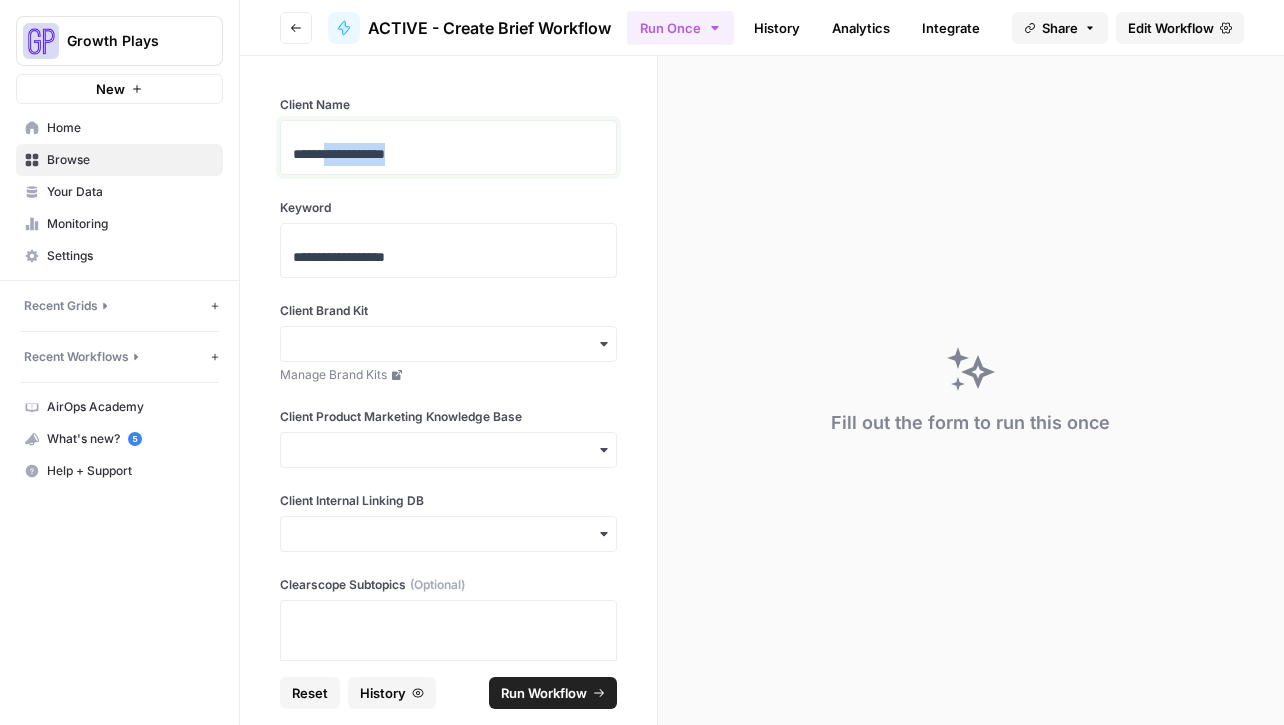 click on "**********" at bounding box center (448, 154) 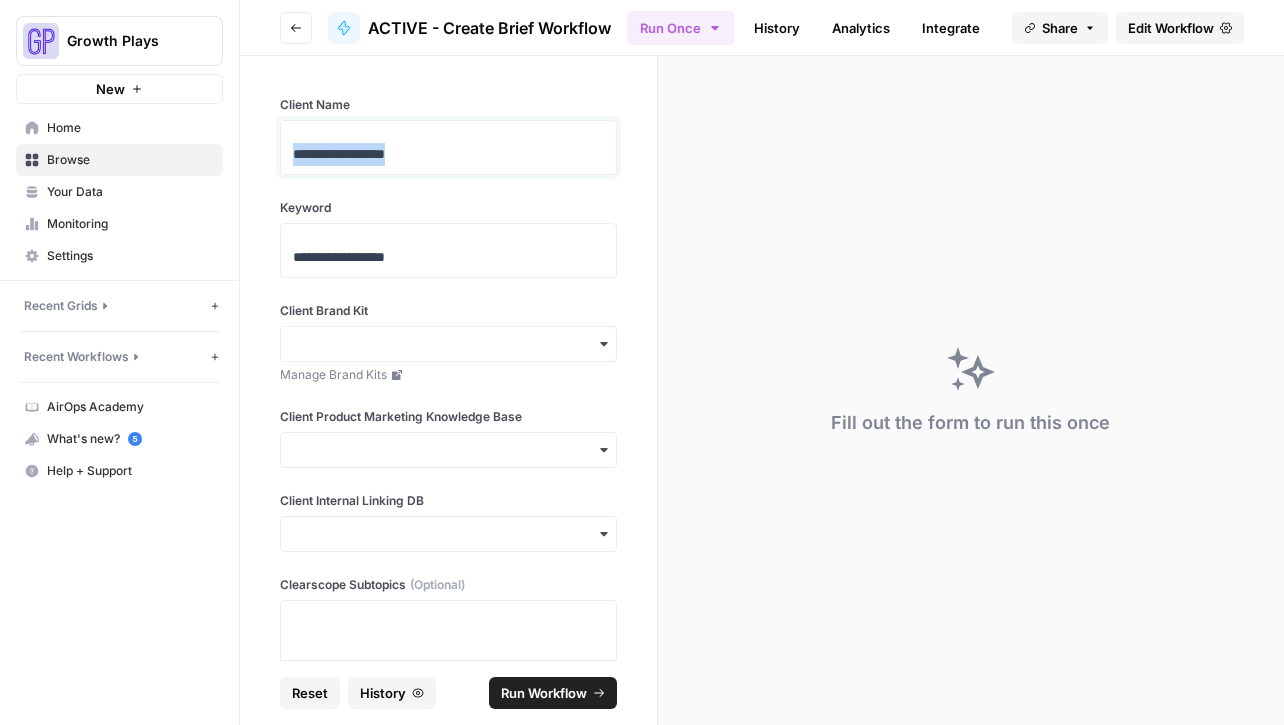 click on "**********" at bounding box center (448, 154) 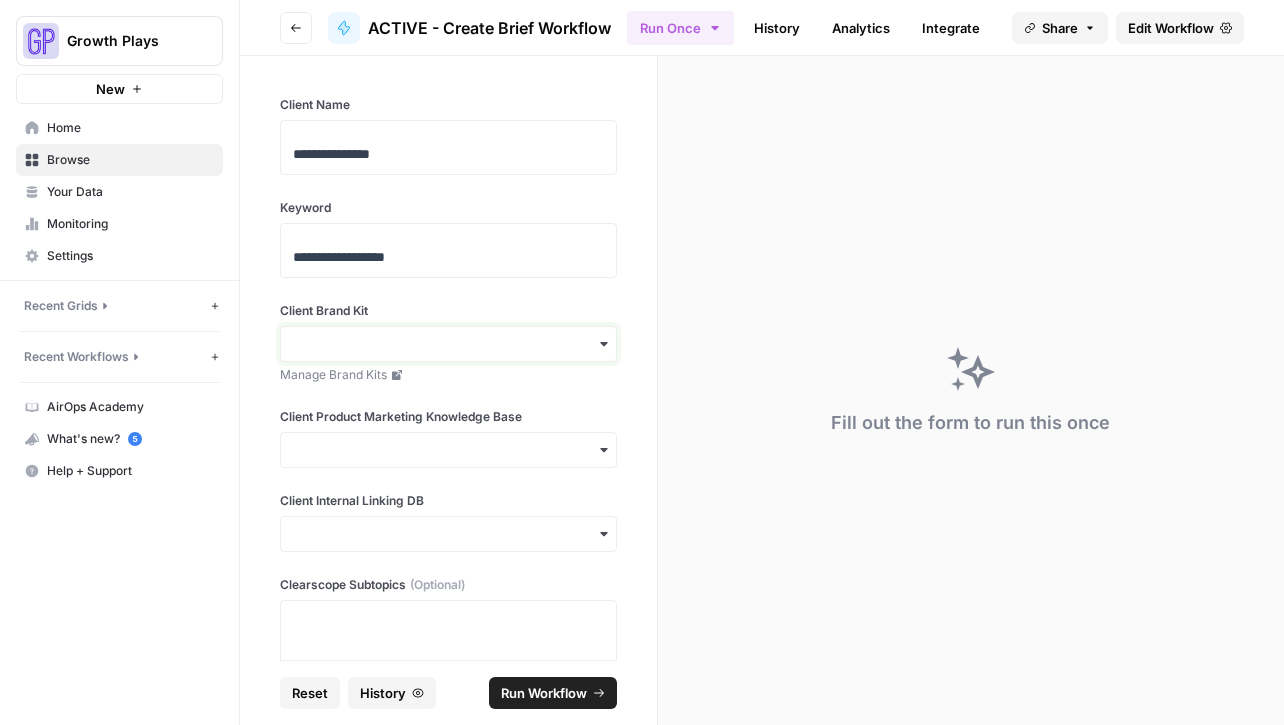 click on "Client Brand Kit" at bounding box center [448, 344] 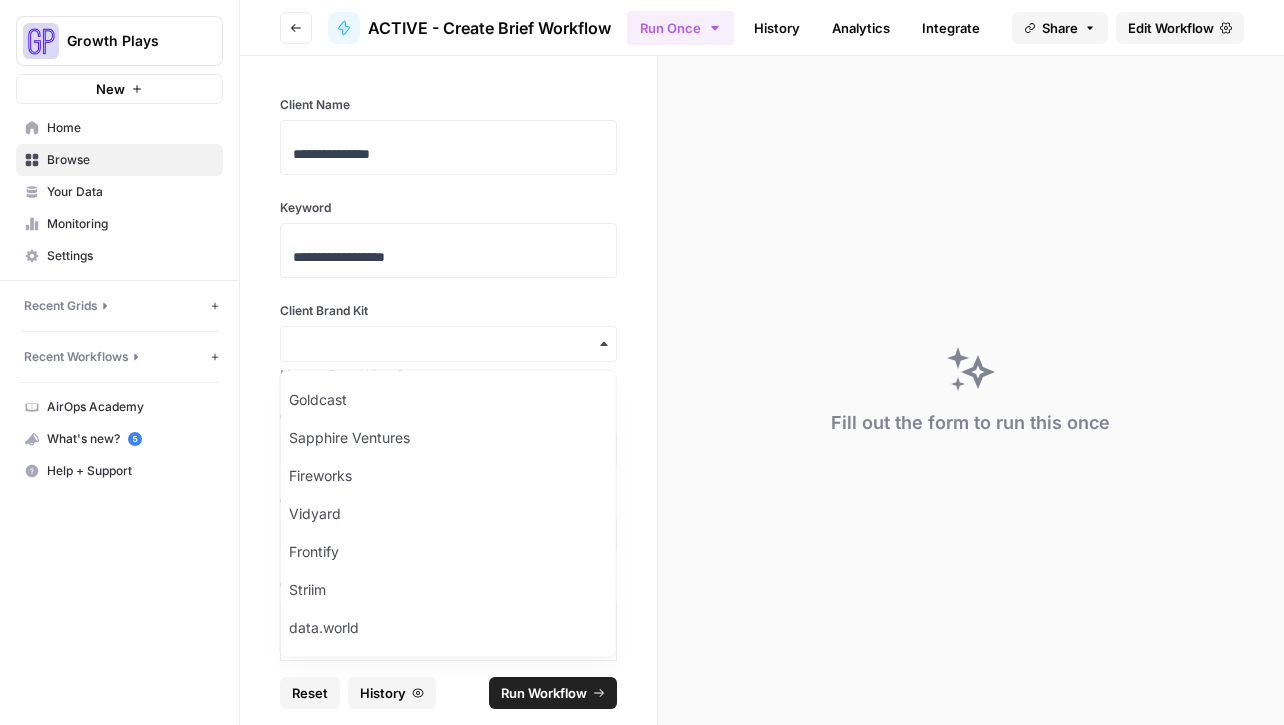 scroll, scrollTop: 528, scrollLeft: 0, axis: vertical 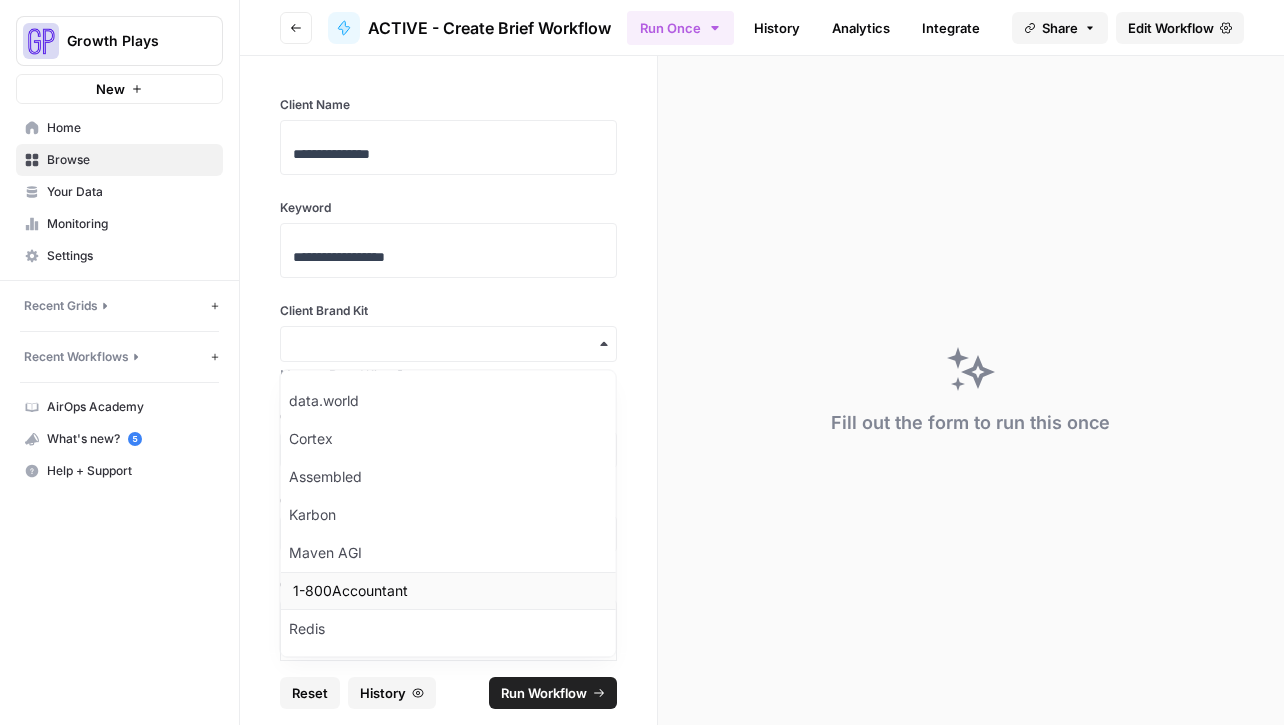 click on "1-800Accountant" at bounding box center [448, 592] 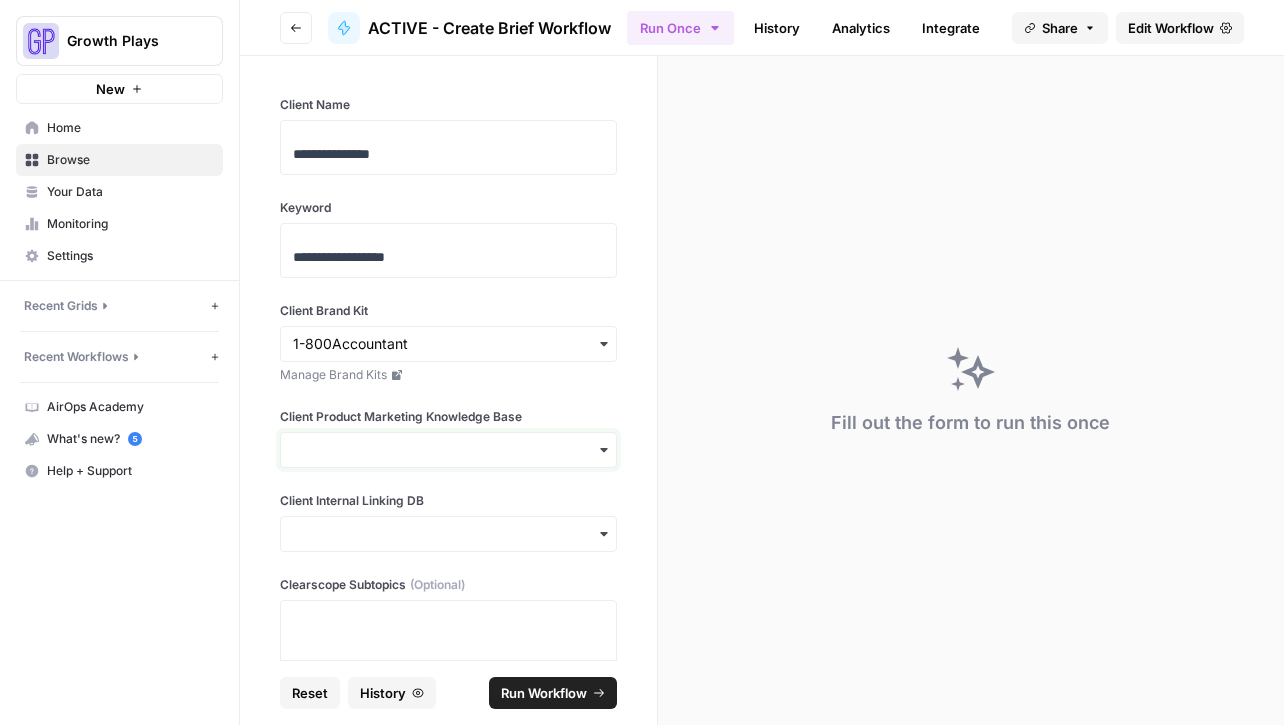 click on "Client Product Marketing Knowledge Base" at bounding box center [448, 450] 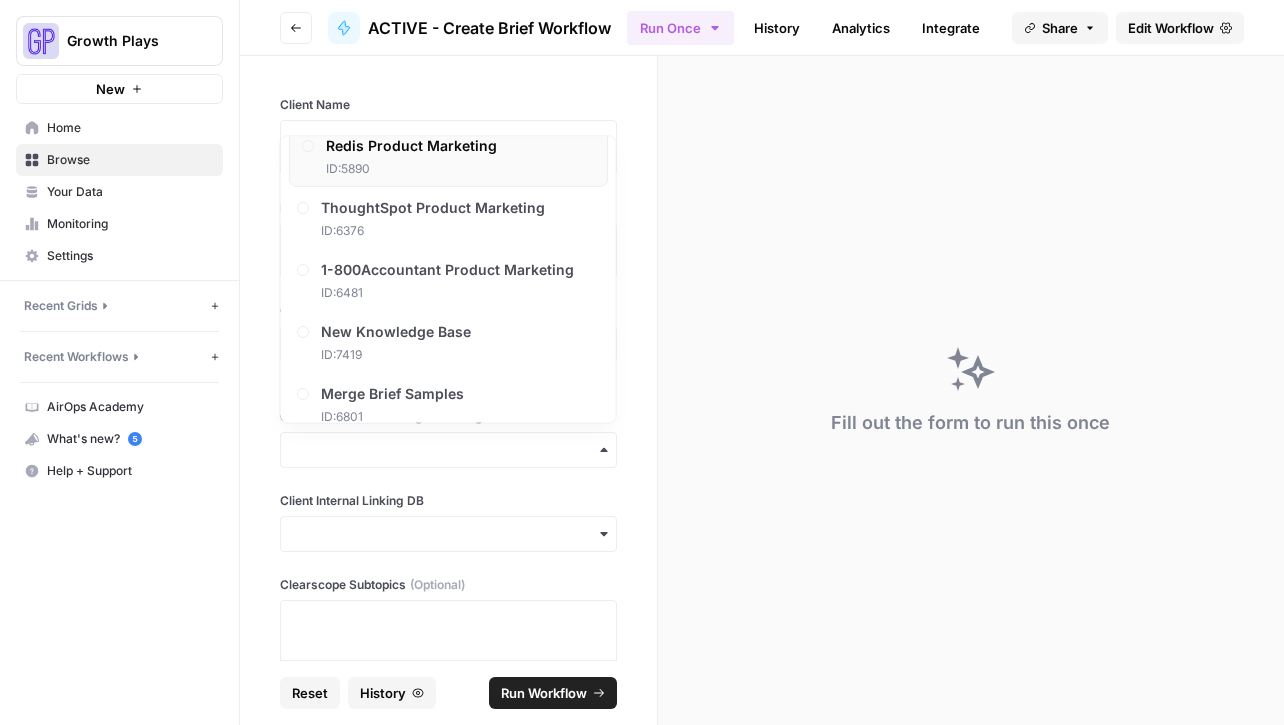 scroll, scrollTop: 234, scrollLeft: 0, axis: vertical 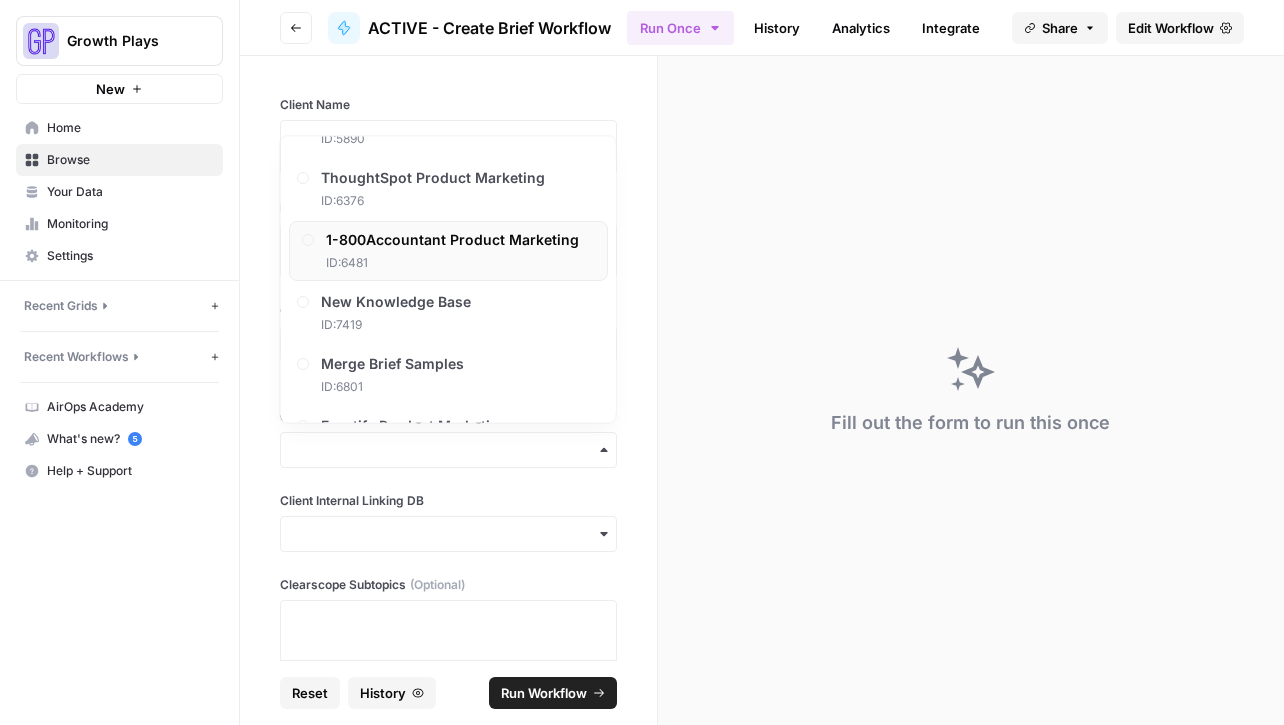 click on "ID:  6481" at bounding box center [452, 264] 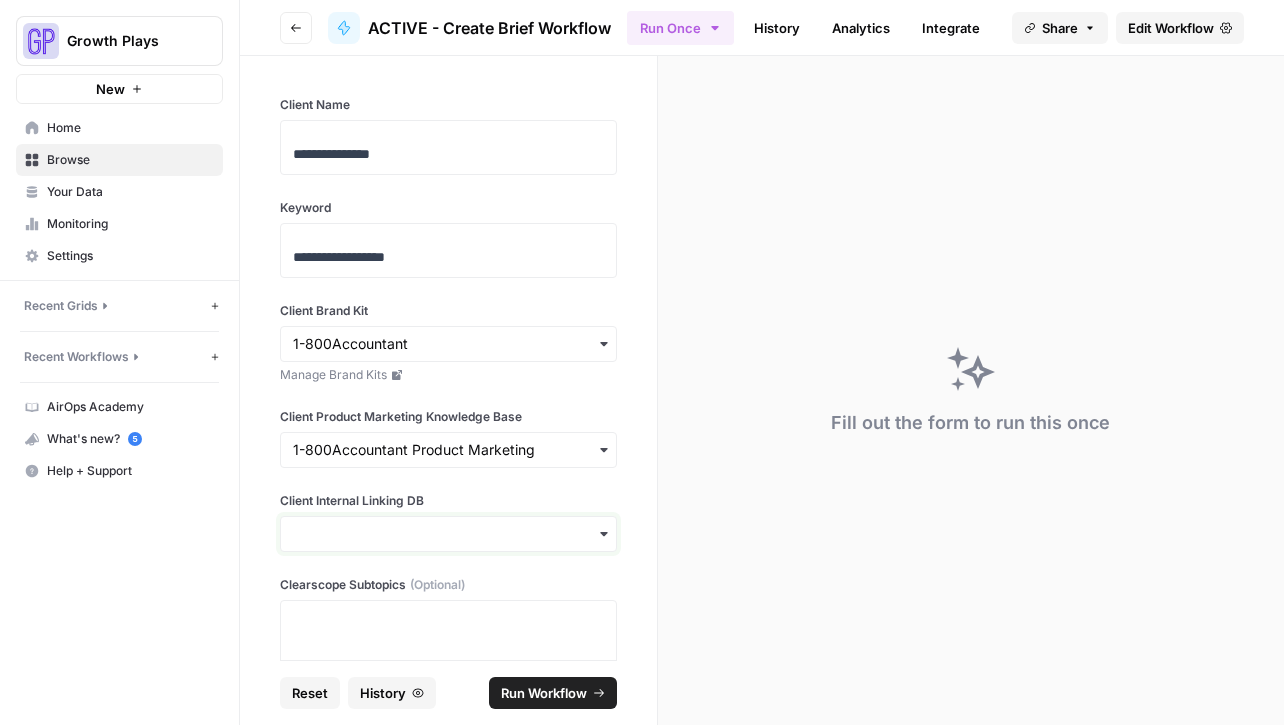 click on "Client Internal Linking DB" at bounding box center (448, 534) 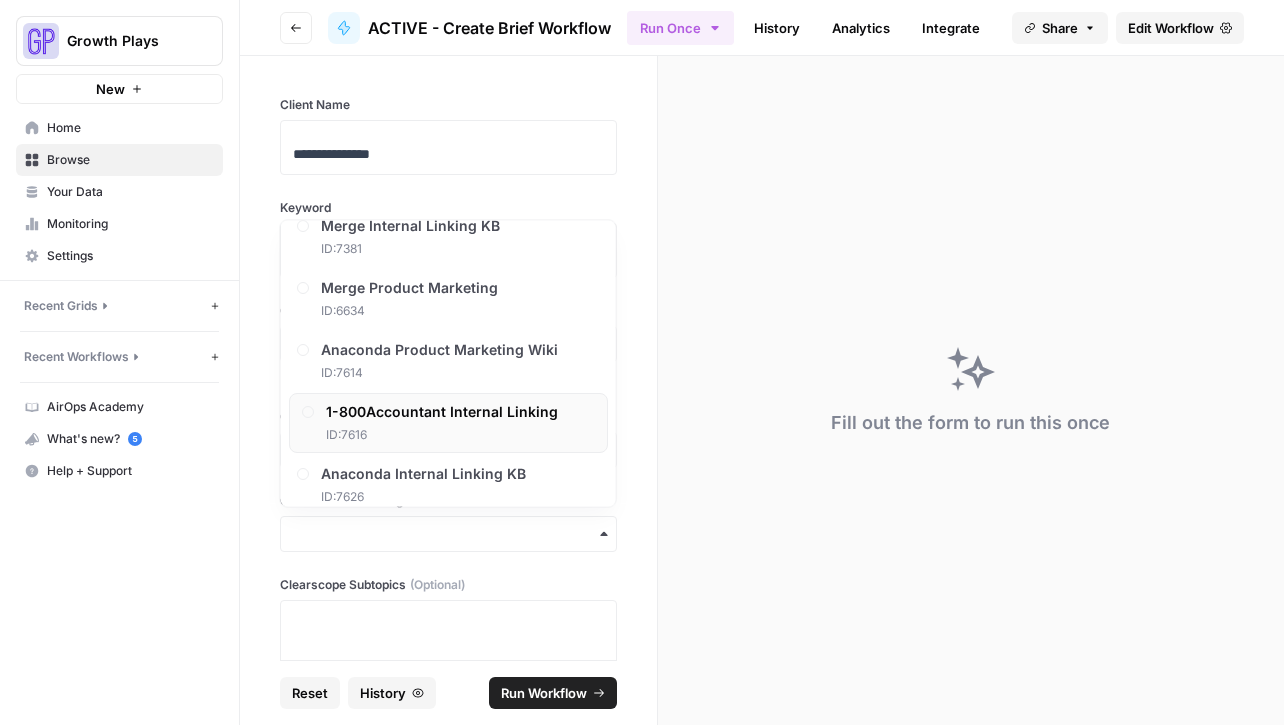 scroll, scrollTop: 714, scrollLeft: 0, axis: vertical 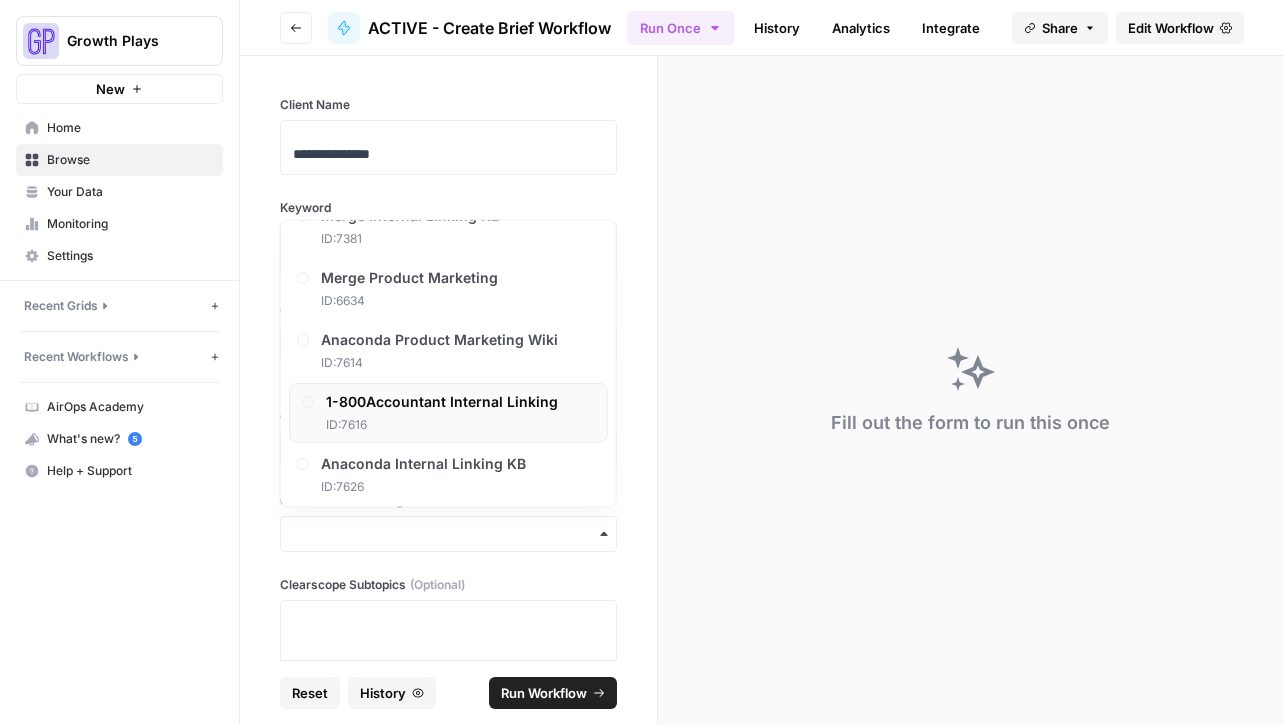 click on "1-800Accountant Internal Linking" at bounding box center (442, 403) 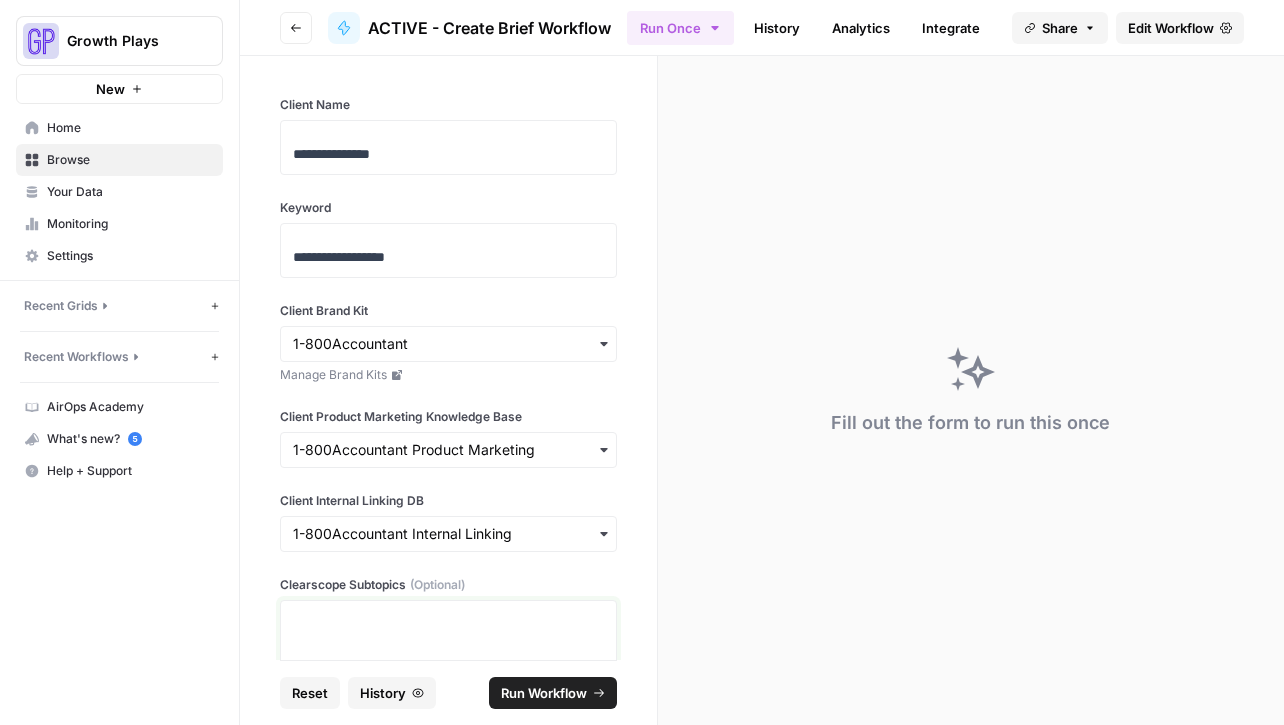 click at bounding box center (448, 634) 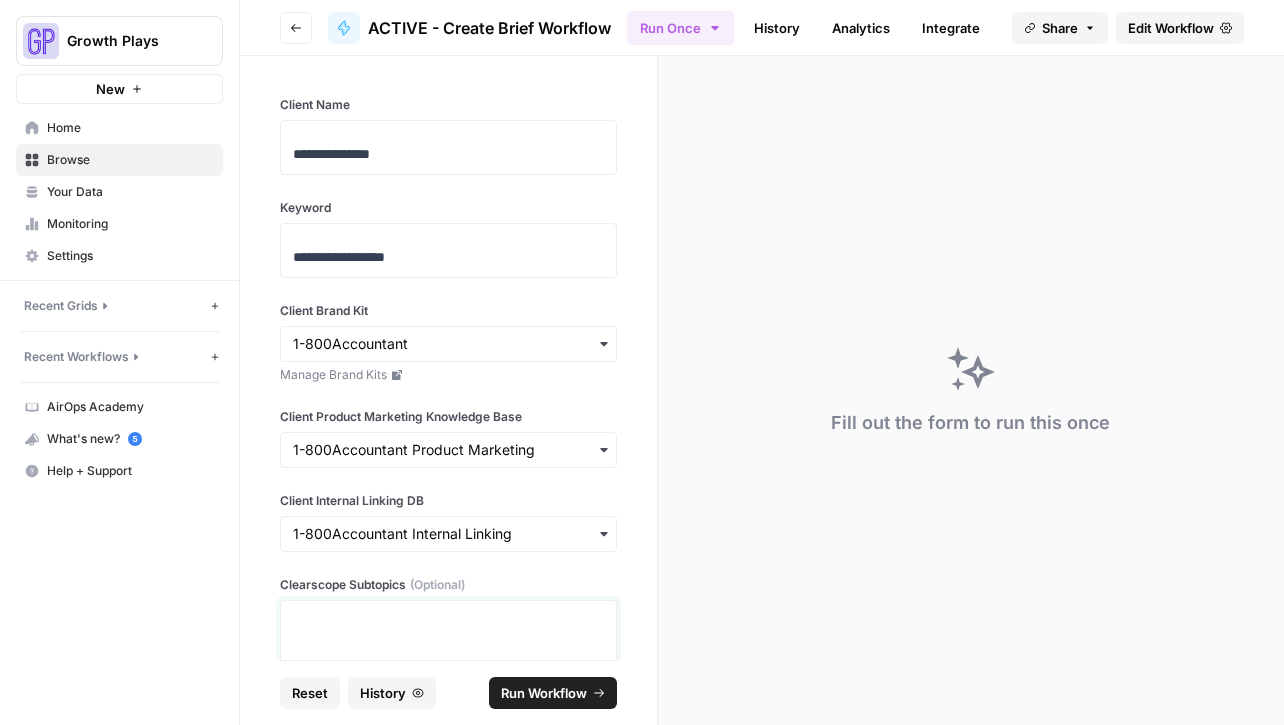 scroll, scrollTop: 1788, scrollLeft: 0, axis: vertical 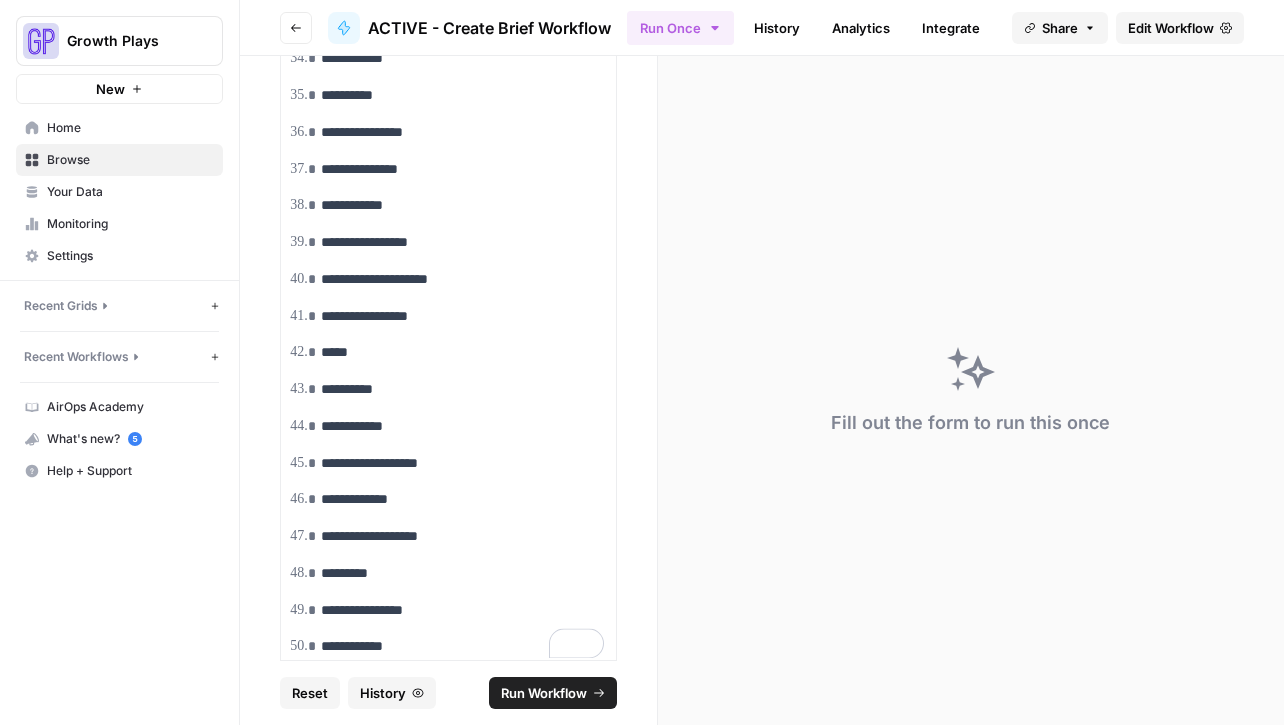 click on "Run Workflow" at bounding box center (544, 693) 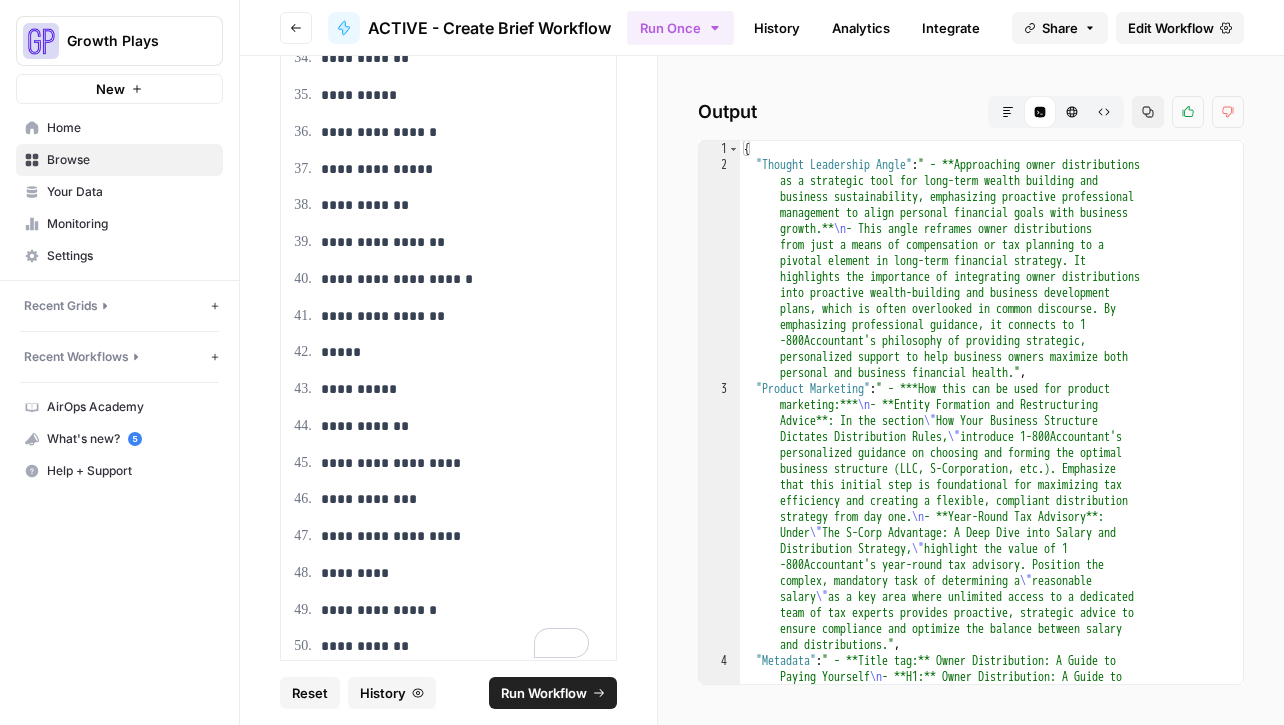 scroll, scrollTop: 897, scrollLeft: 0, axis: vertical 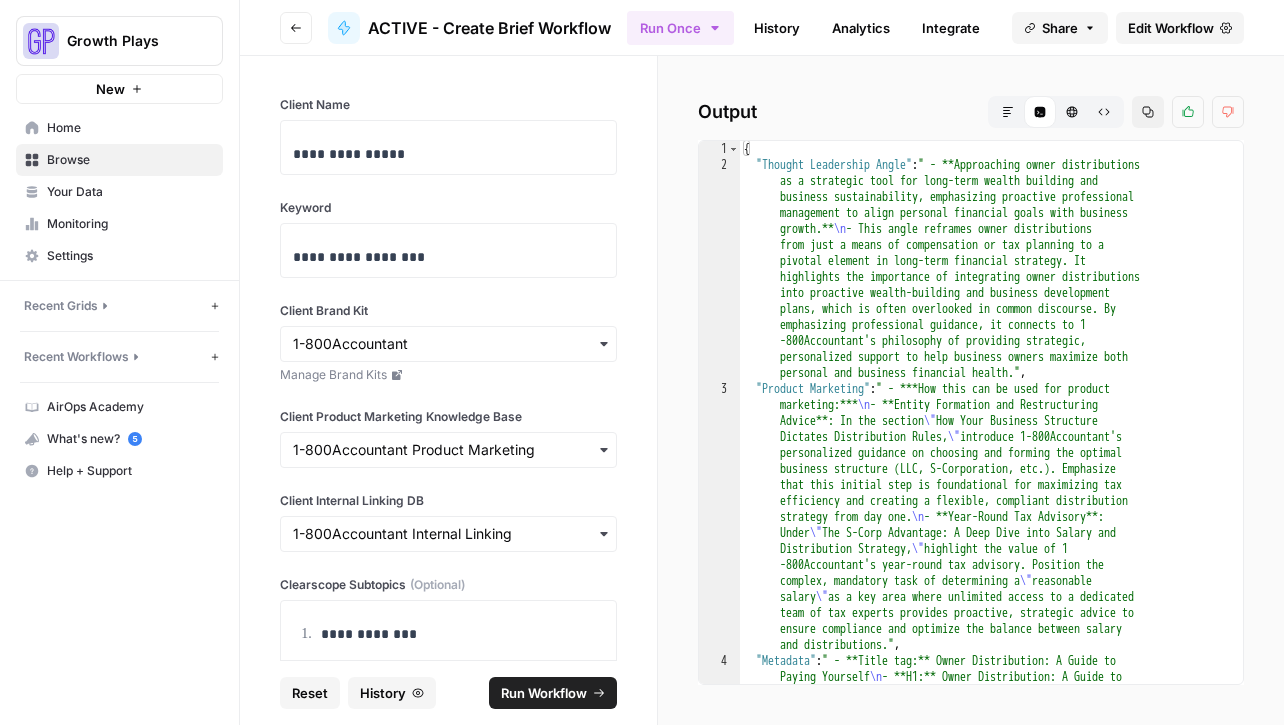 click 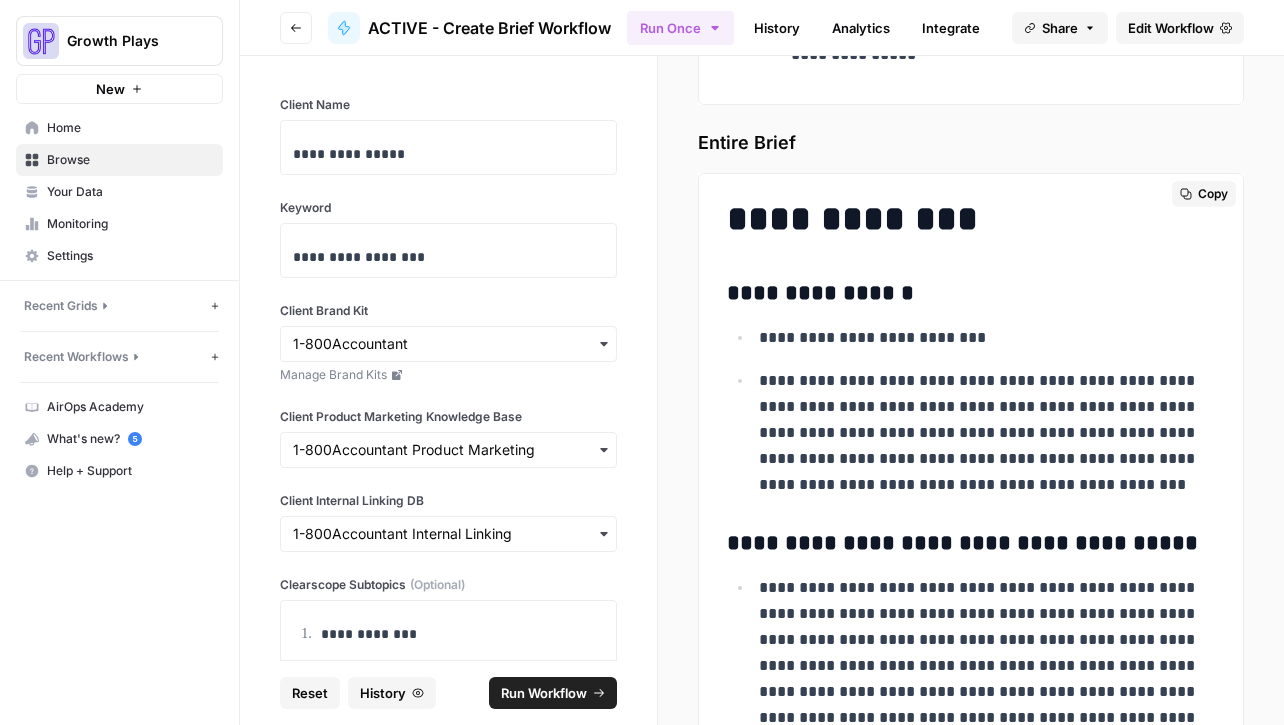 scroll, scrollTop: 7208, scrollLeft: 0, axis: vertical 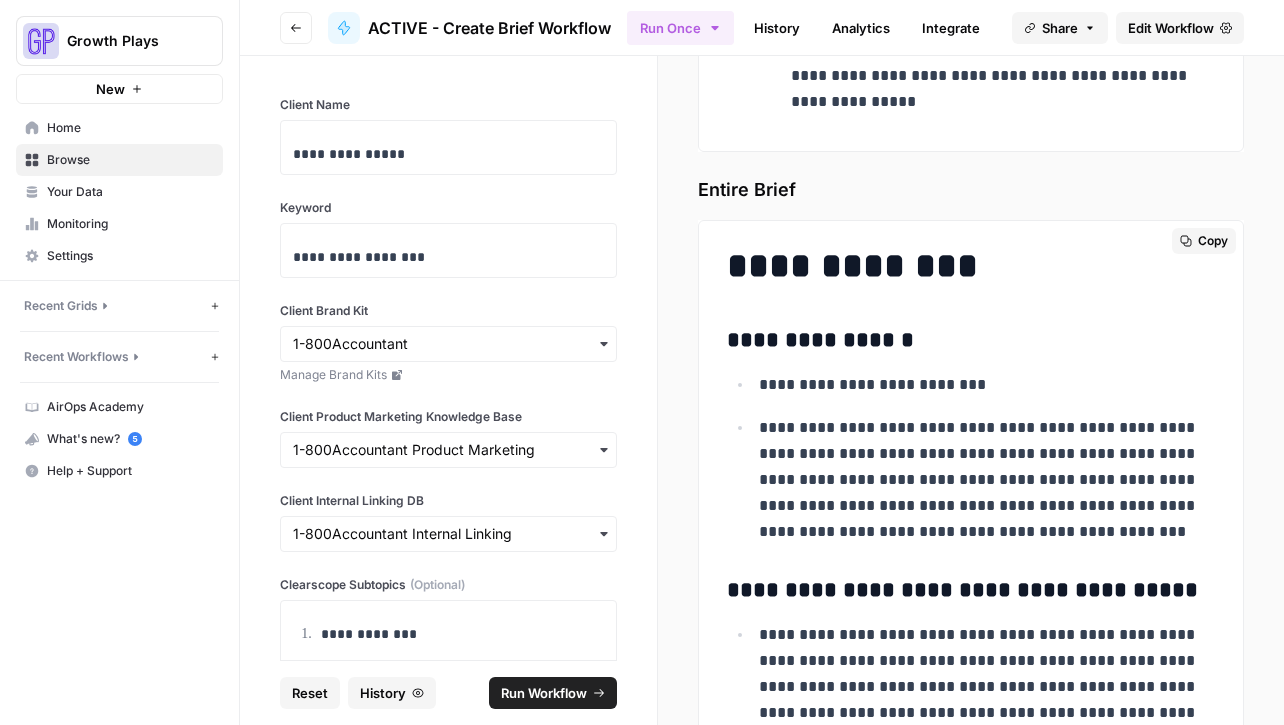 click on "Copy" at bounding box center [1204, 241] 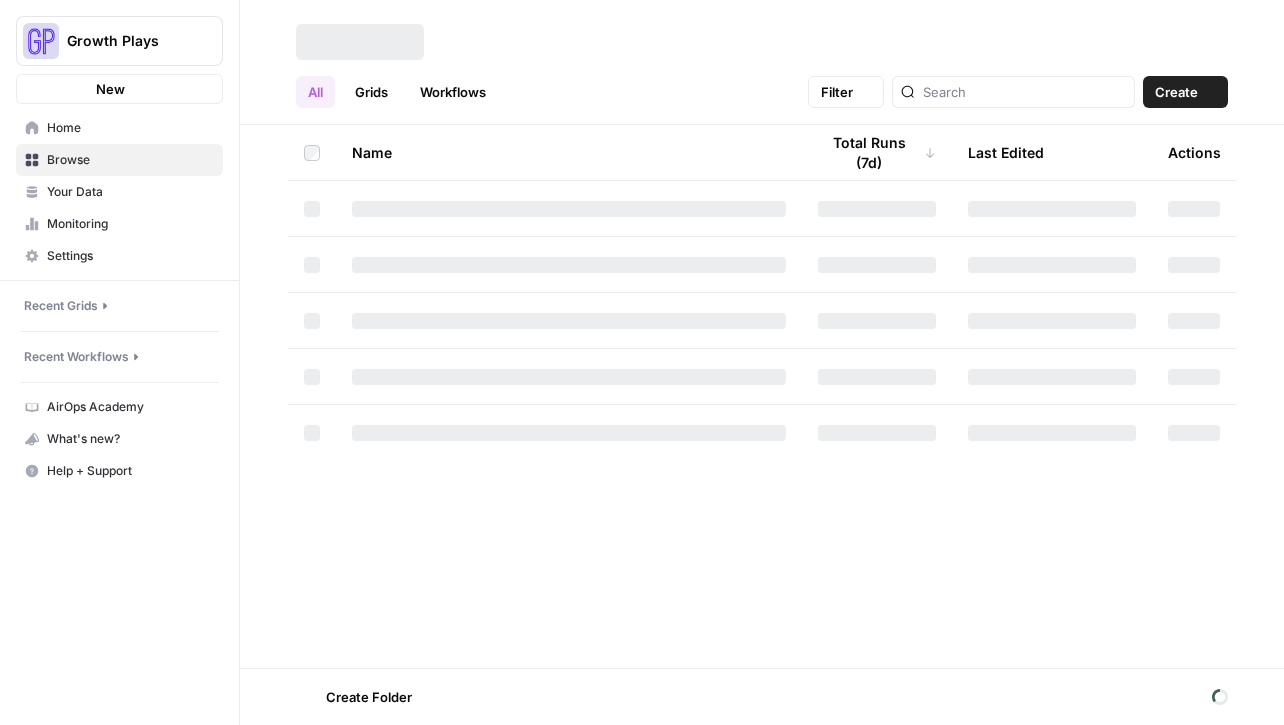 scroll, scrollTop: 0, scrollLeft: 0, axis: both 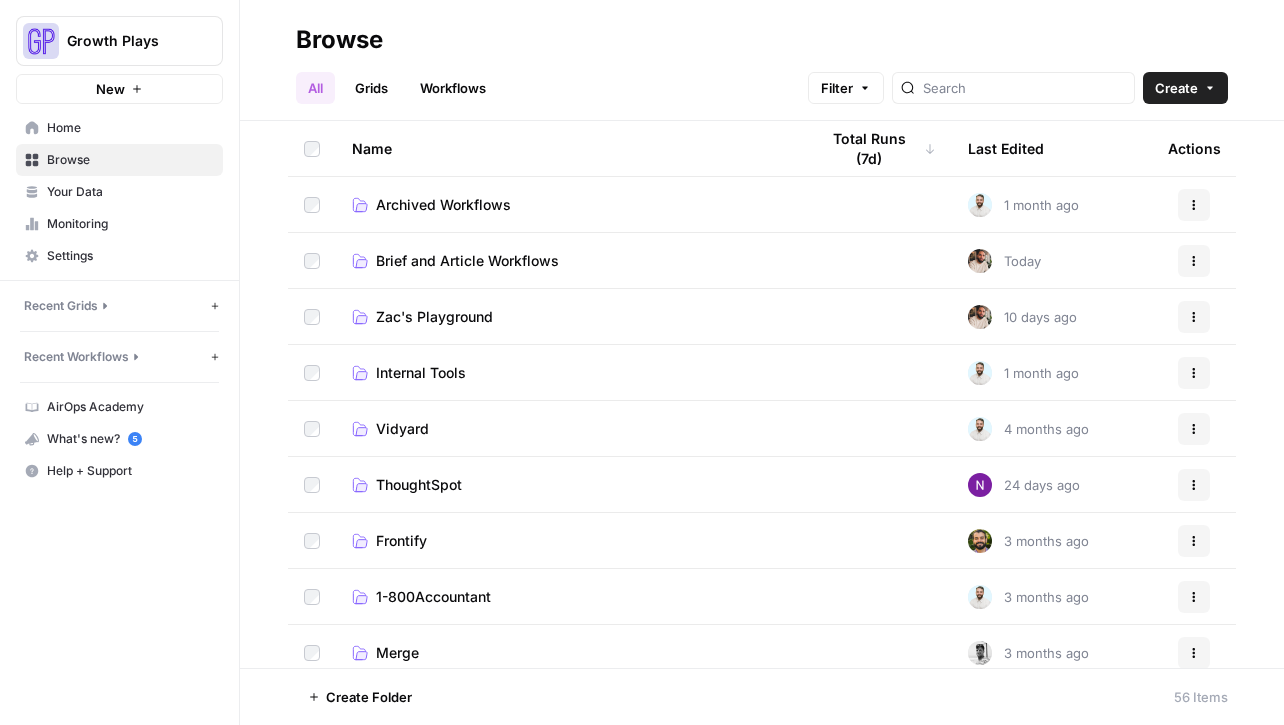 click on "Brief and Article Workflows" at bounding box center [467, 261] 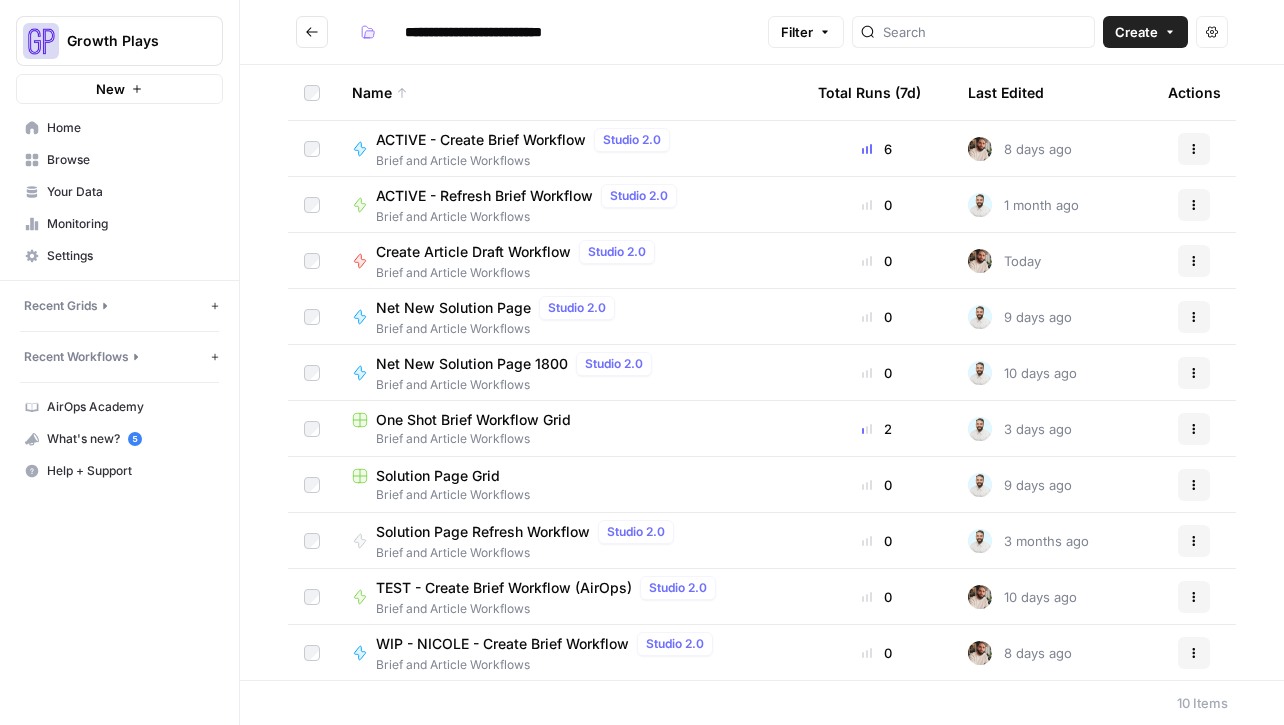 click on "ACTIVE - Create Brief Workflow" at bounding box center (481, 140) 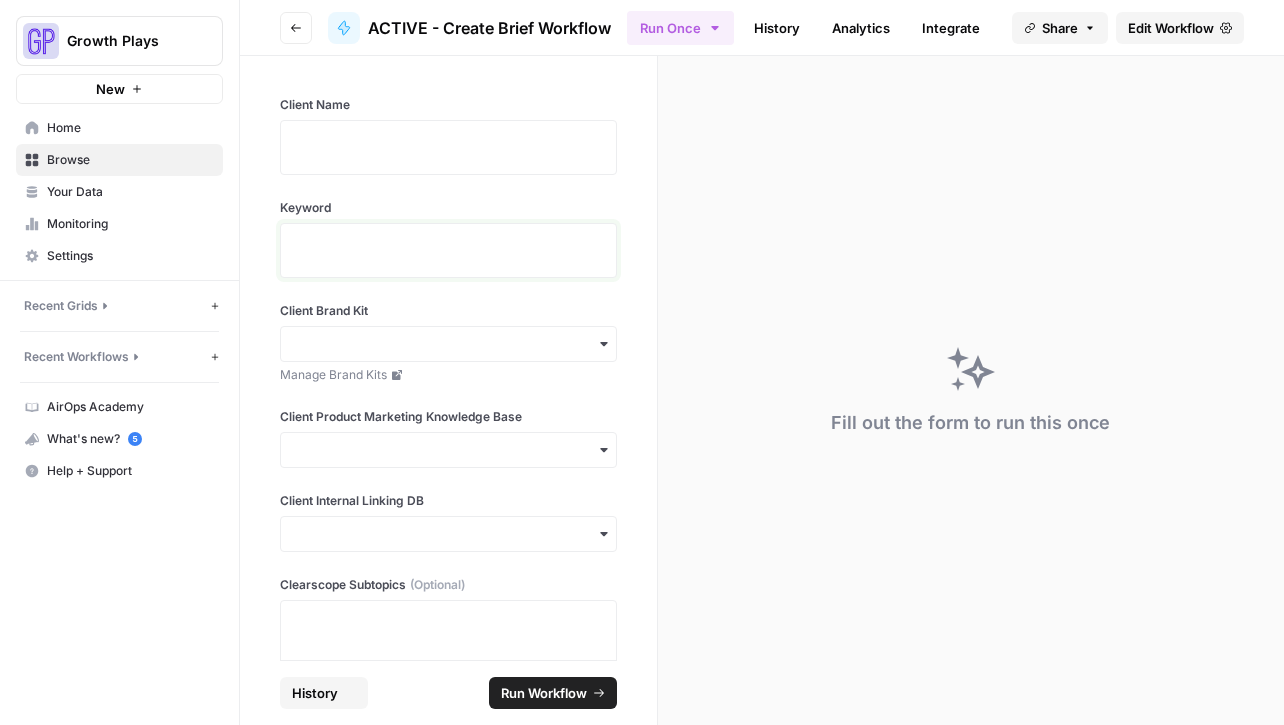 click at bounding box center [448, 257] 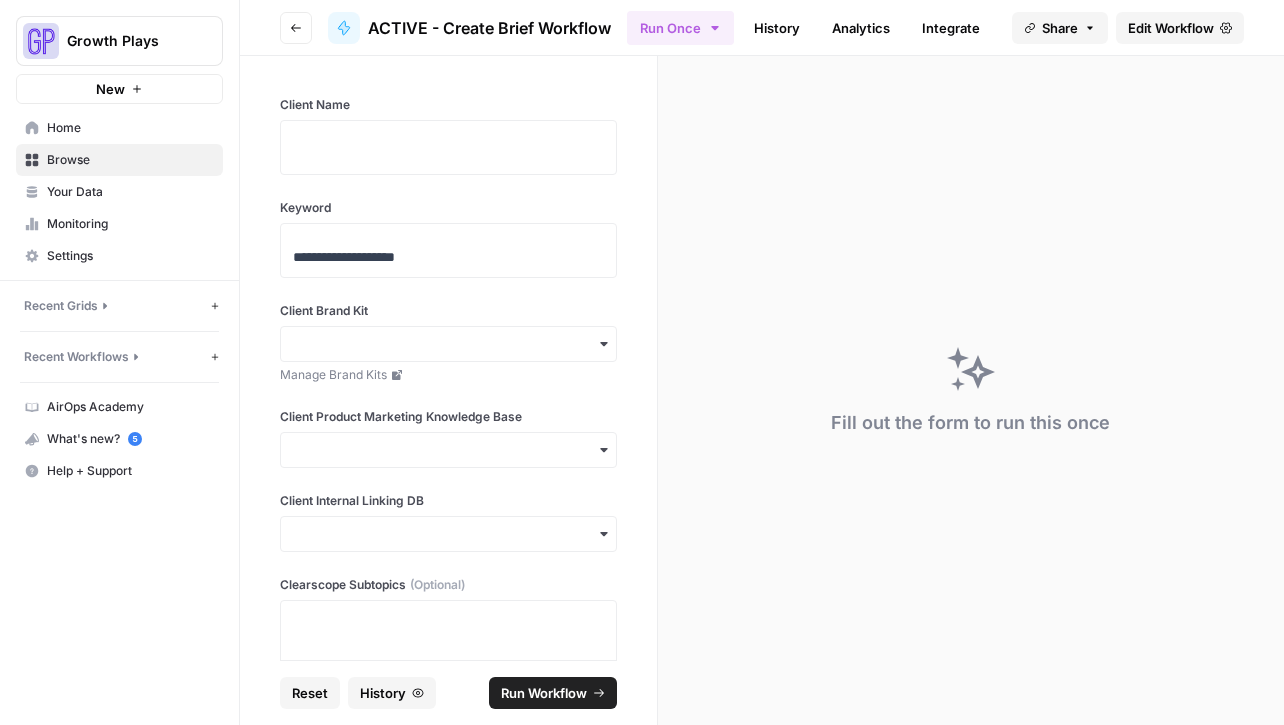 click at bounding box center (448, 147) 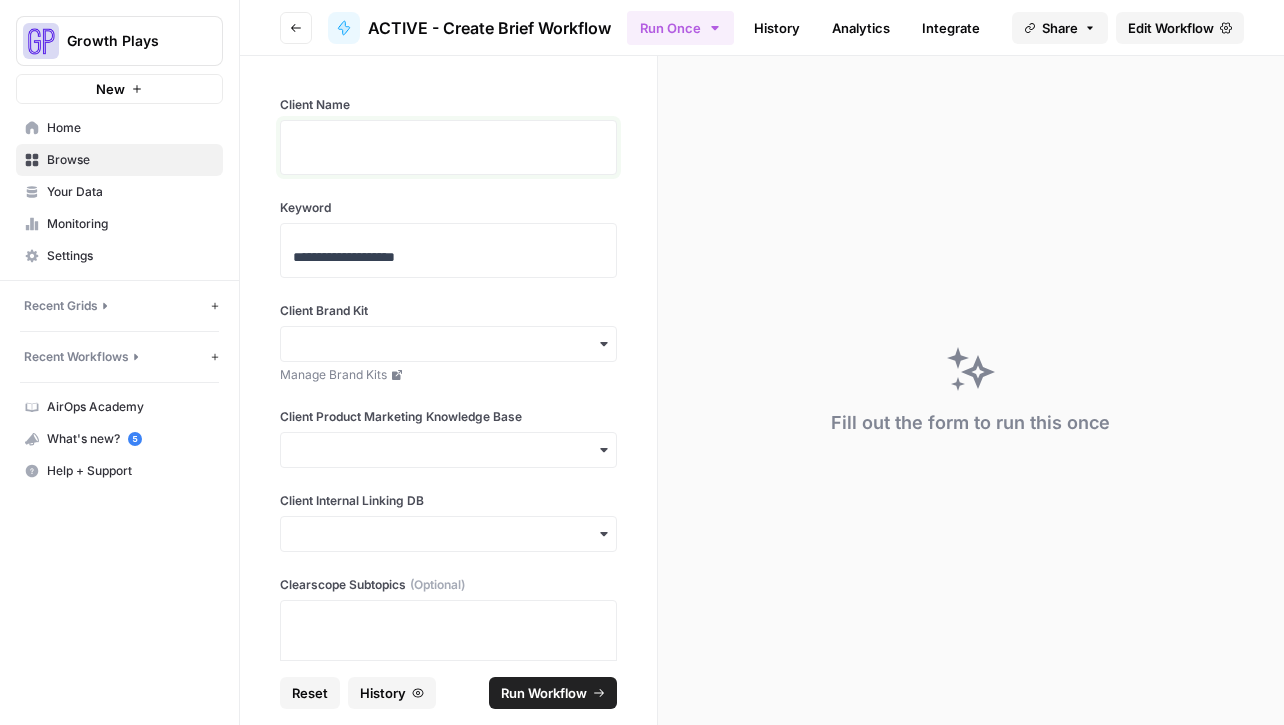 click at bounding box center [448, 154] 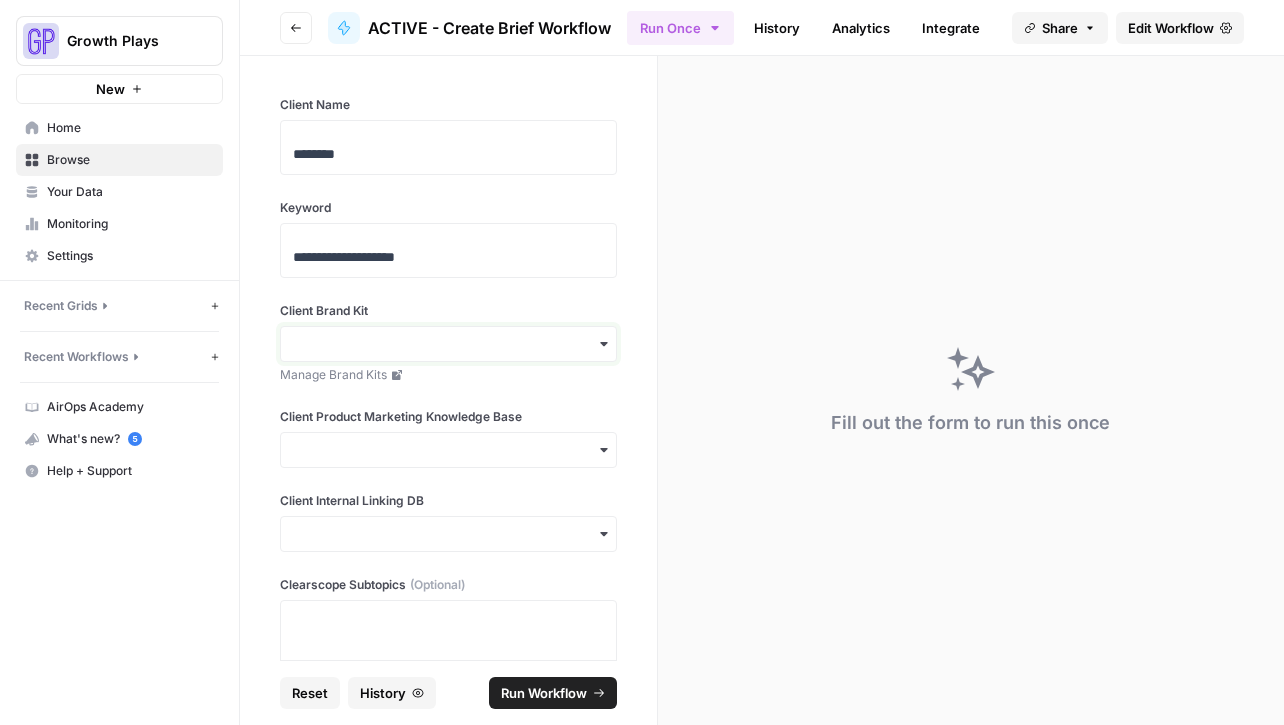 click on "Client Brand Kit" at bounding box center [448, 344] 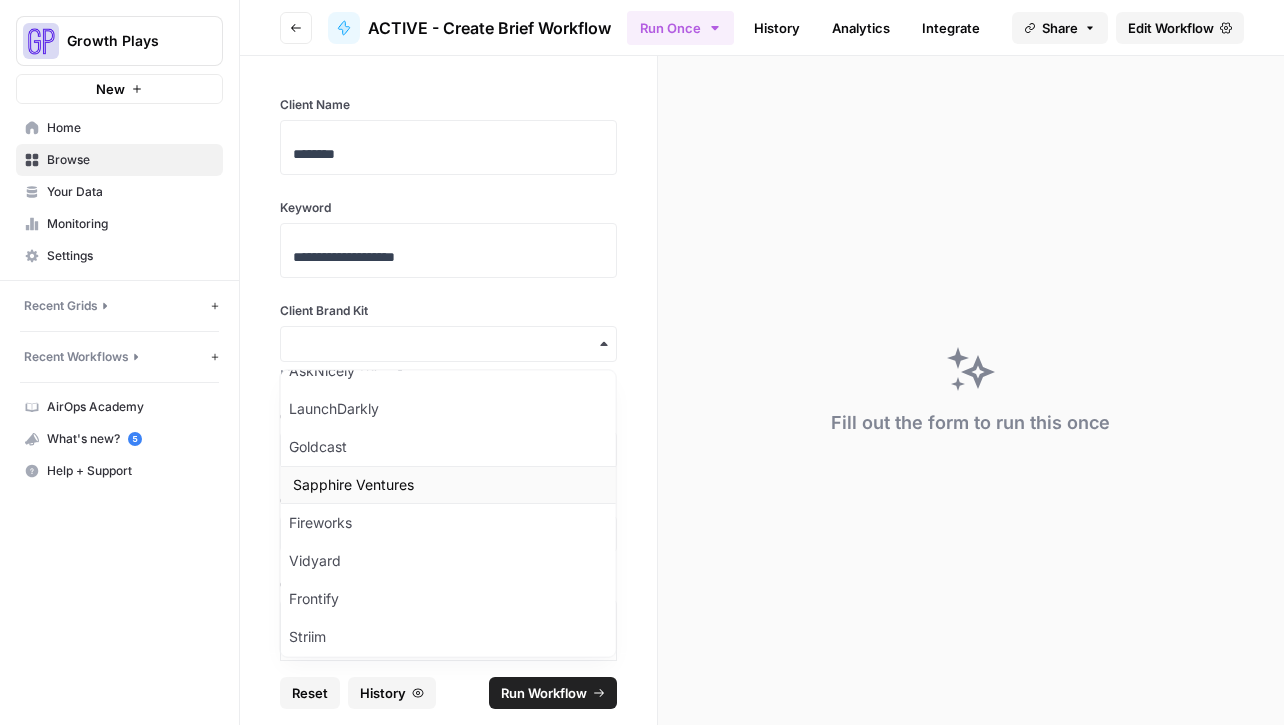 scroll, scrollTop: 248, scrollLeft: 0, axis: vertical 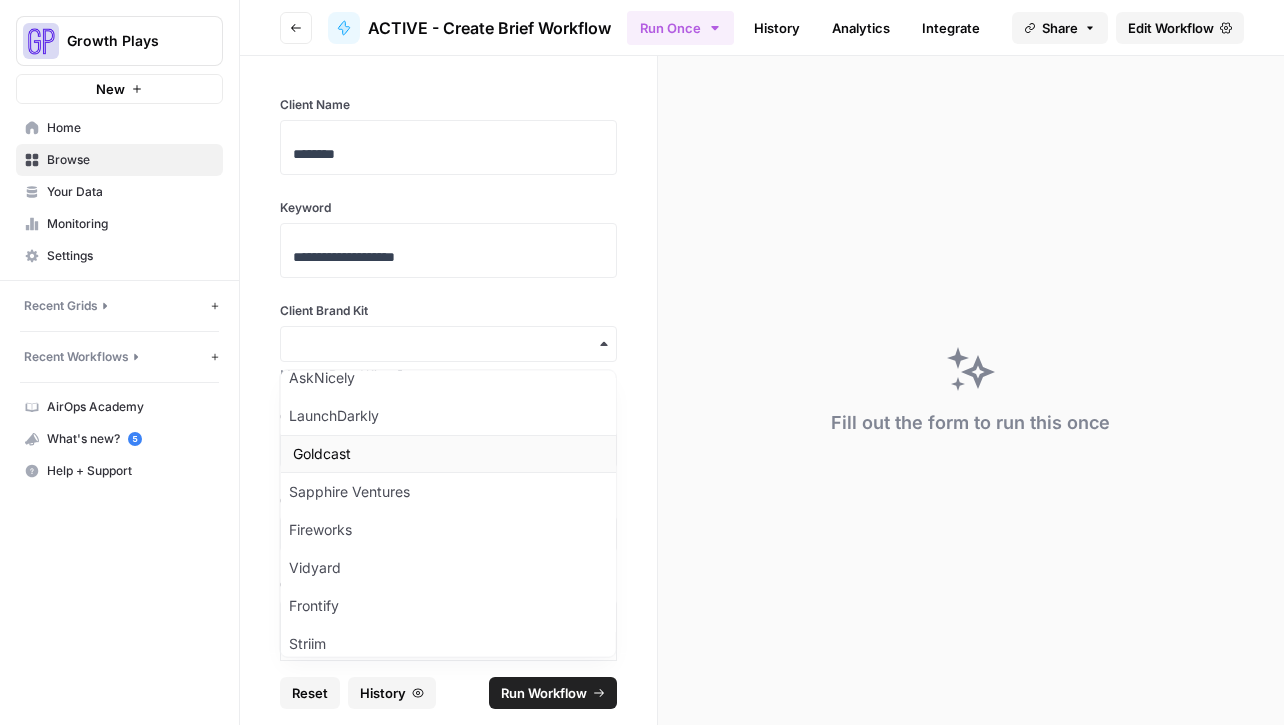 click on "Goldcast" at bounding box center [448, 454] 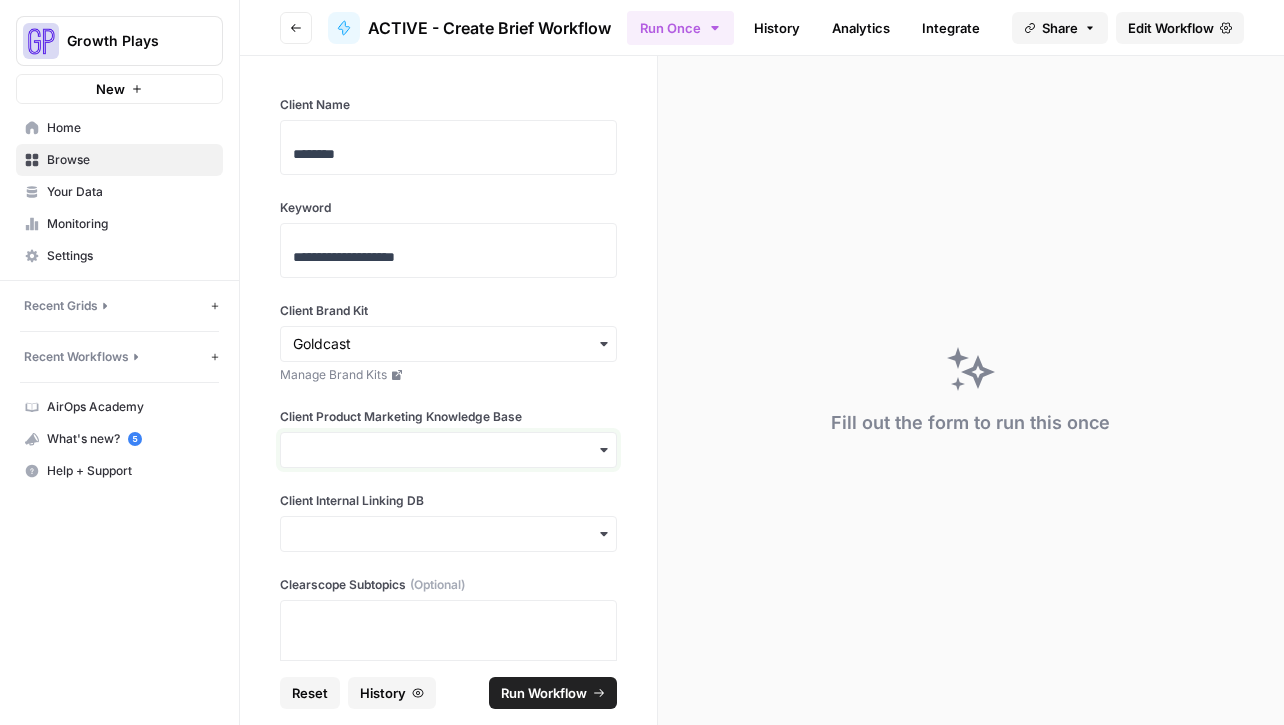 click on "Client Product Marketing Knowledge Base" at bounding box center [448, 450] 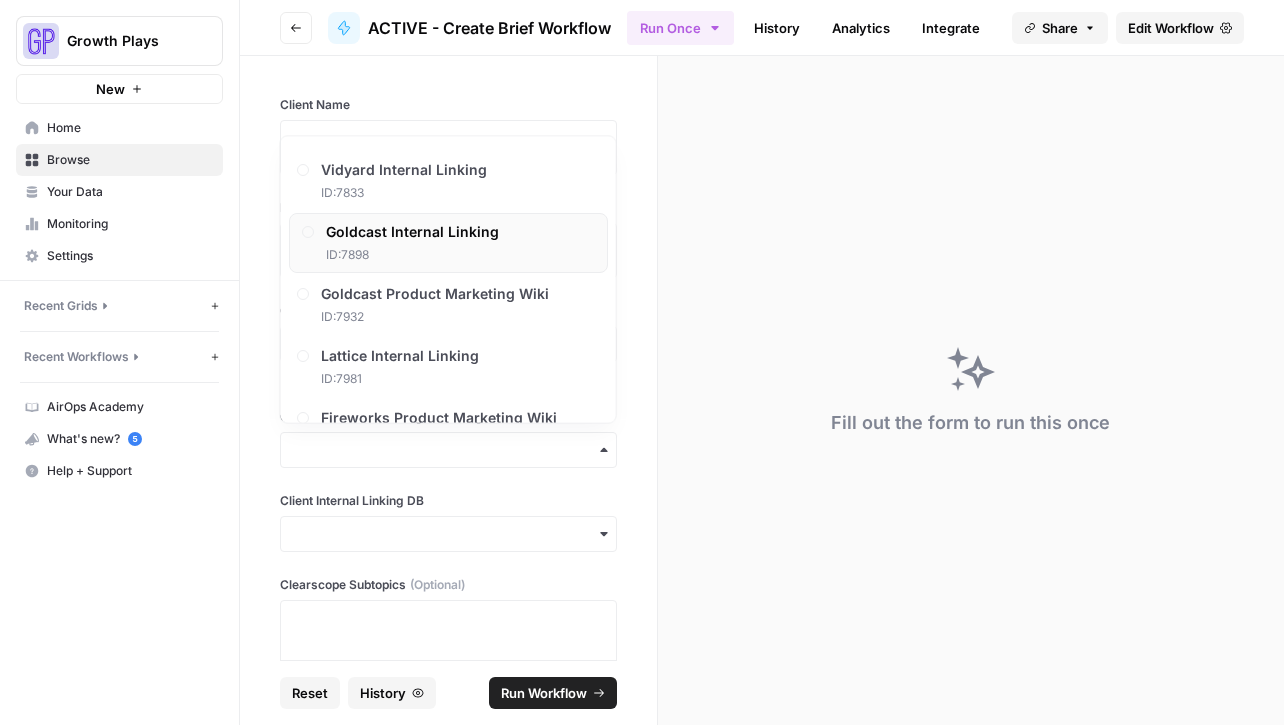 scroll, scrollTop: 1258, scrollLeft: 0, axis: vertical 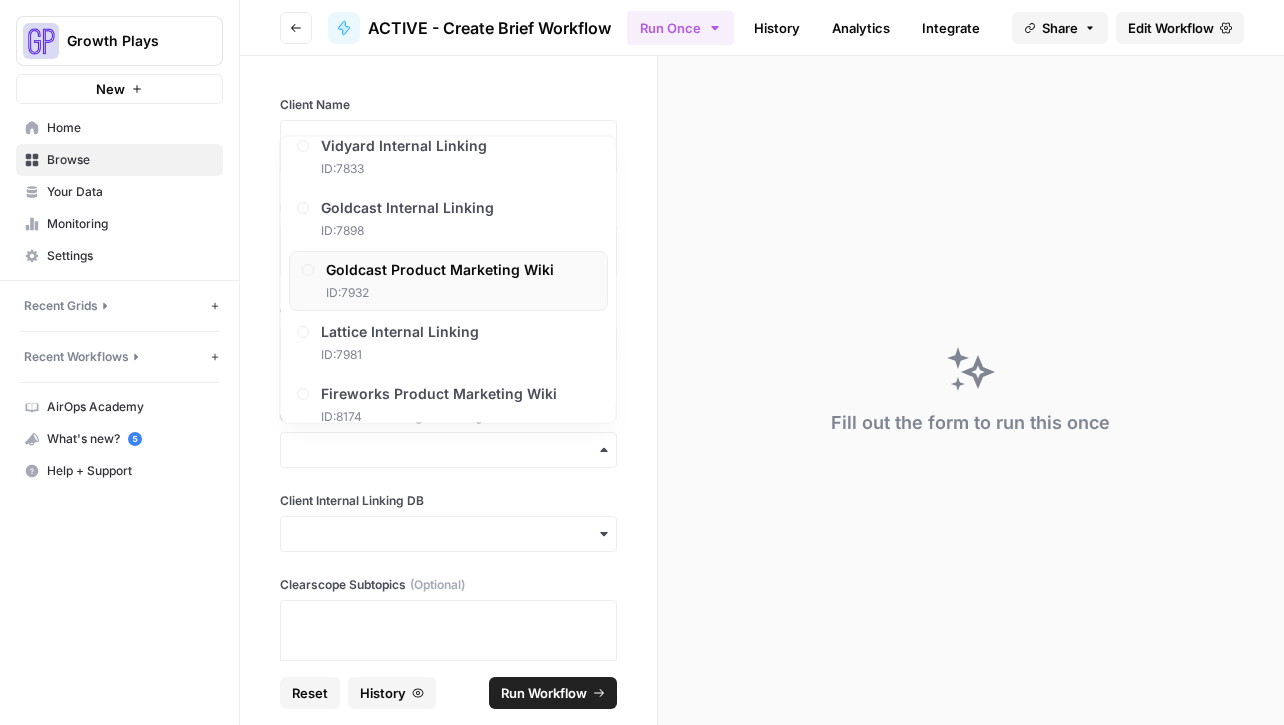 click on "Goldcast Product Marketing Wiki" at bounding box center (440, 271) 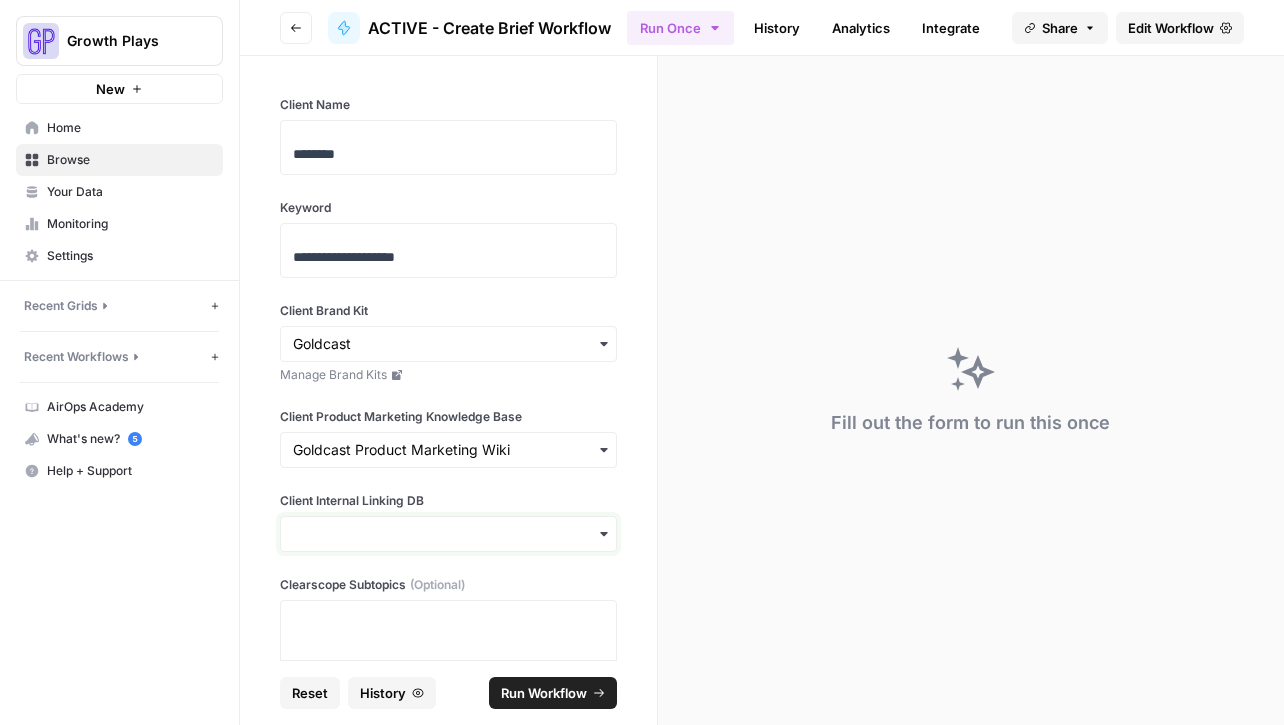 click on "Client Internal Linking DB" at bounding box center (448, 534) 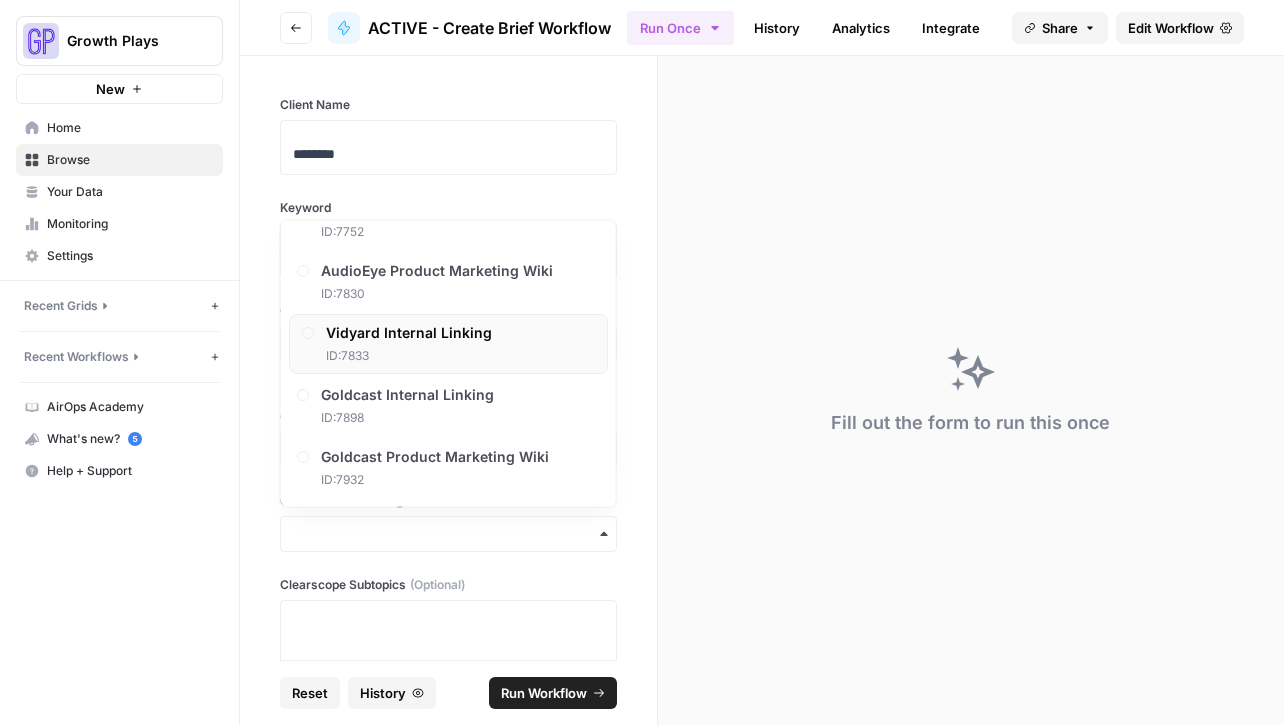 scroll, scrollTop: 1238, scrollLeft: 0, axis: vertical 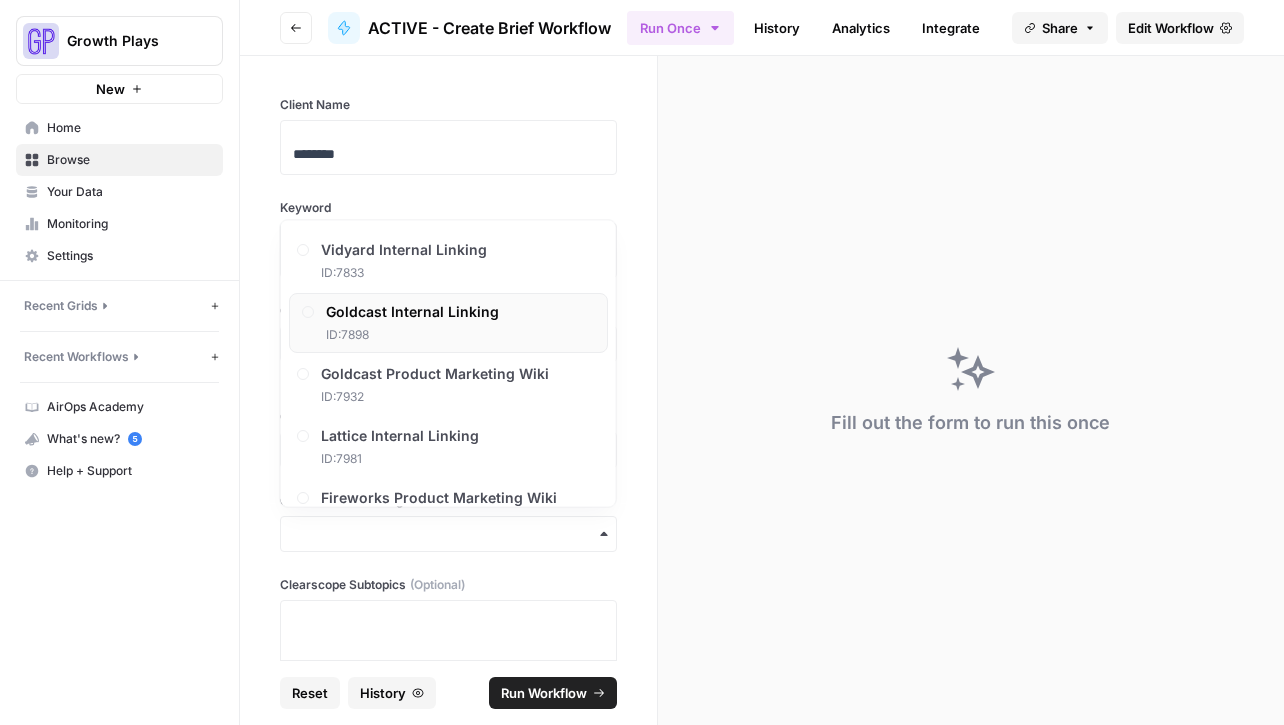 click on "ID:  [NUMBER]" at bounding box center [412, 336] 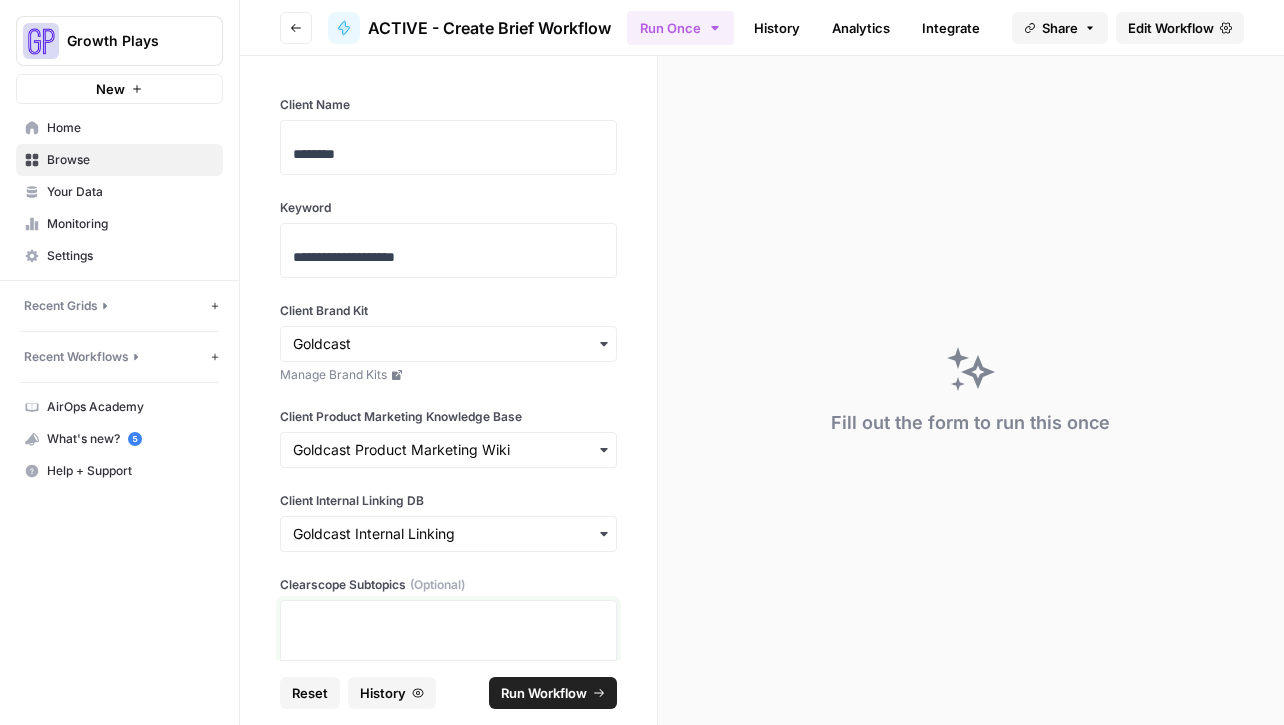 click at bounding box center (448, 703) 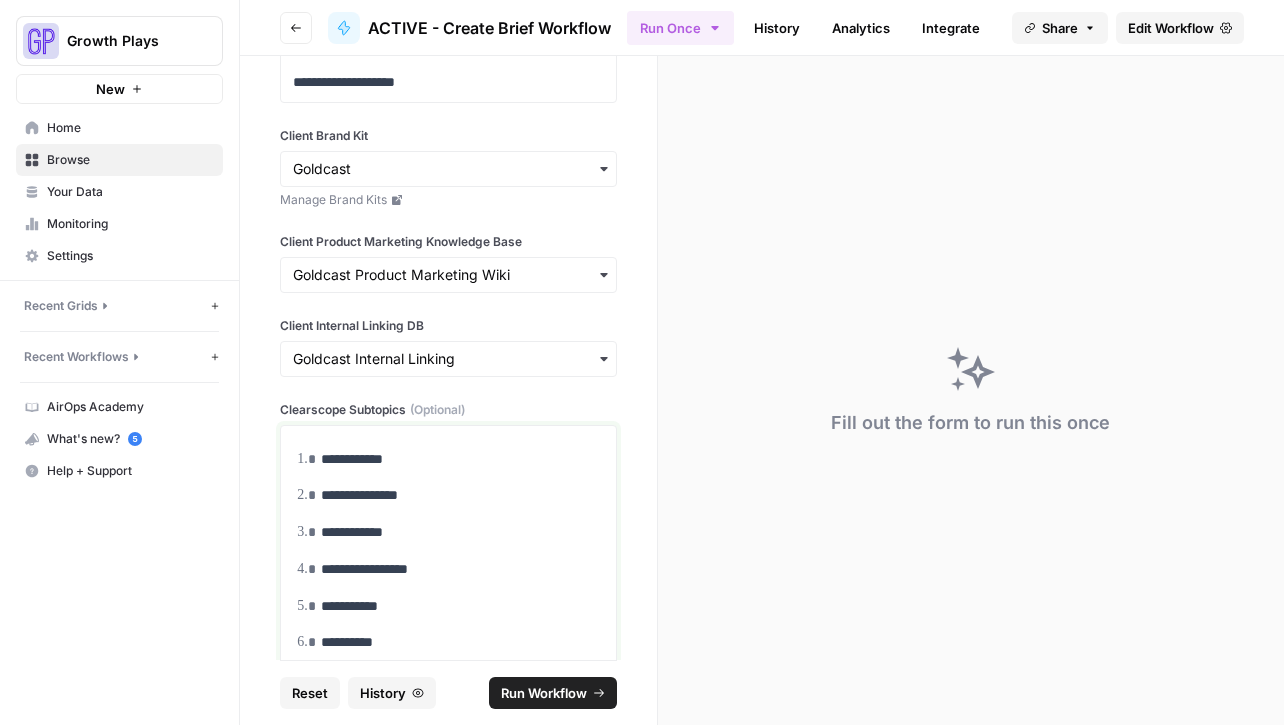 scroll, scrollTop: 63, scrollLeft: 0, axis: vertical 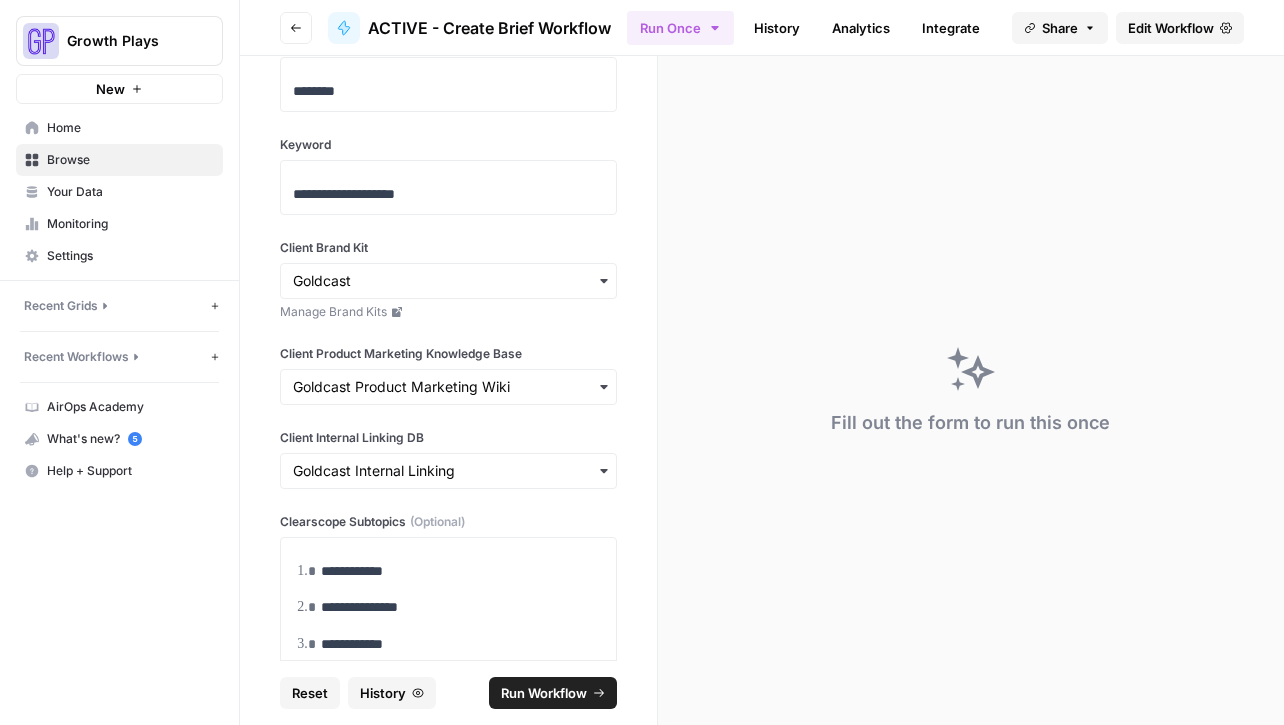 click on "Run Workflow" at bounding box center (544, 693) 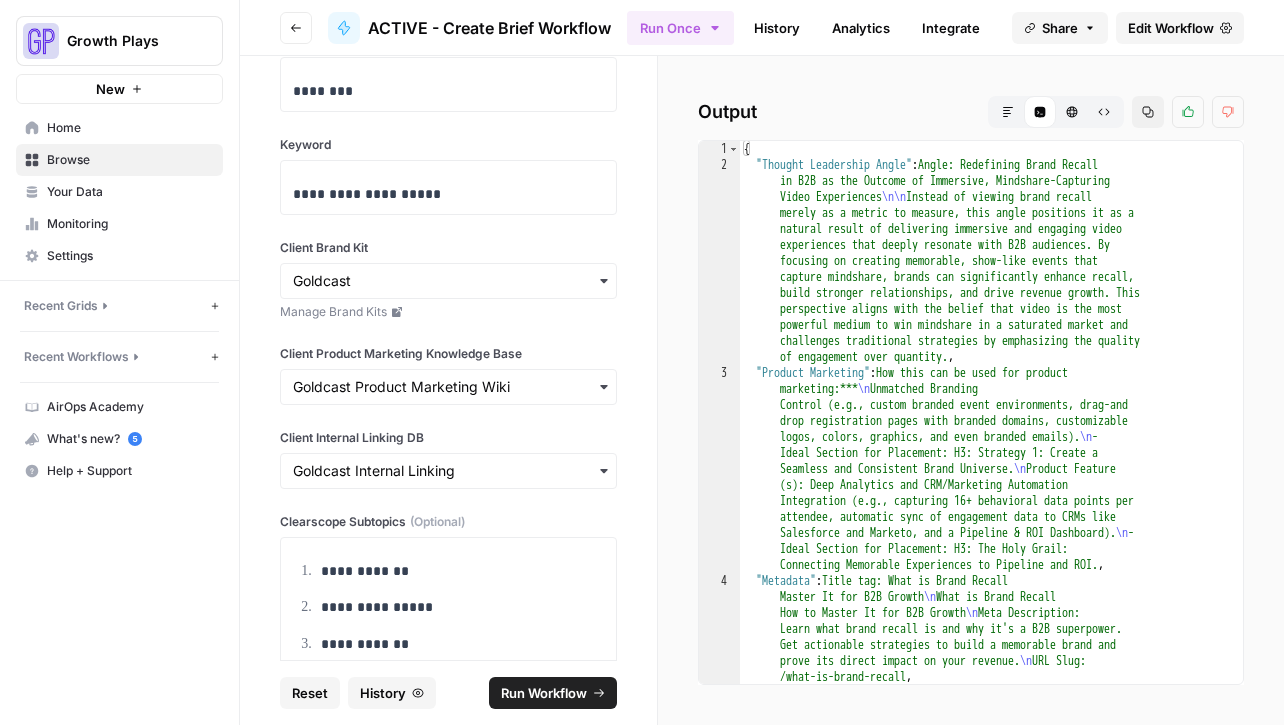 click 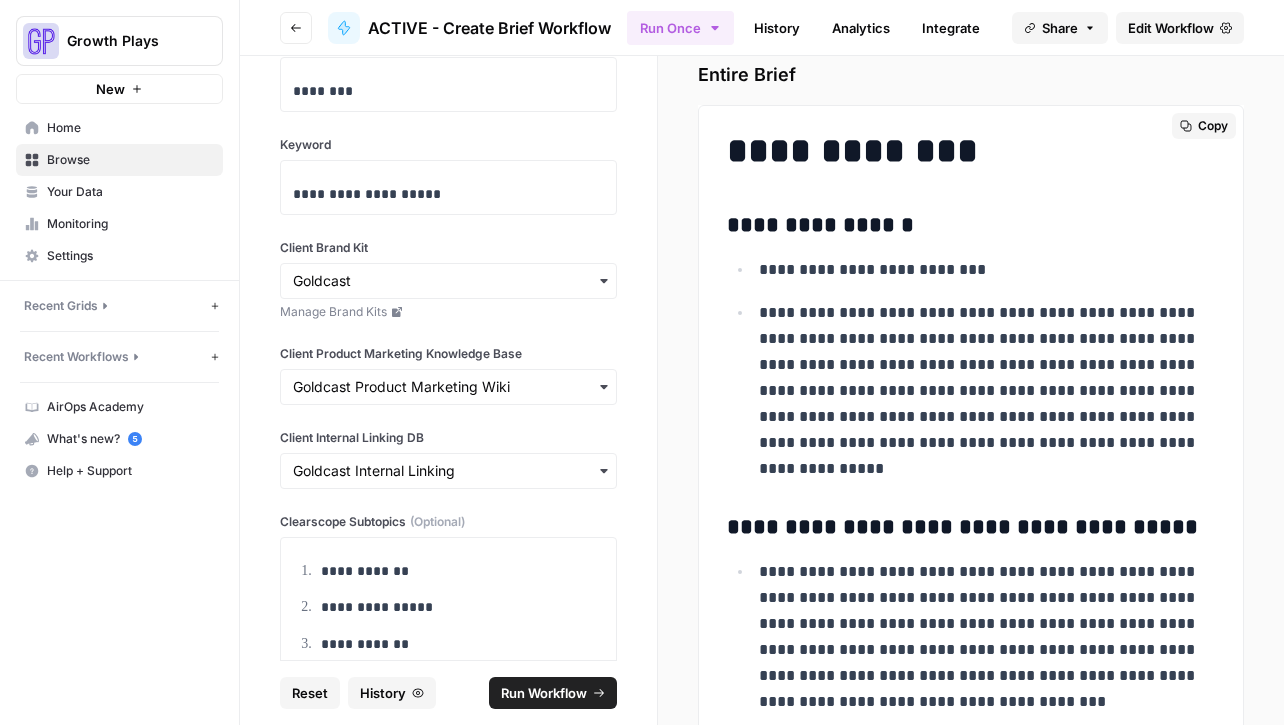 scroll, scrollTop: 6493, scrollLeft: 0, axis: vertical 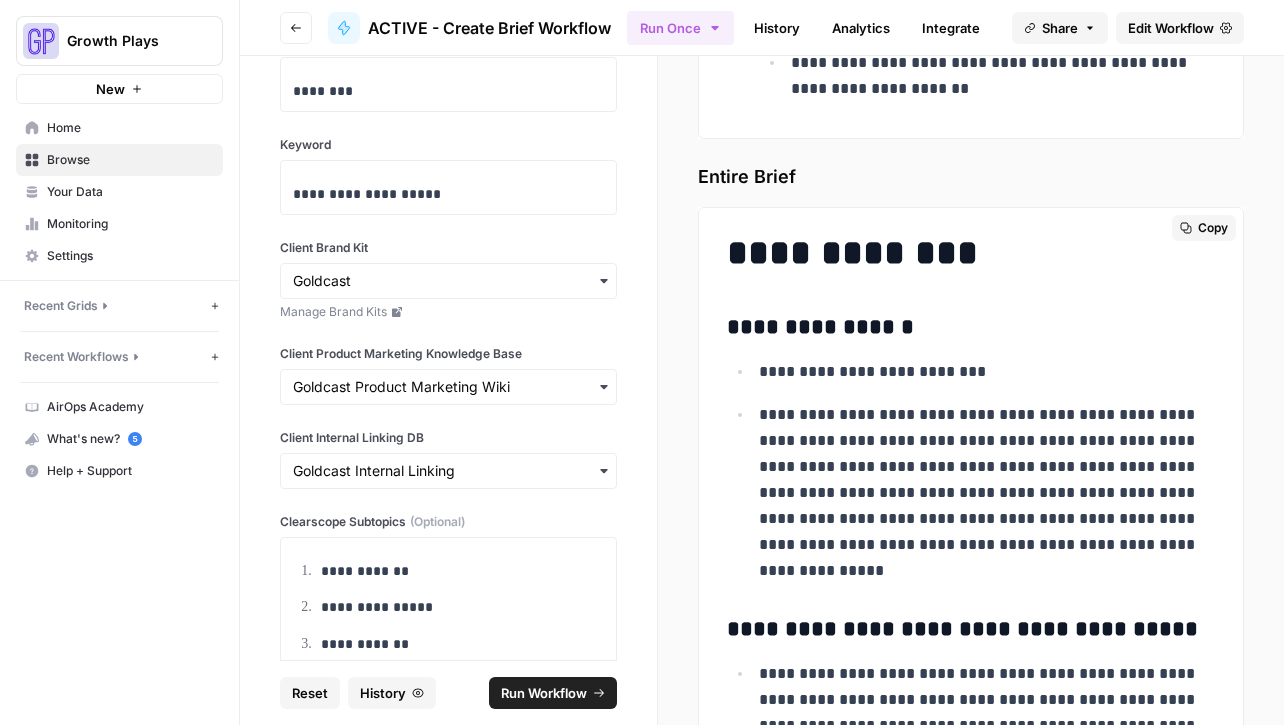 click on "Copy" at bounding box center [1204, 228] 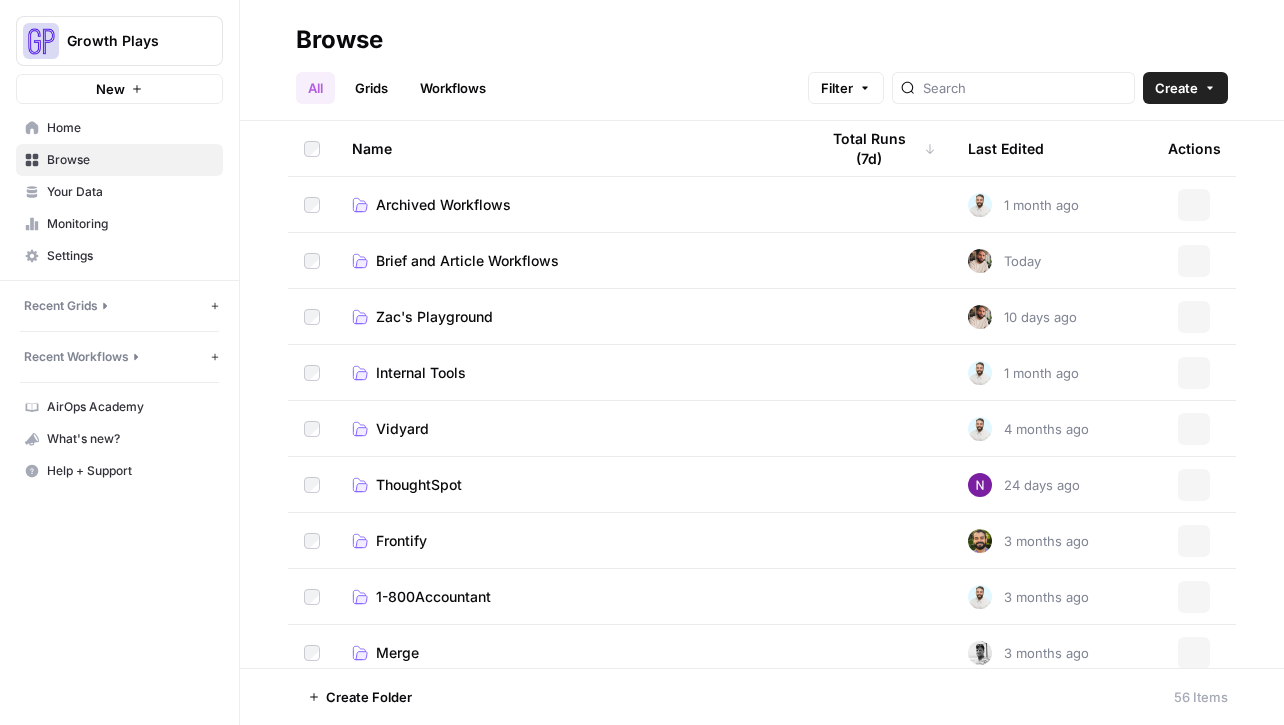 scroll, scrollTop: 0, scrollLeft: 0, axis: both 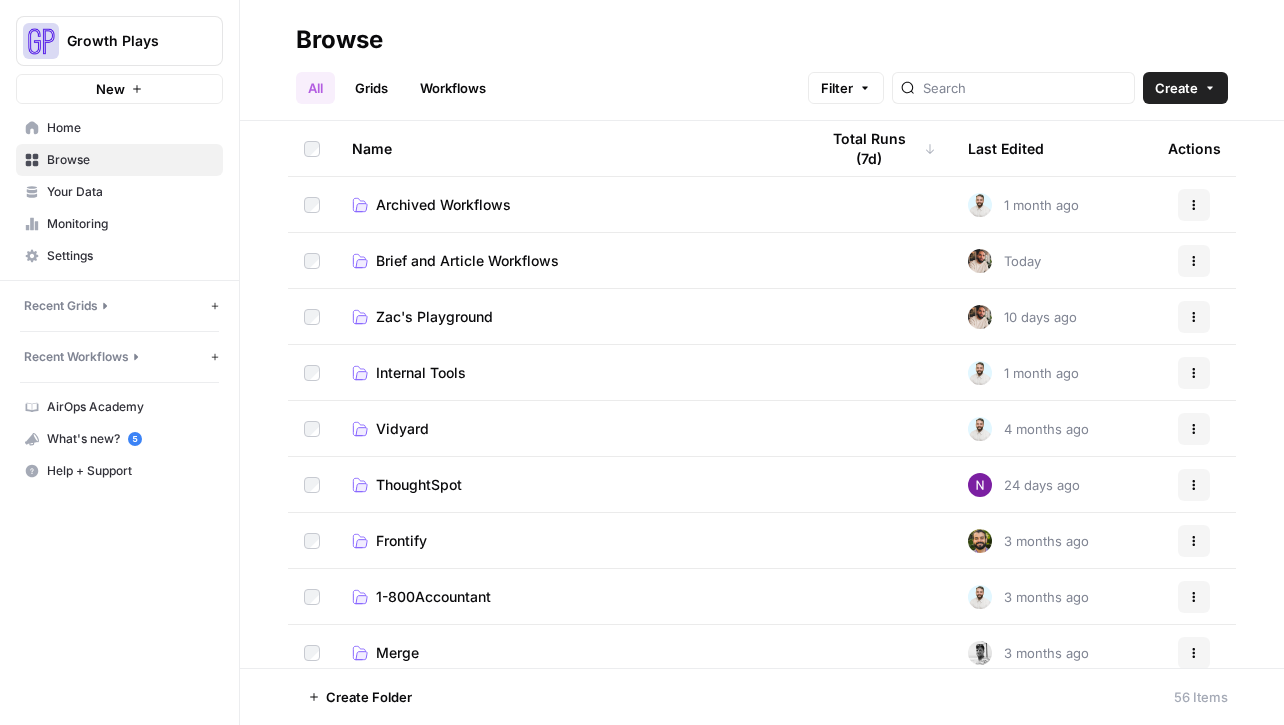 click on "Brief and Article Workflows" at bounding box center [569, 260] 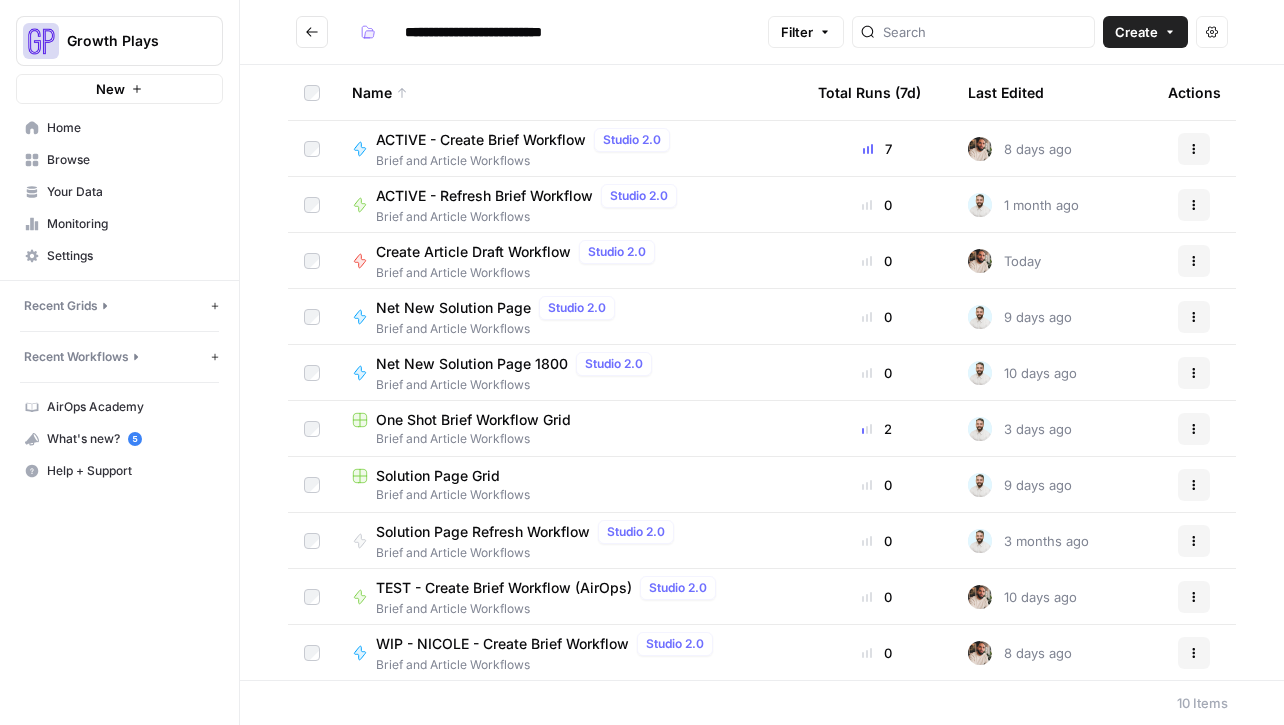 click on "ACTIVE - Create Brief Workflow" at bounding box center (481, 140) 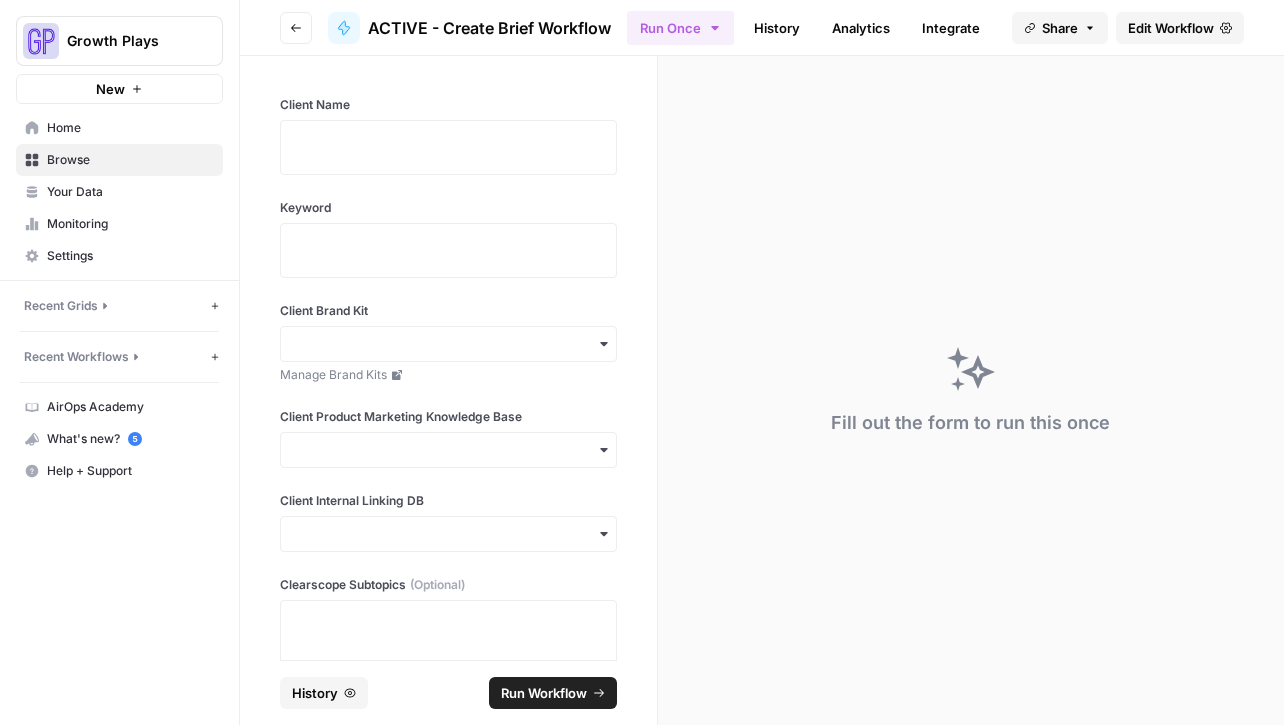 click at bounding box center [448, 250] 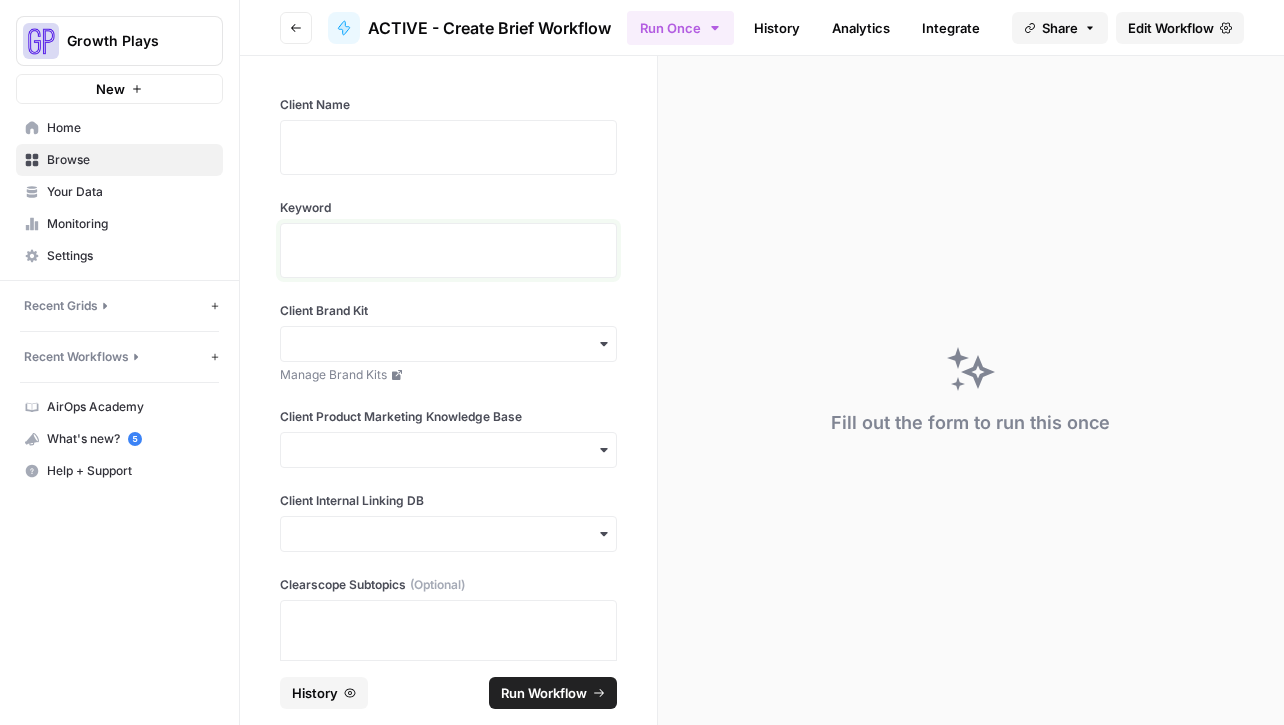 click at bounding box center [448, 257] 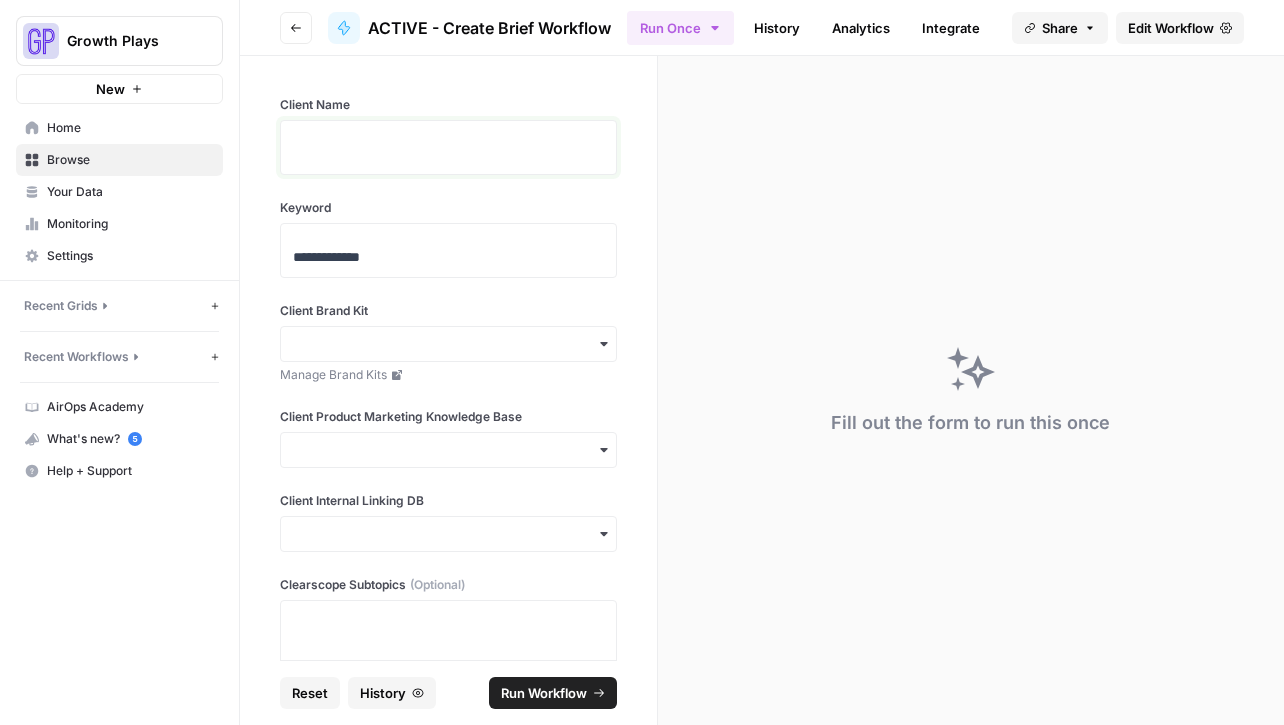 click at bounding box center (448, 154) 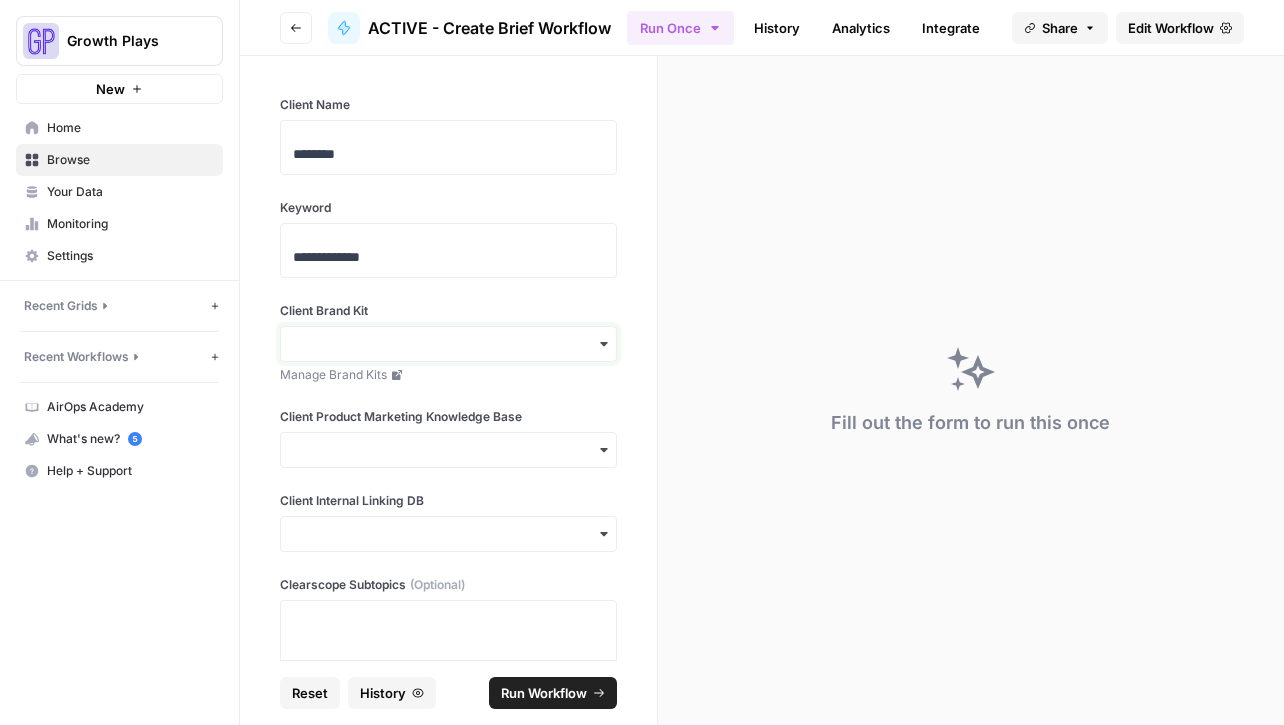 click on "Client Brand Kit" at bounding box center (448, 344) 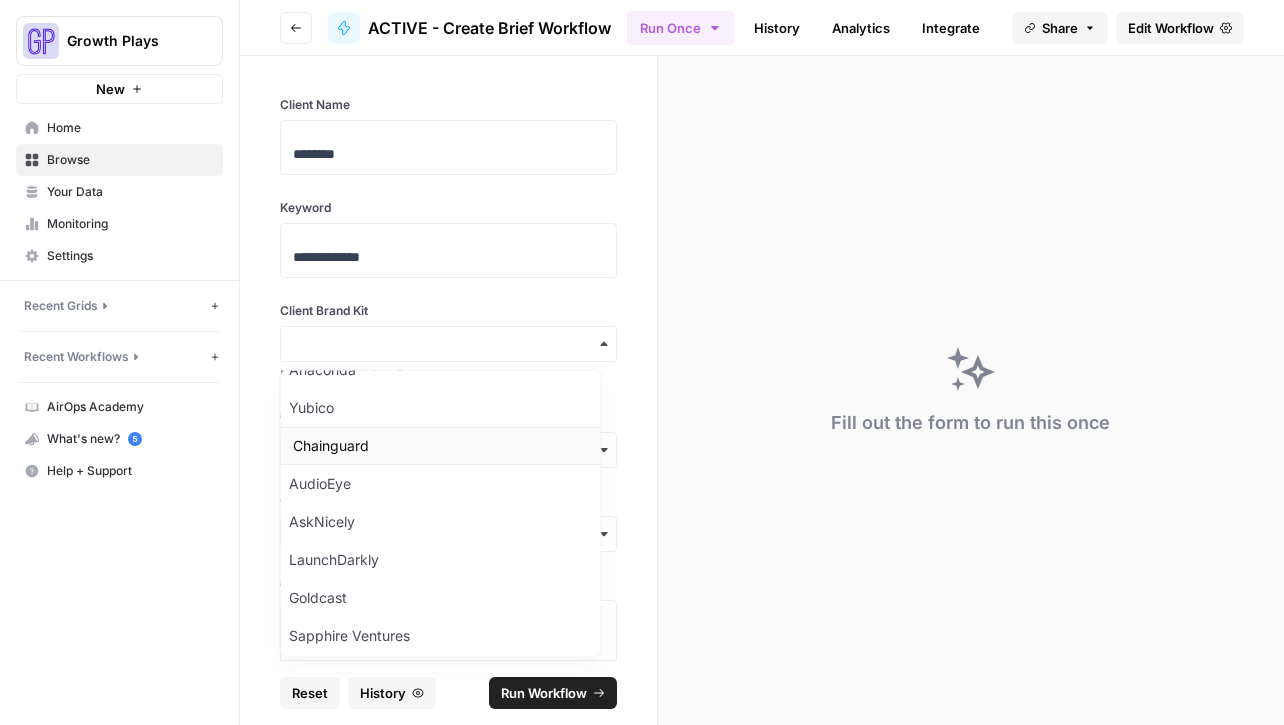 scroll, scrollTop: 143, scrollLeft: 0, axis: vertical 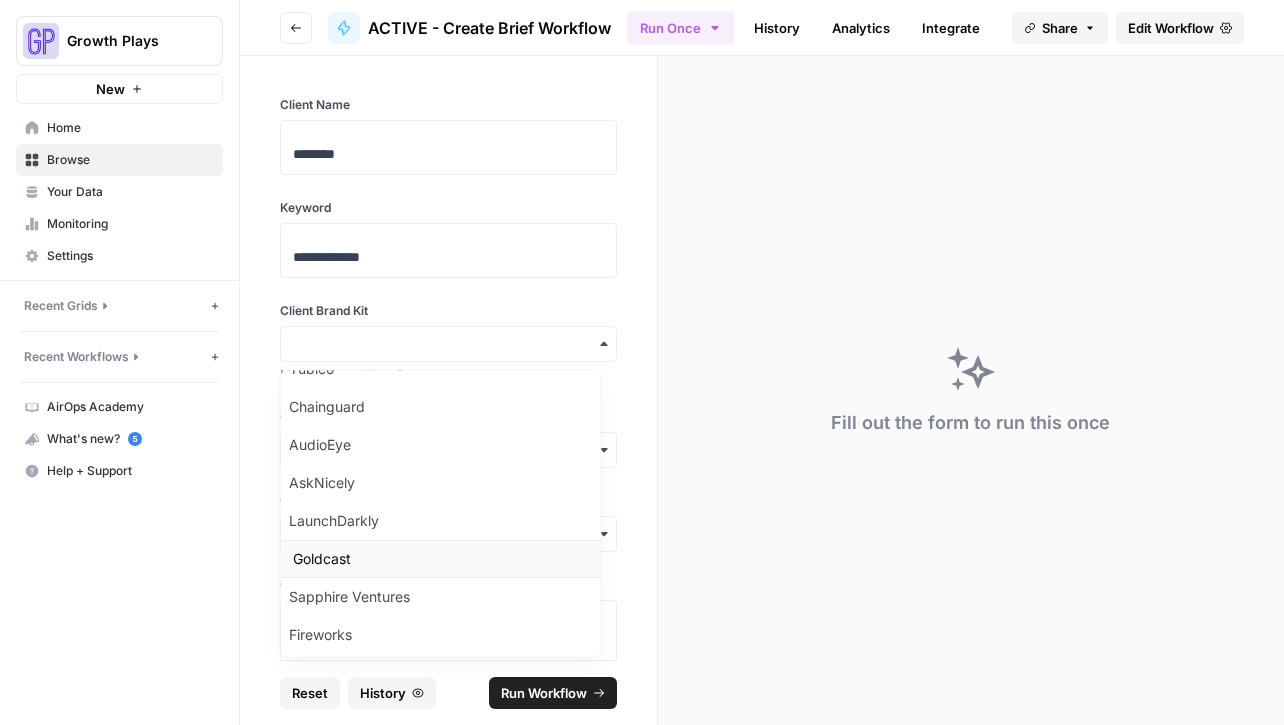 click on "Goldcast" at bounding box center [441, 559] 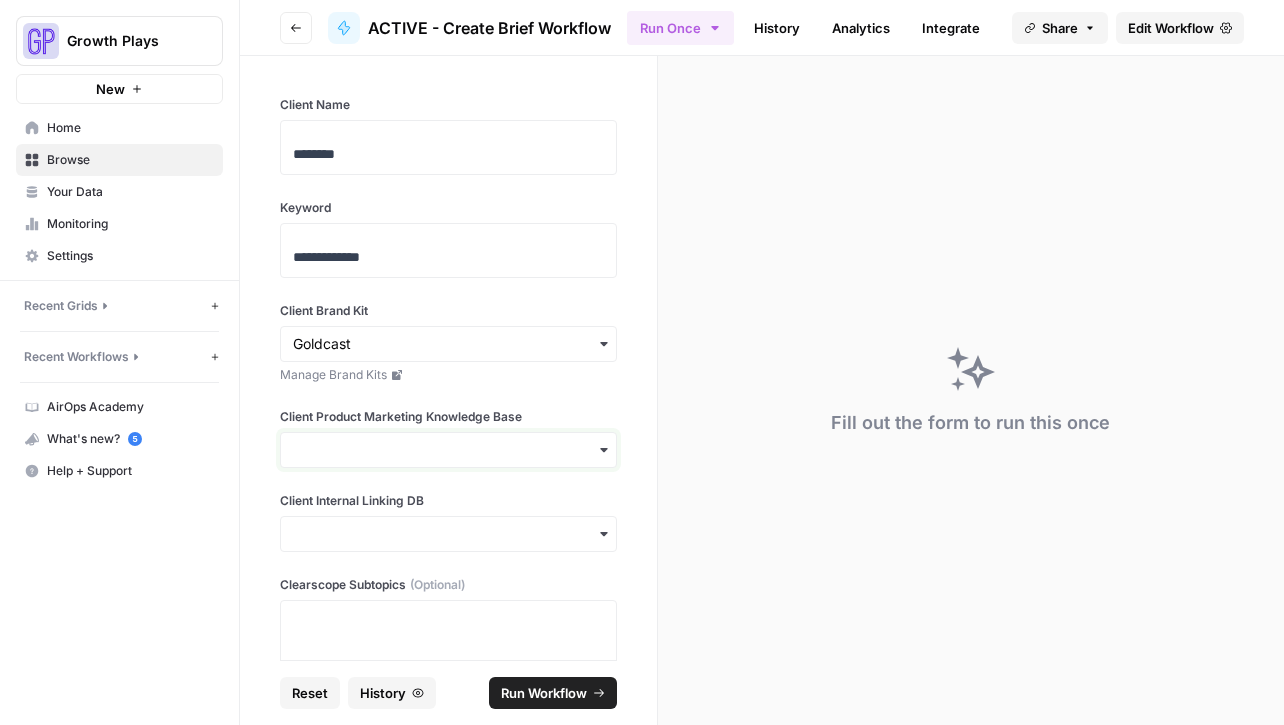 click on "Client Product Marketing Knowledge Base" at bounding box center (448, 450) 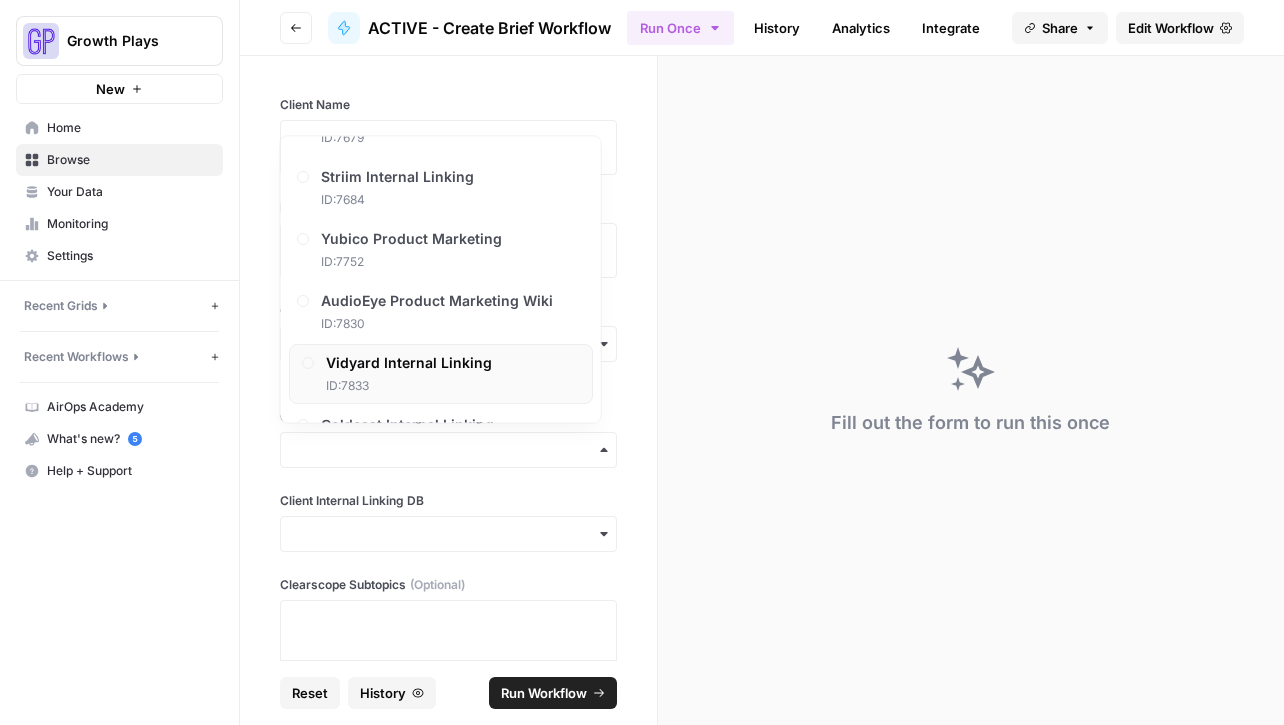 scroll, scrollTop: 1128, scrollLeft: 0, axis: vertical 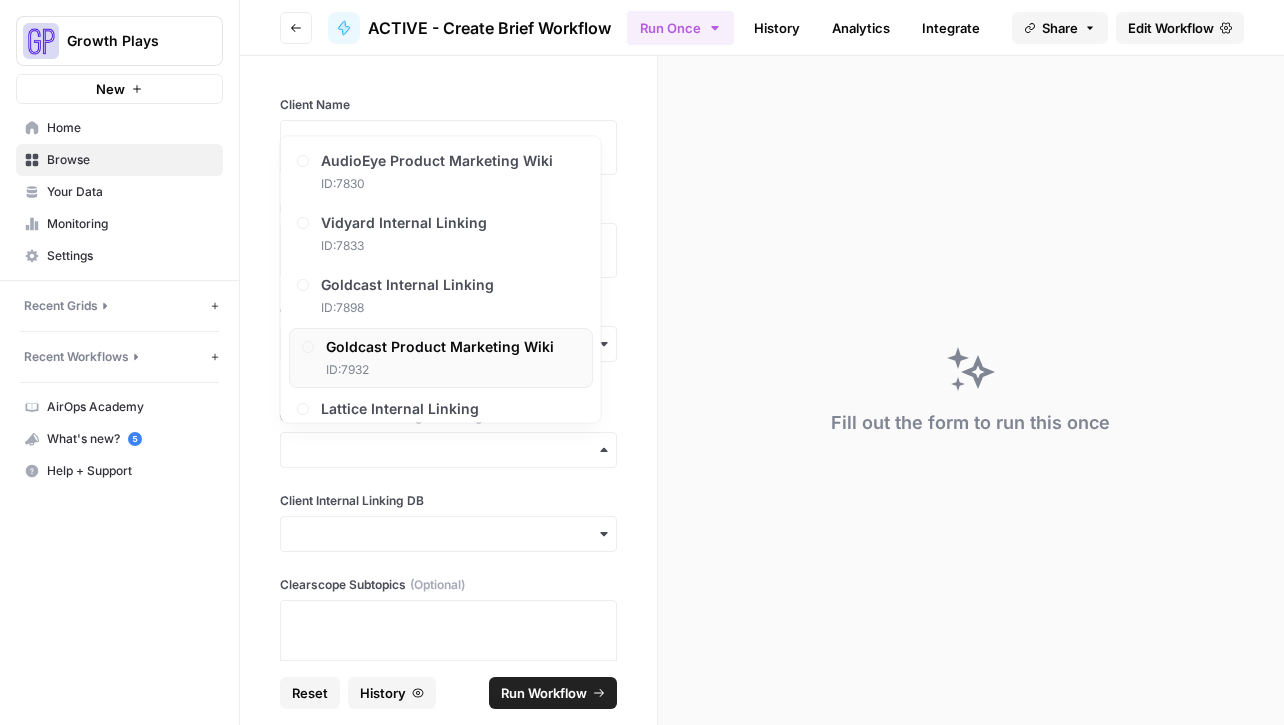 click on "Goldcast Product Marketing Wiki" at bounding box center [440, 348] 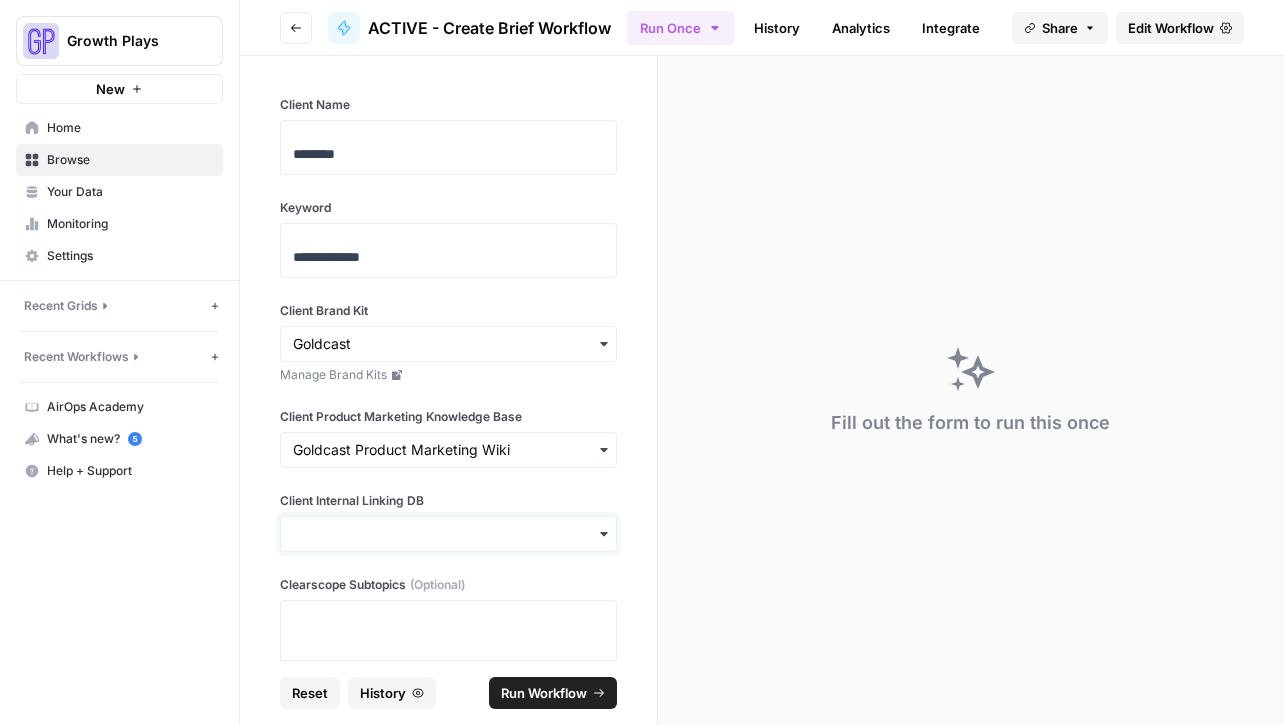 click on "Client Internal Linking DB" at bounding box center [448, 534] 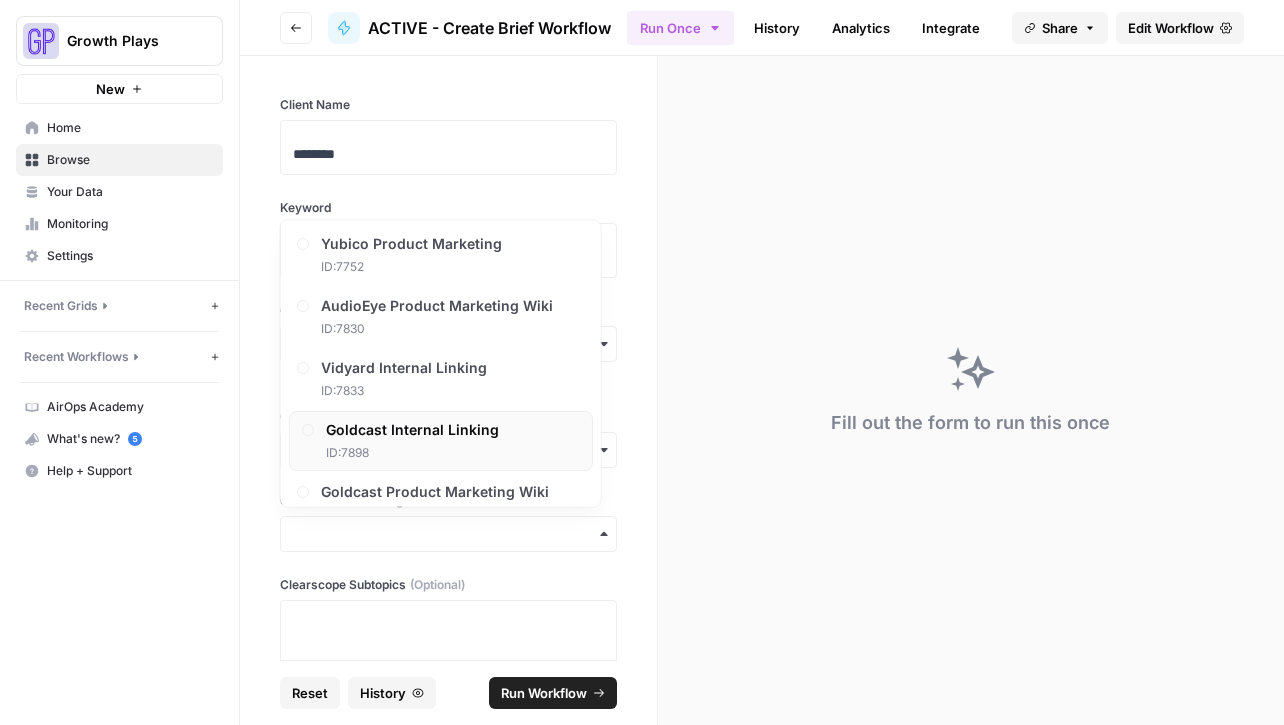 scroll, scrollTop: 1136, scrollLeft: 0, axis: vertical 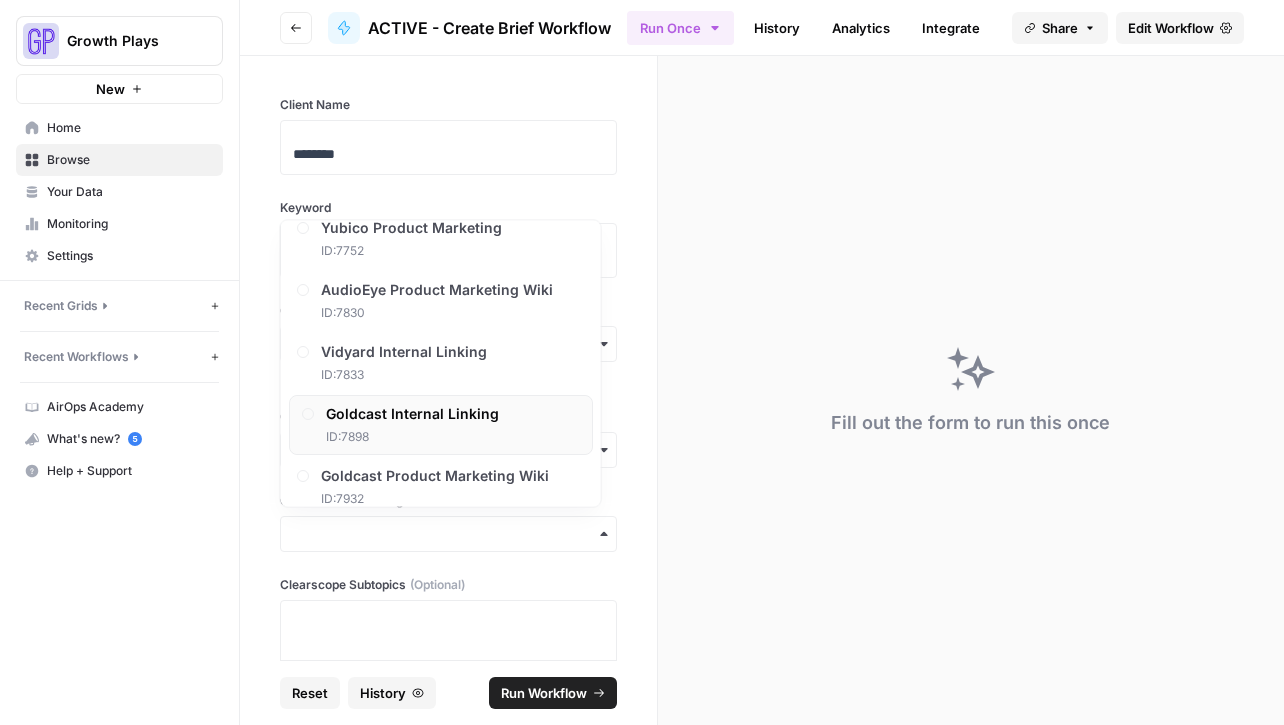 click on "ID:  [NUMBER]" at bounding box center (412, 438) 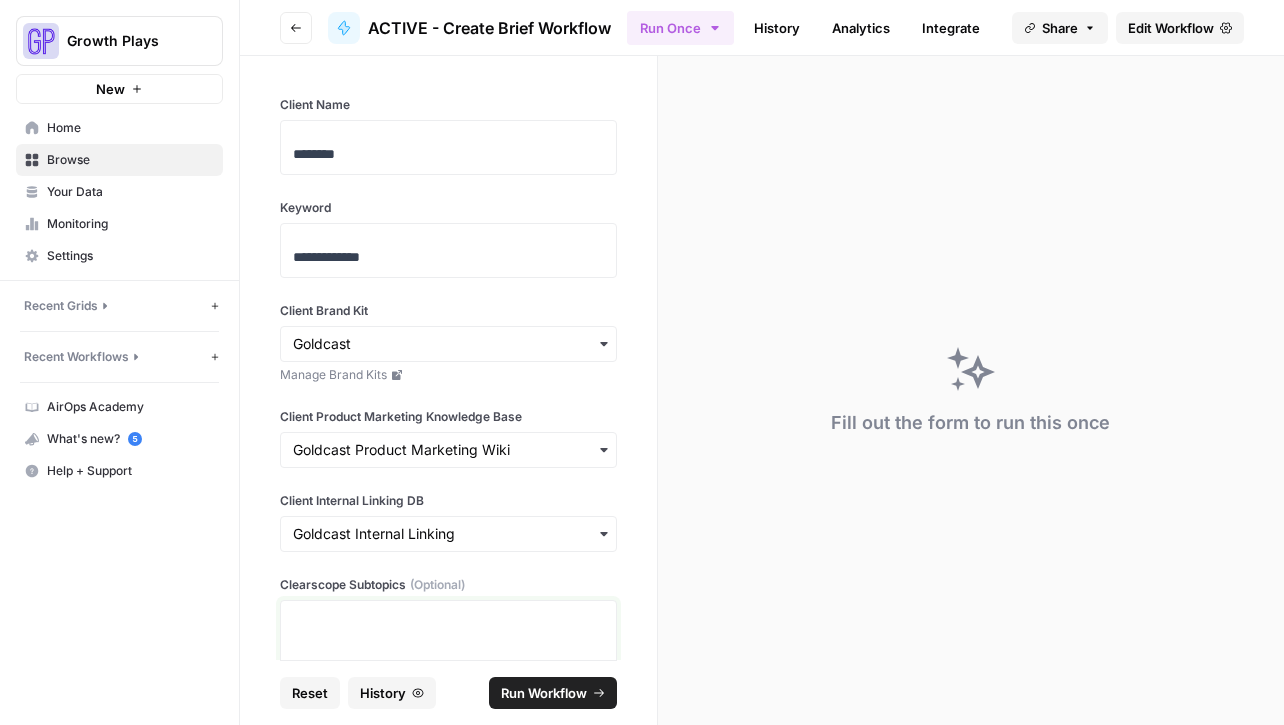 click at bounding box center [448, 634] 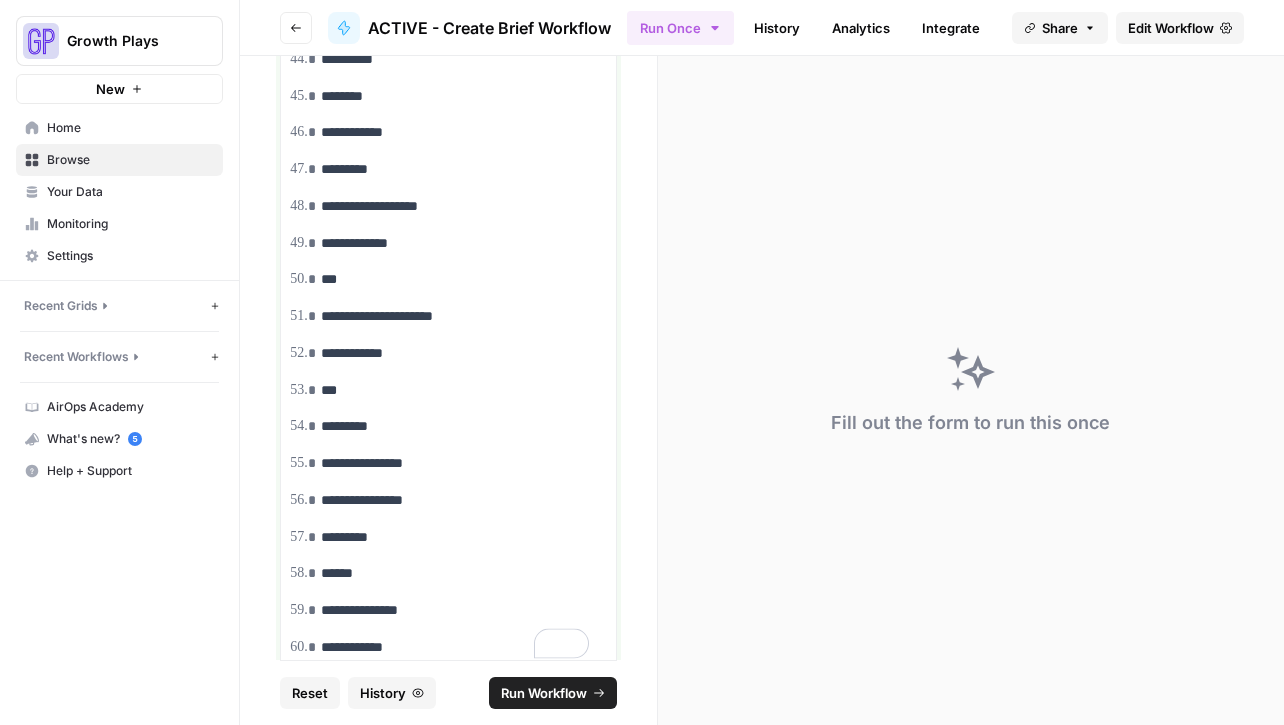 scroll, scrollTop: 2155, scrollLeft: 0, axis: vertical 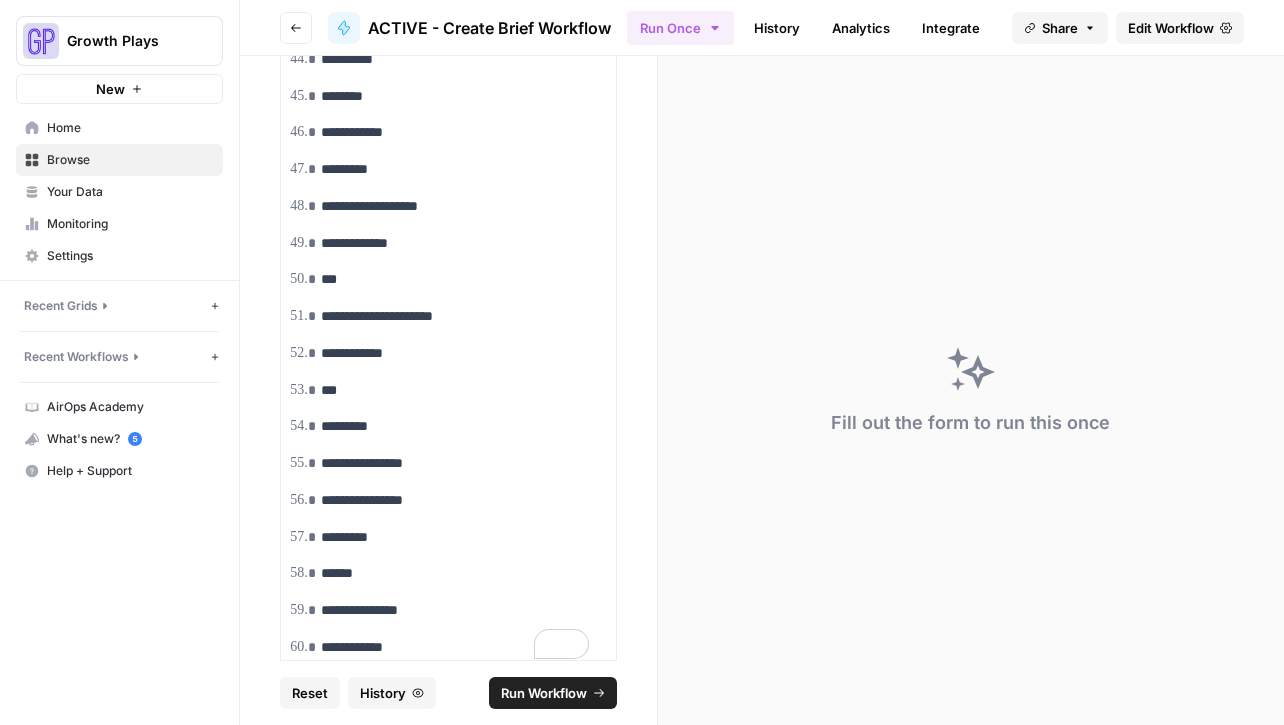 click on "Run Workflow" at bounding box center (544, 693) 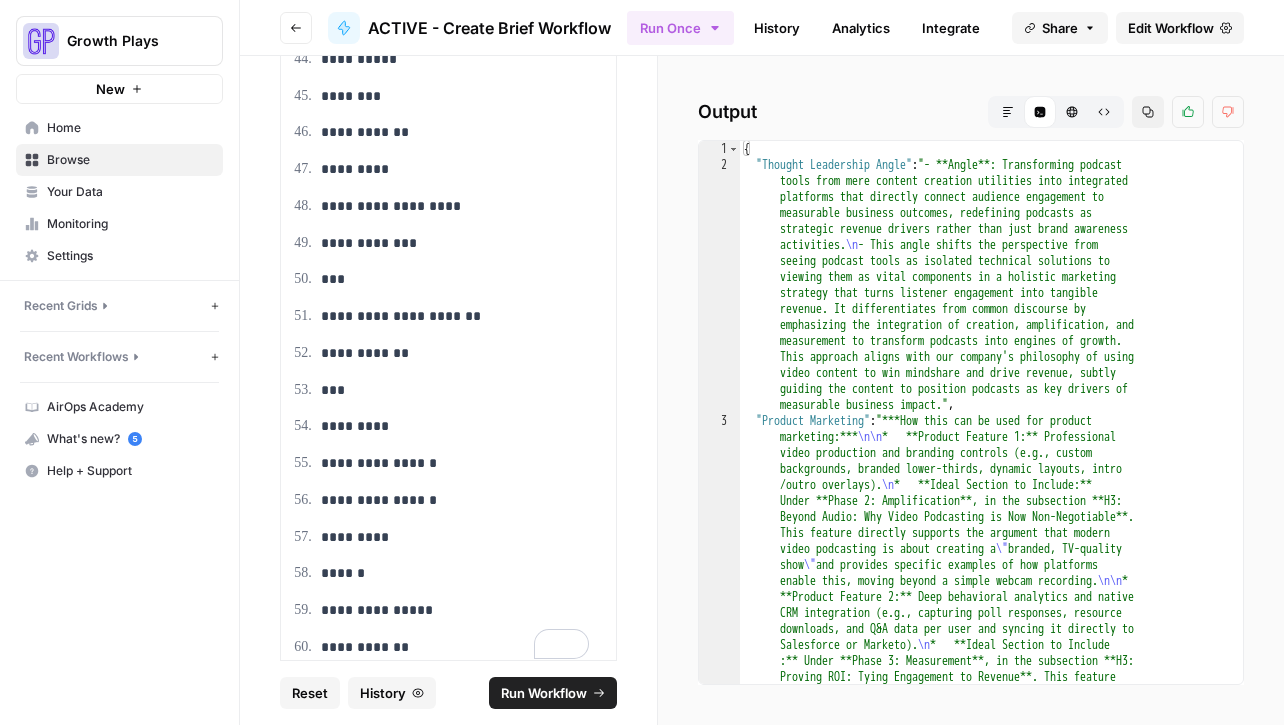 click on "Markdown" at bounding box center (1008, 112) 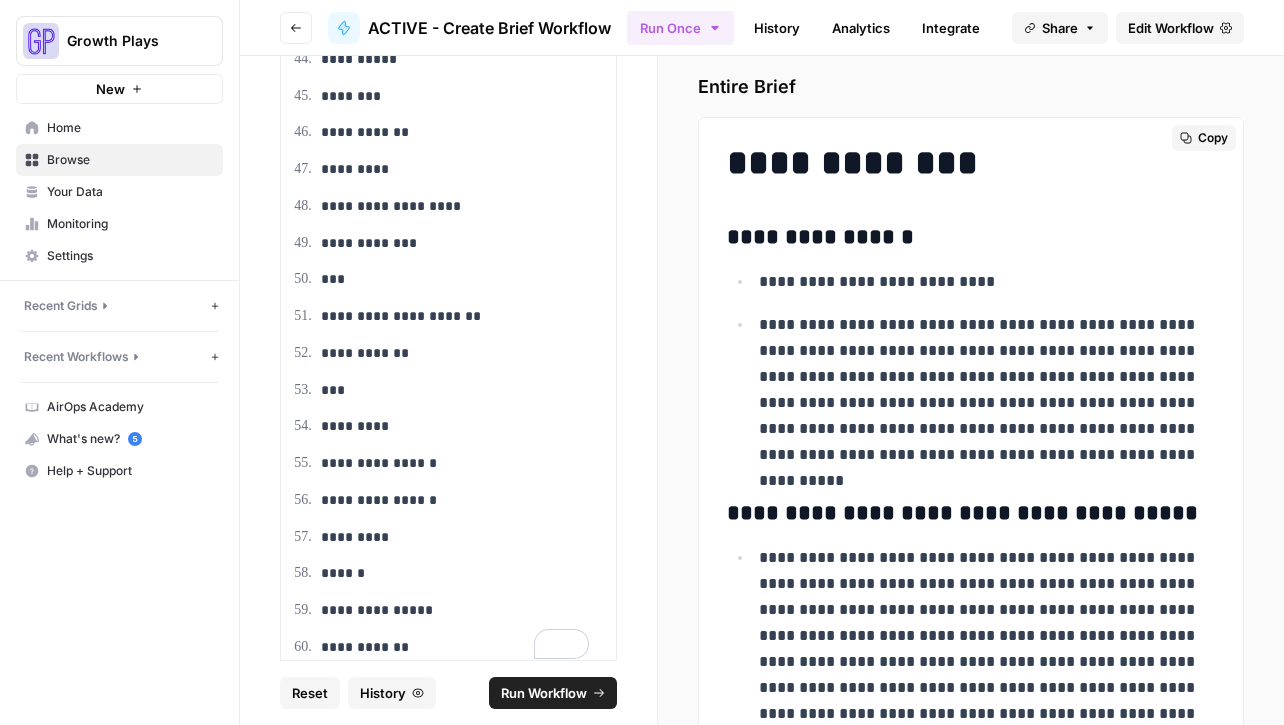 scroll, scrollTop: 6404, scrollLeft: 0, axis: vertical 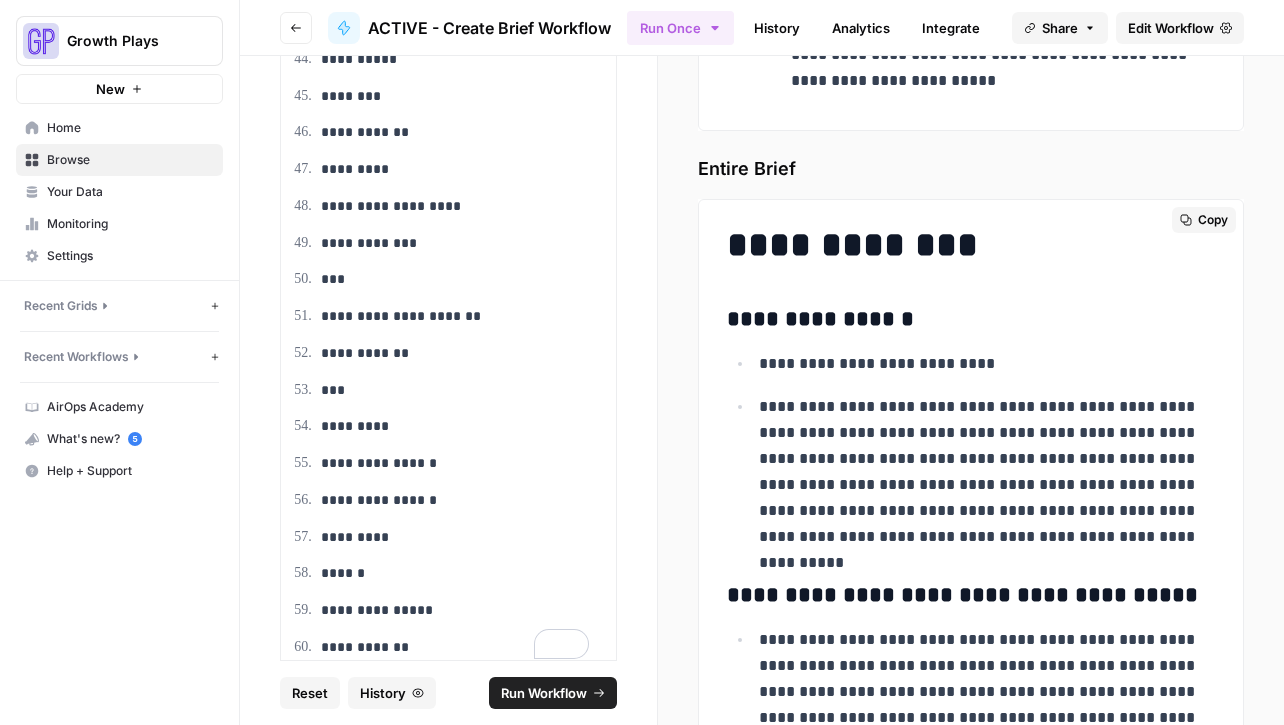click on "Copy" at bounding box center [1213, 220] 